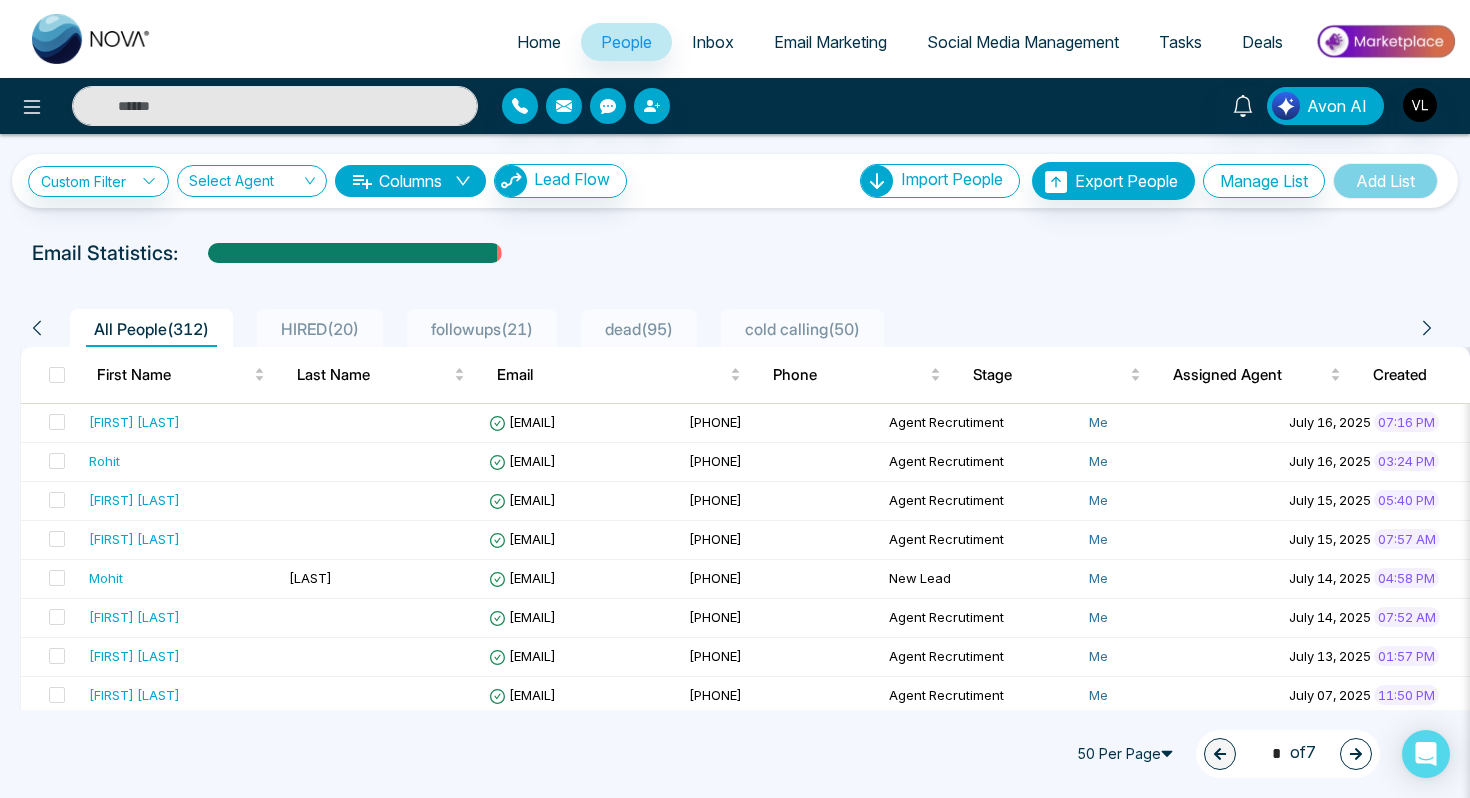 scroll, scrollTop: 706, scrollLeft: 0, axis: vertical 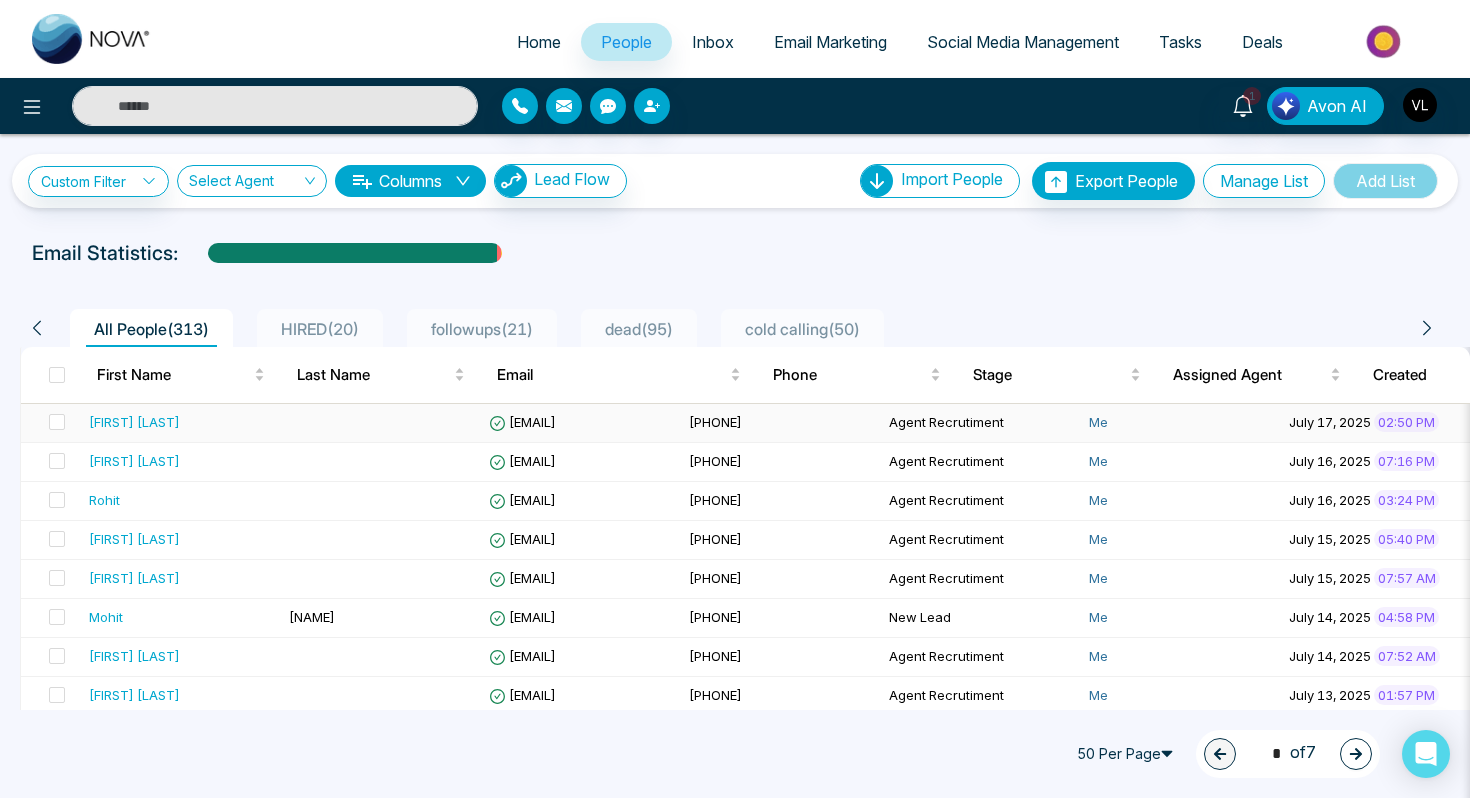 click at bounding box center (381, 423) 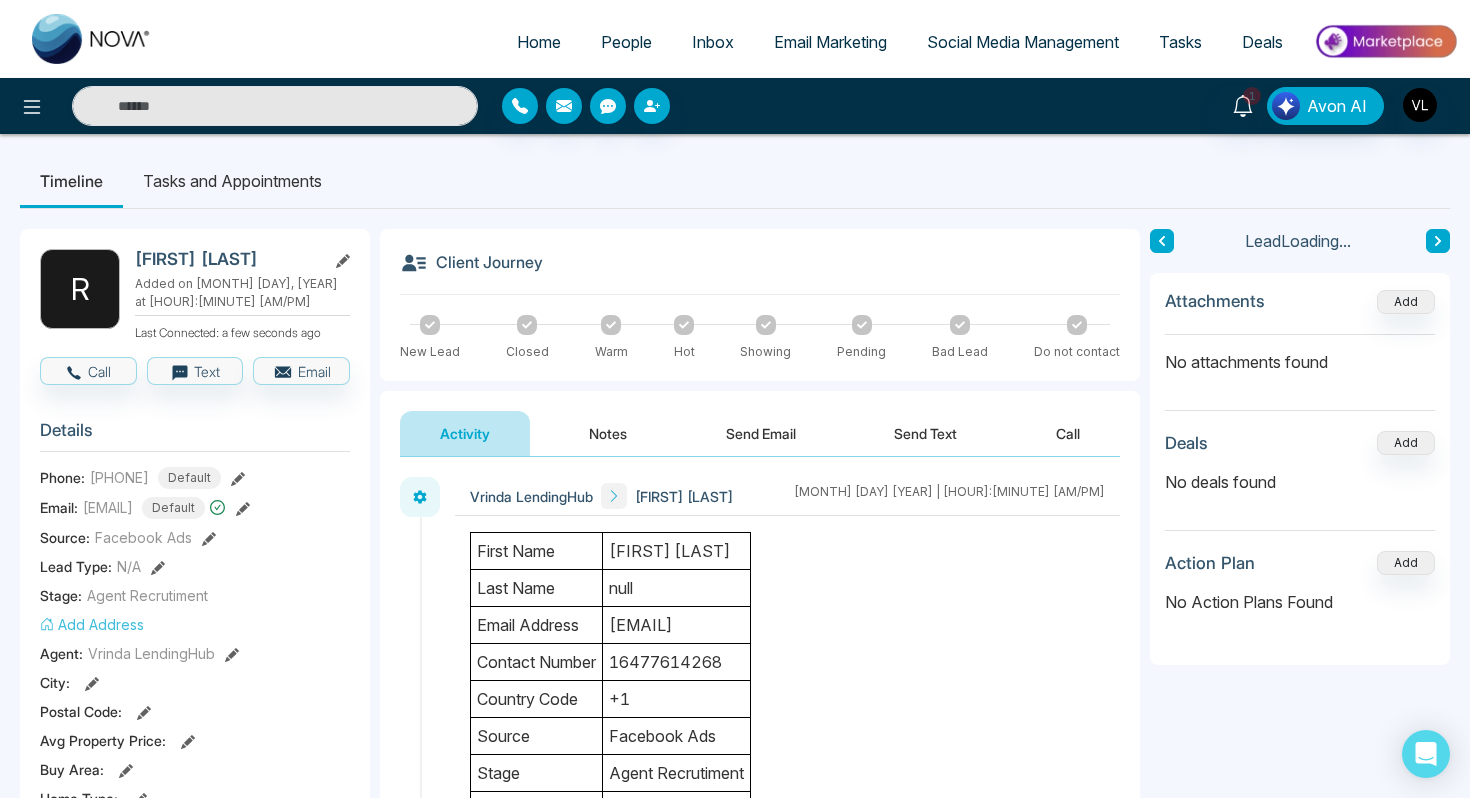 click on "[FIRST] [LAST]" at bounding box center (677, 551) 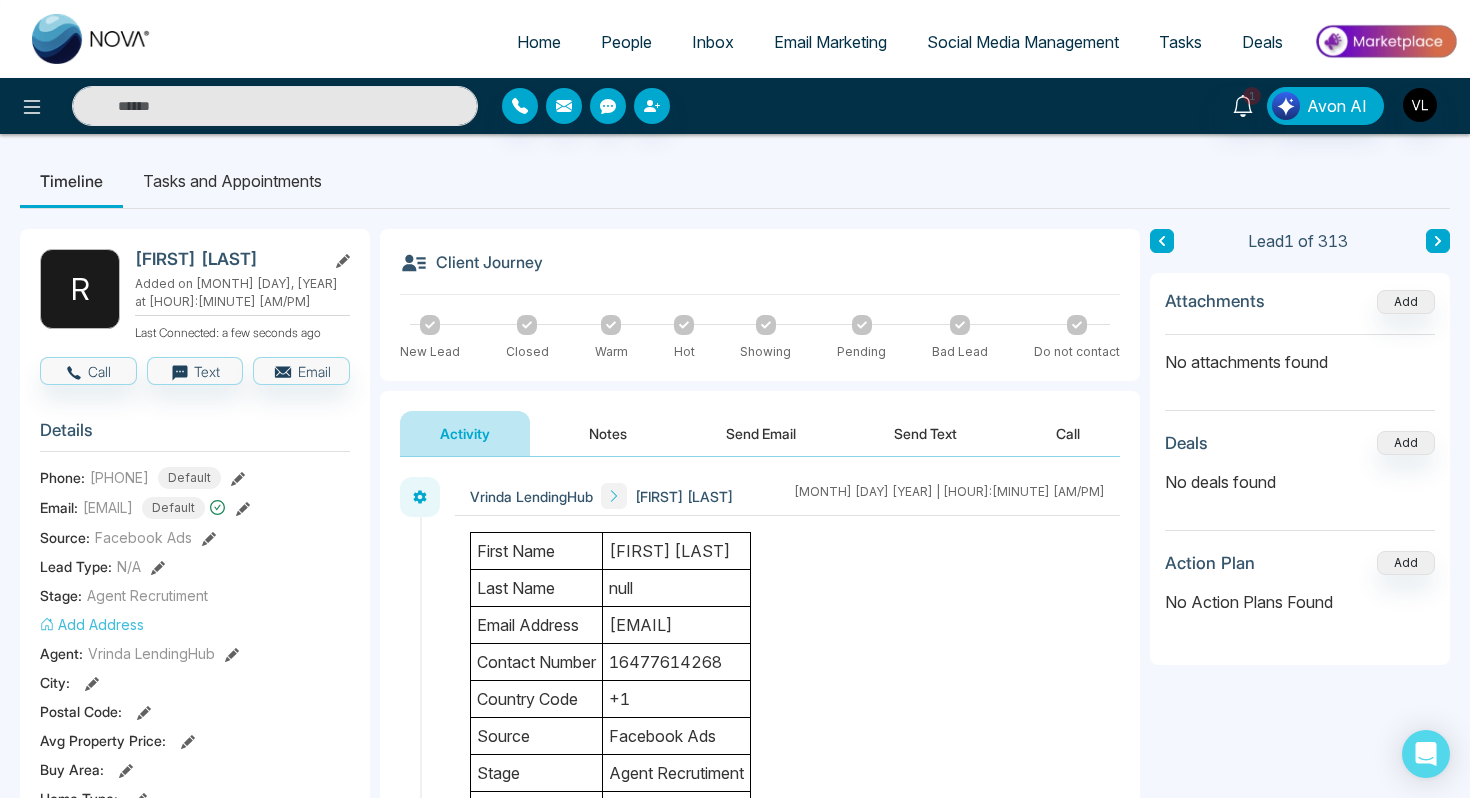 click on "[FIRST] [LAST]" at bounding box center [677, 551] 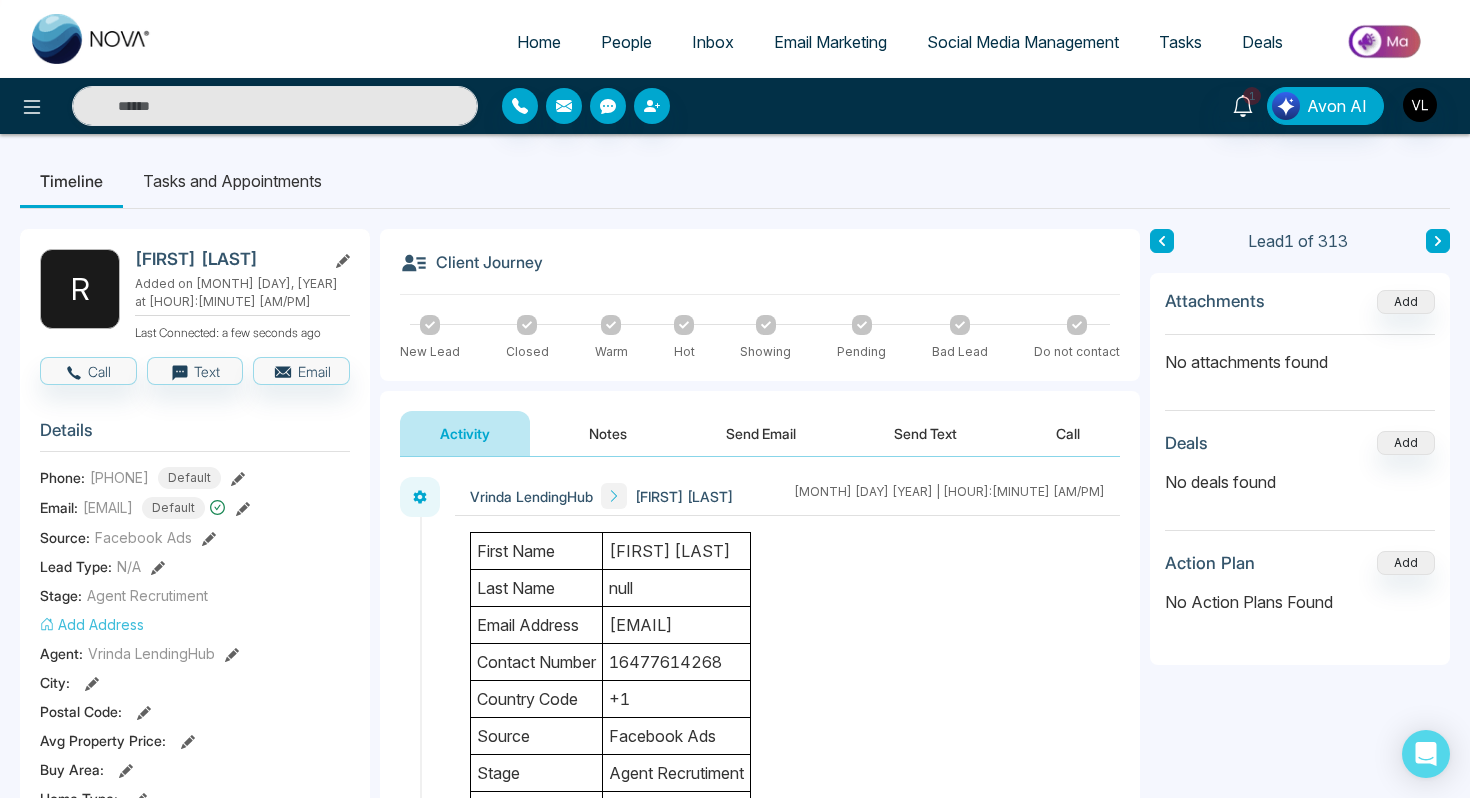 click on "[FIRST] [LAST]" at bounding box center (226, 259) 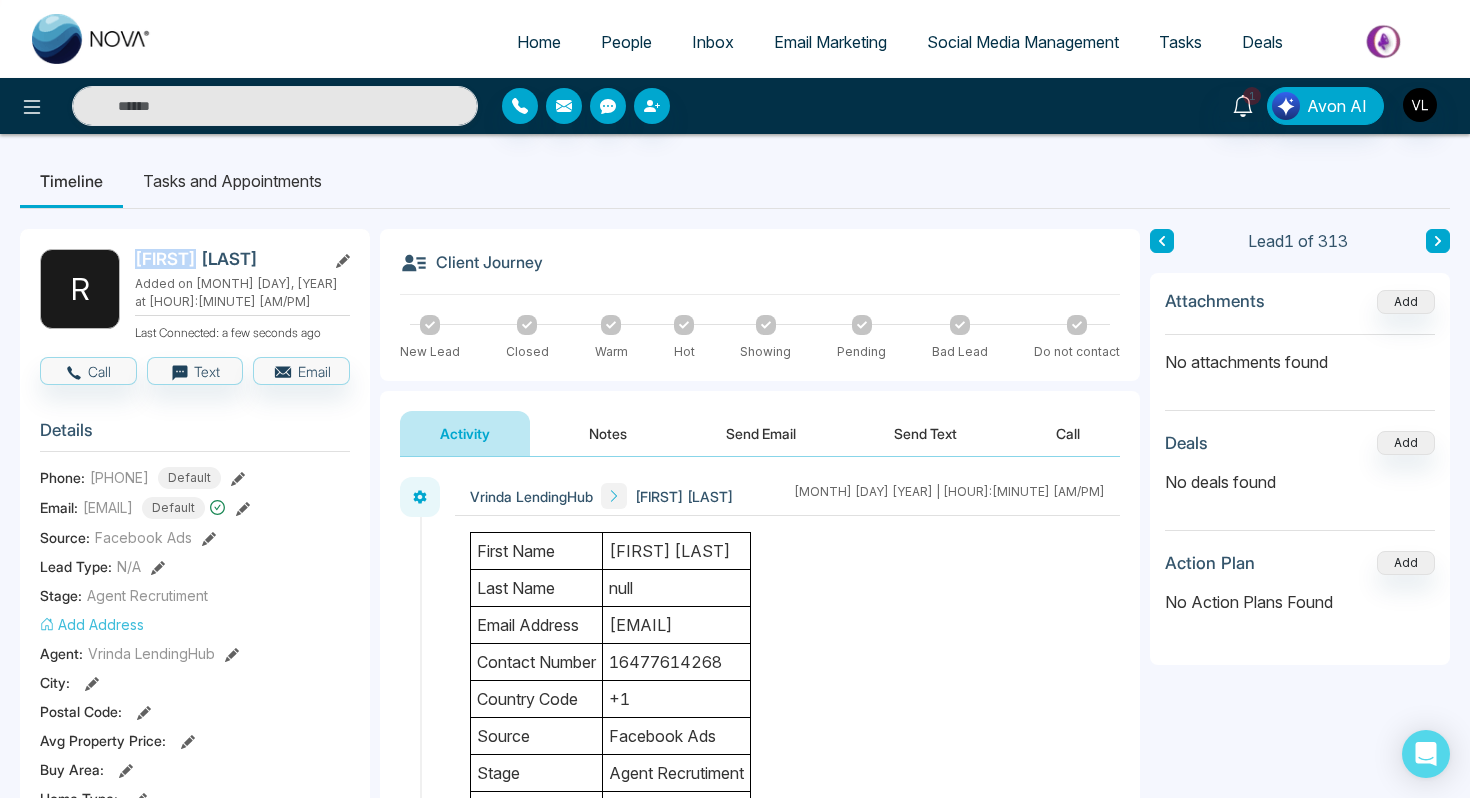 click on "[FIRST] [LAST]" at bounding box center [226, 259] 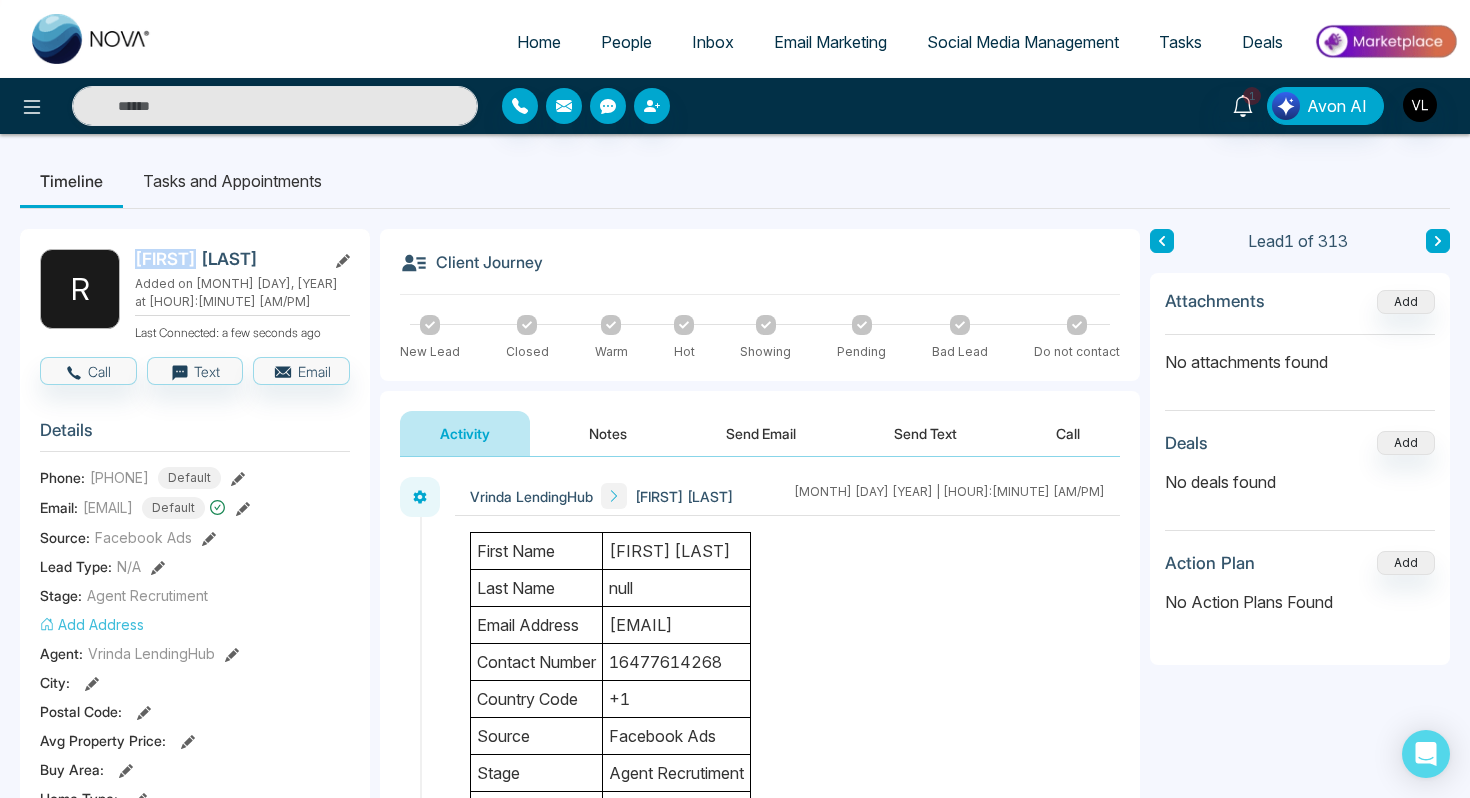 copy on "[NAME]" 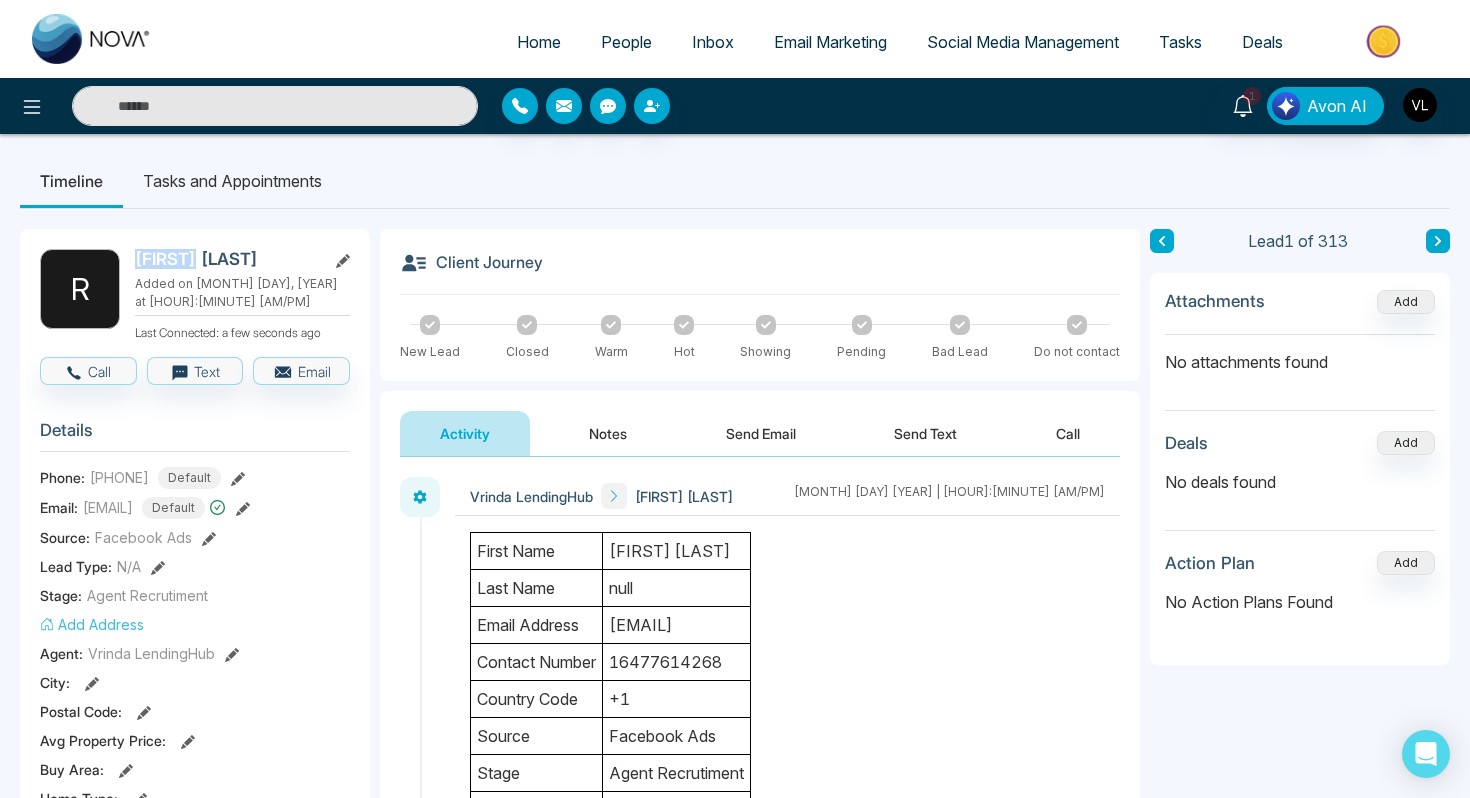 click on "People" at bounding box center [626, 42] 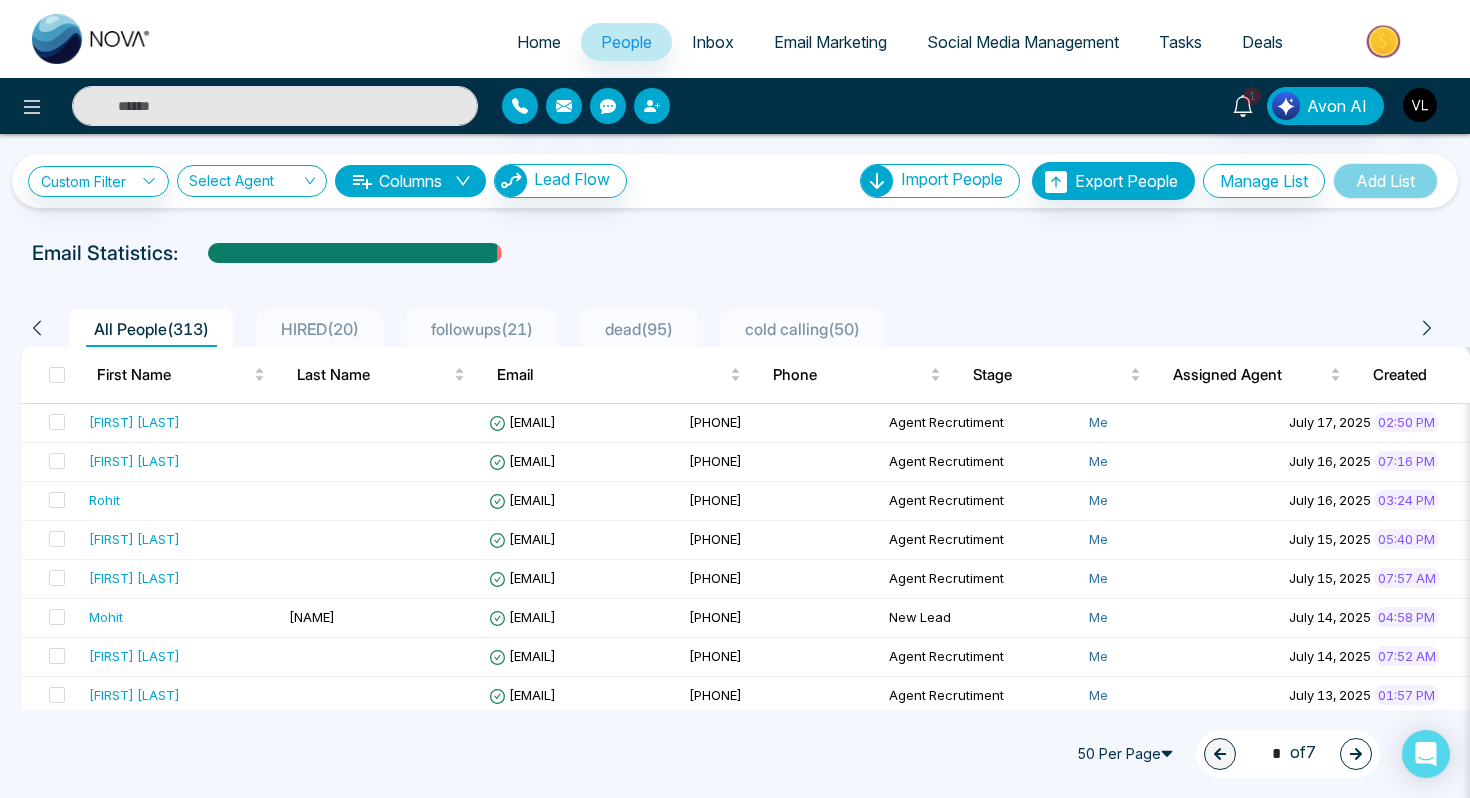 drag, startPoint x: 390, startPoint y: 81, endPoint x: 390, endPoint y: 112, distance: 31 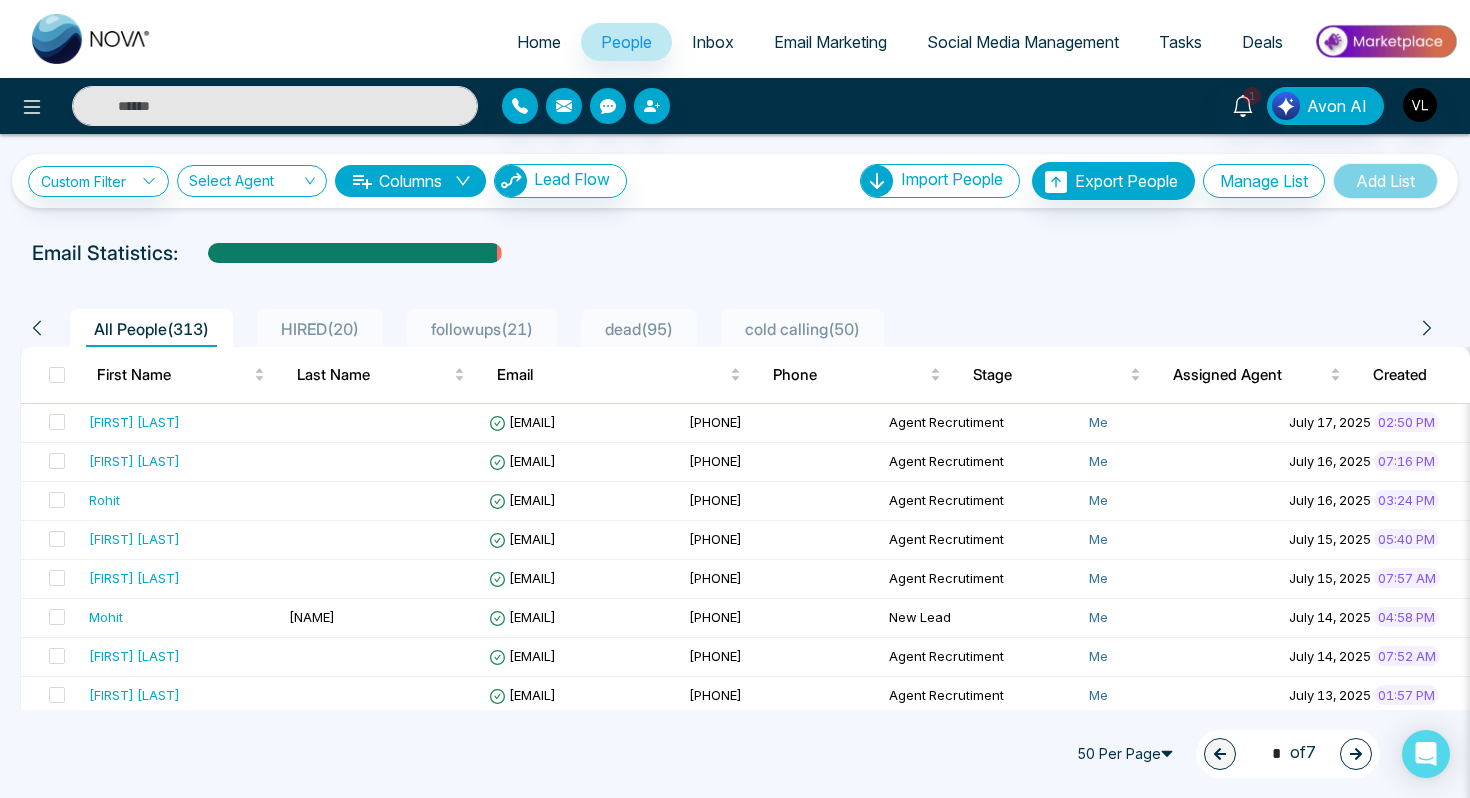 click on "[BRAND]" at bounding box center [735, 106] 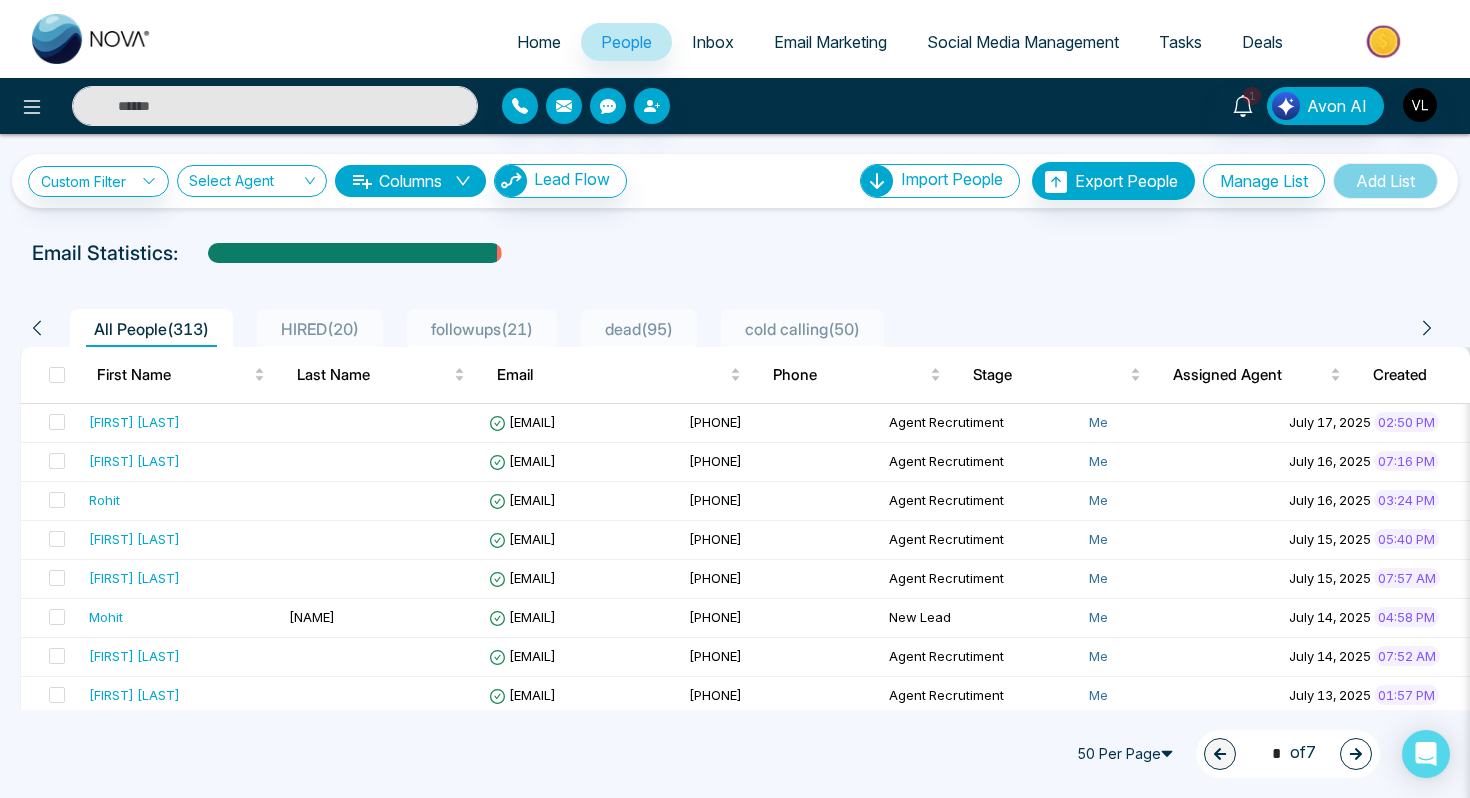 click at bounding box center (275, 106) 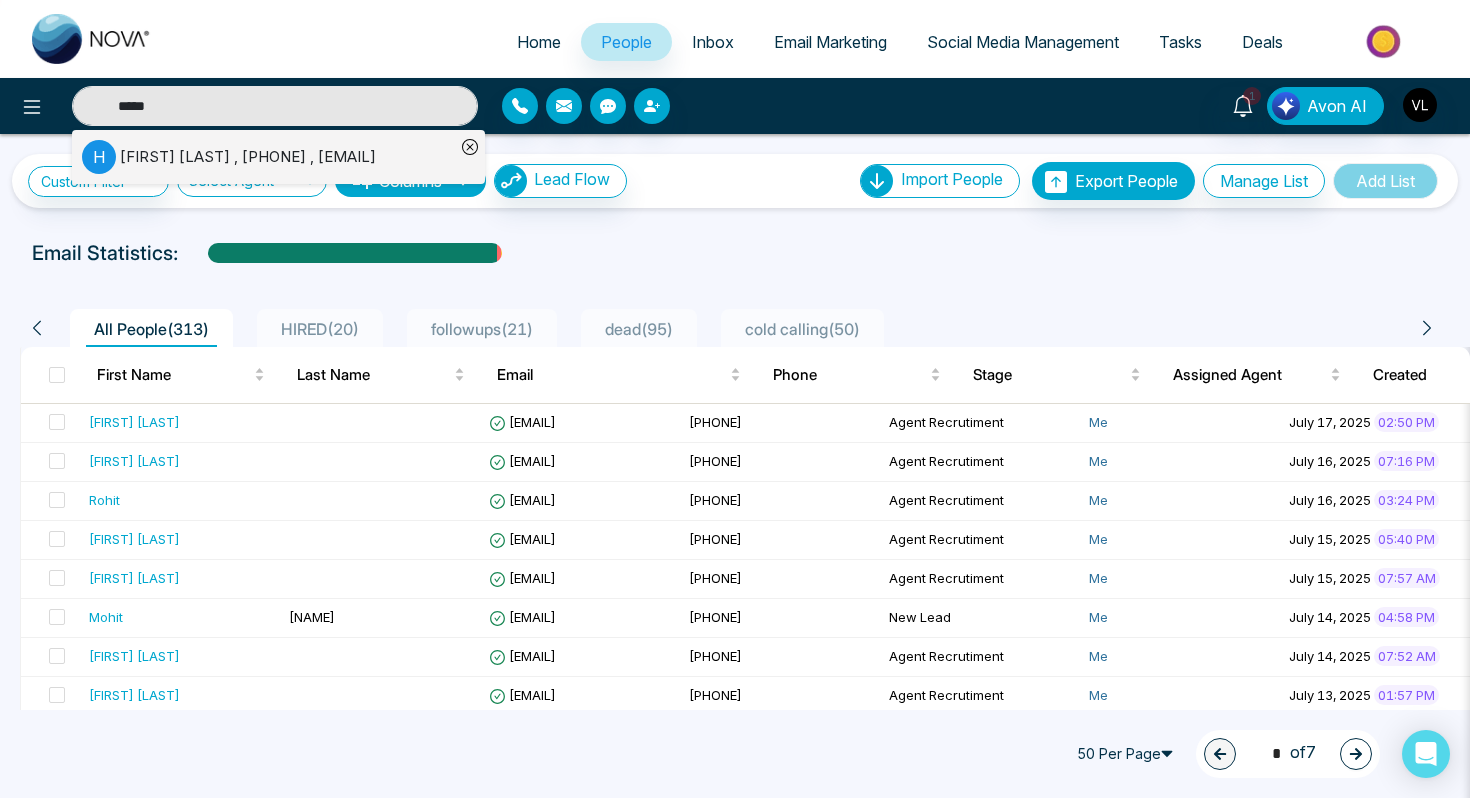 type on "*****" 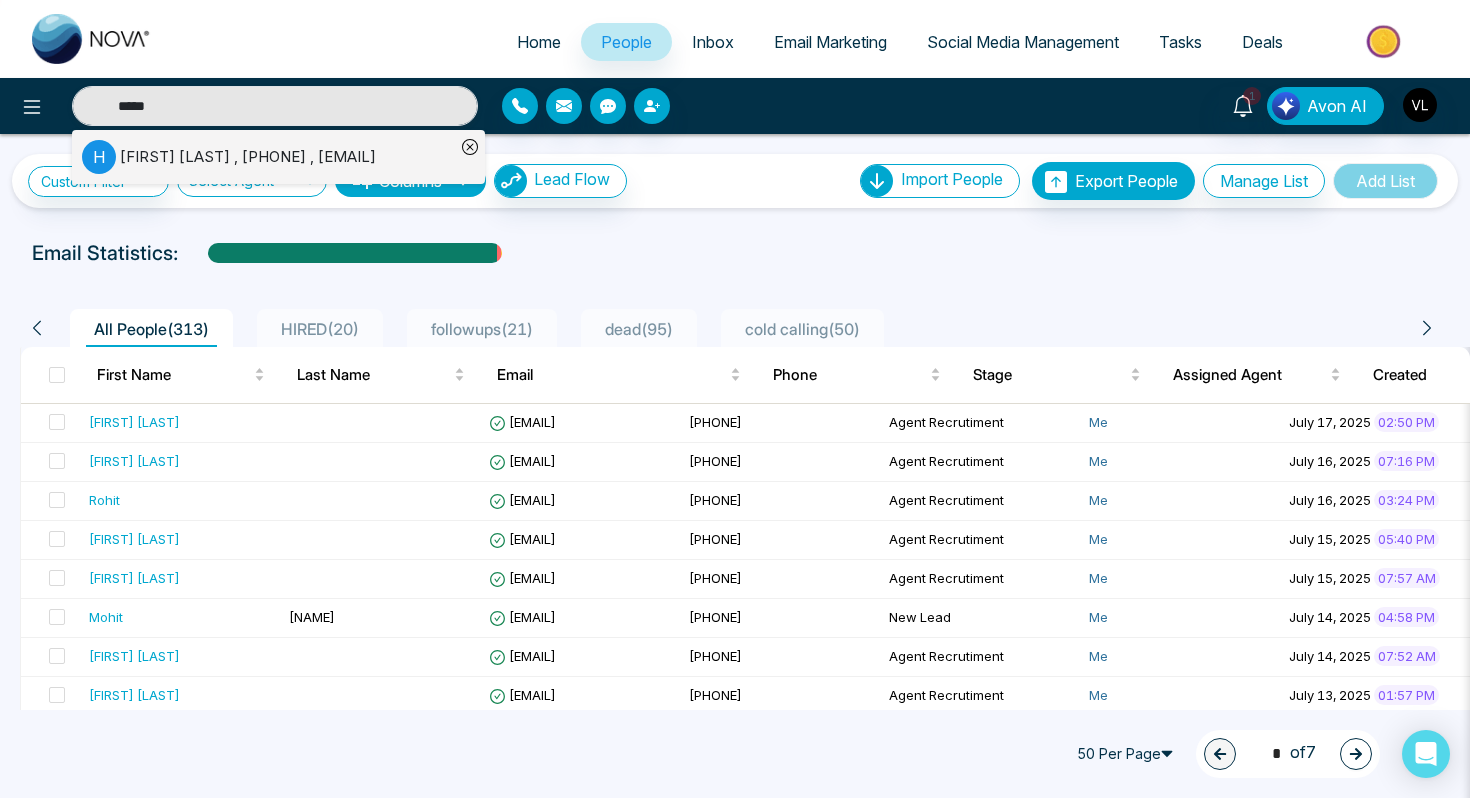 click on "[FIRST] [LAST]     , [PHONE]   , [EMAIL]" at bounding box center [248, 157] 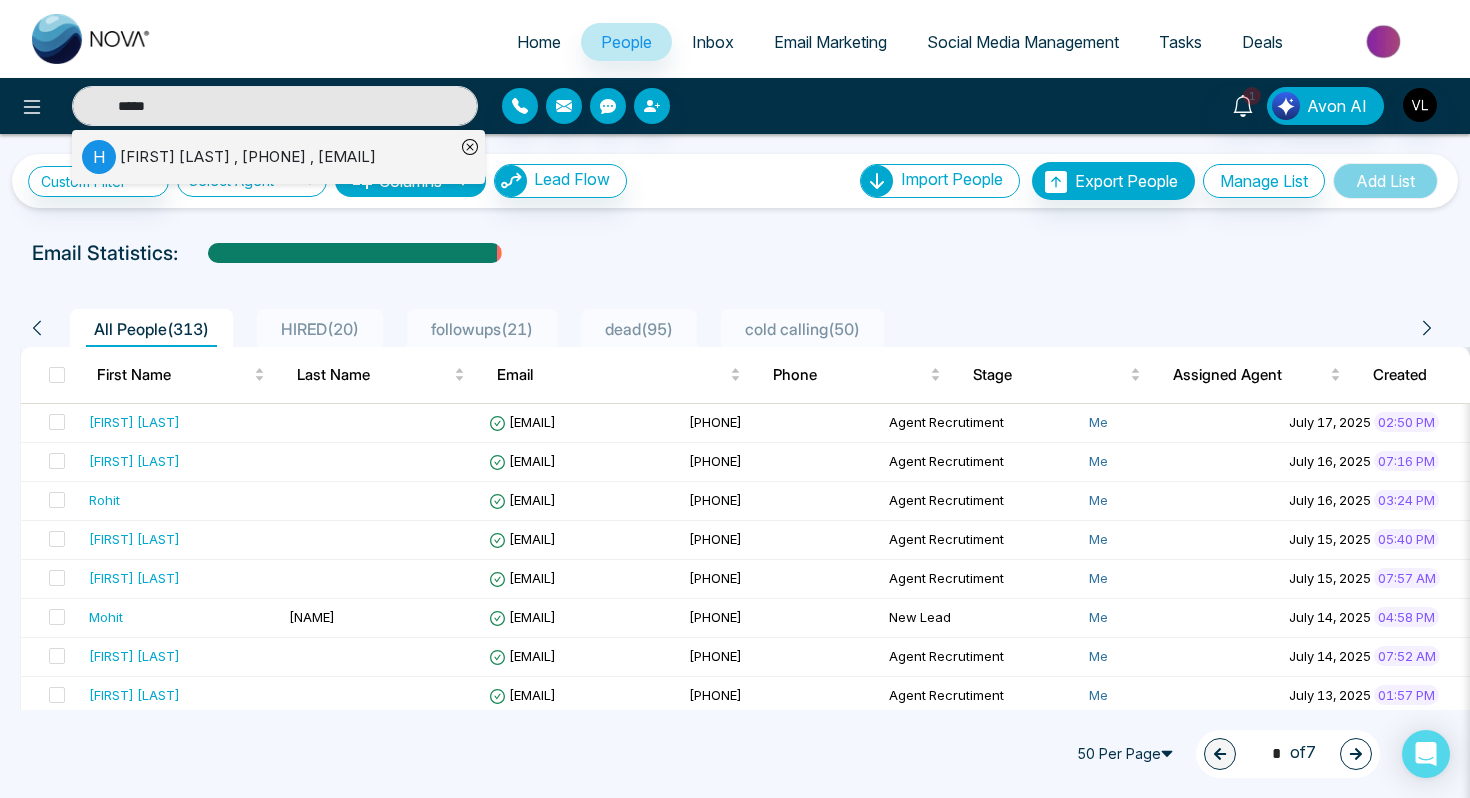 type 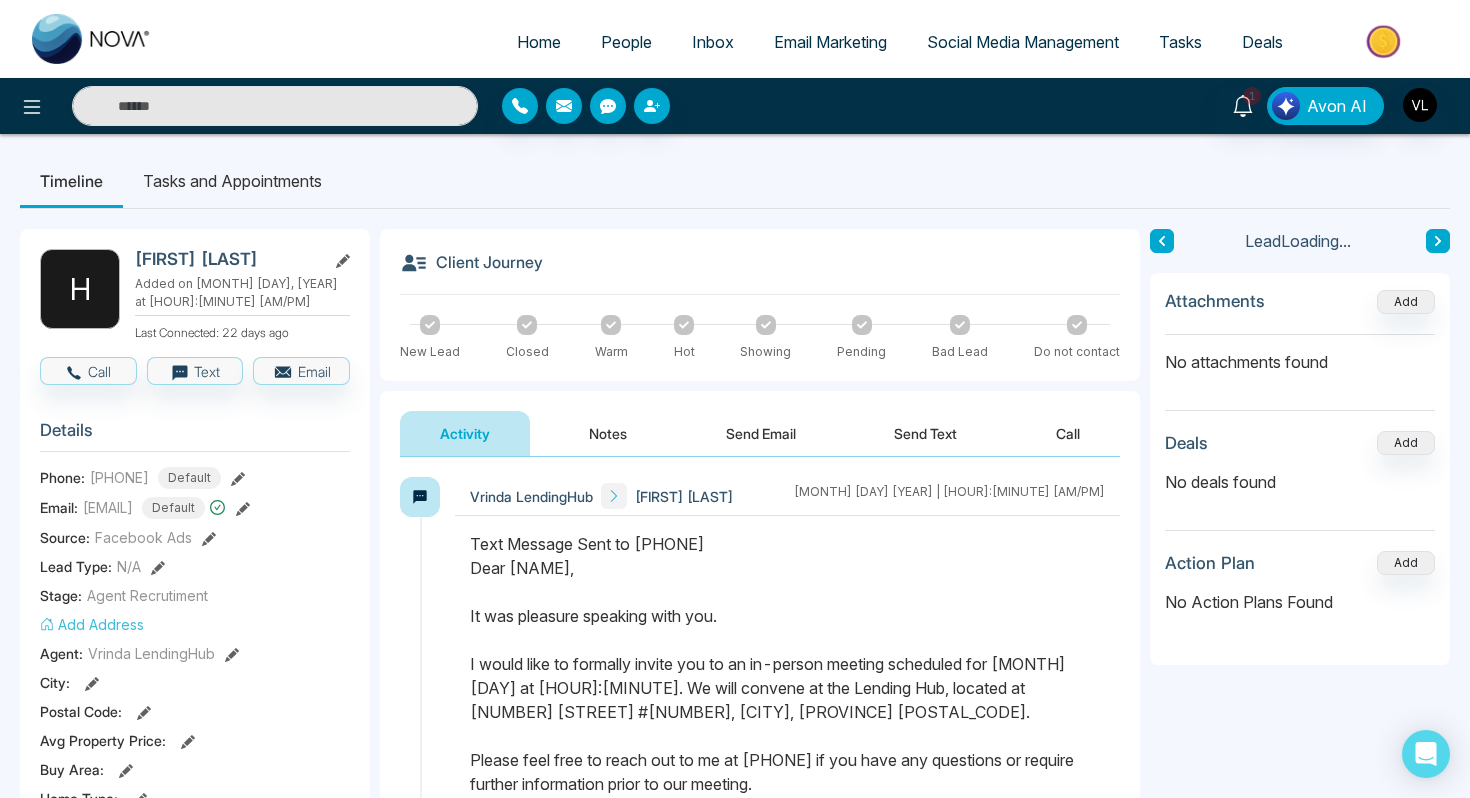 click on "Notes" at bounding box center (608, 433) 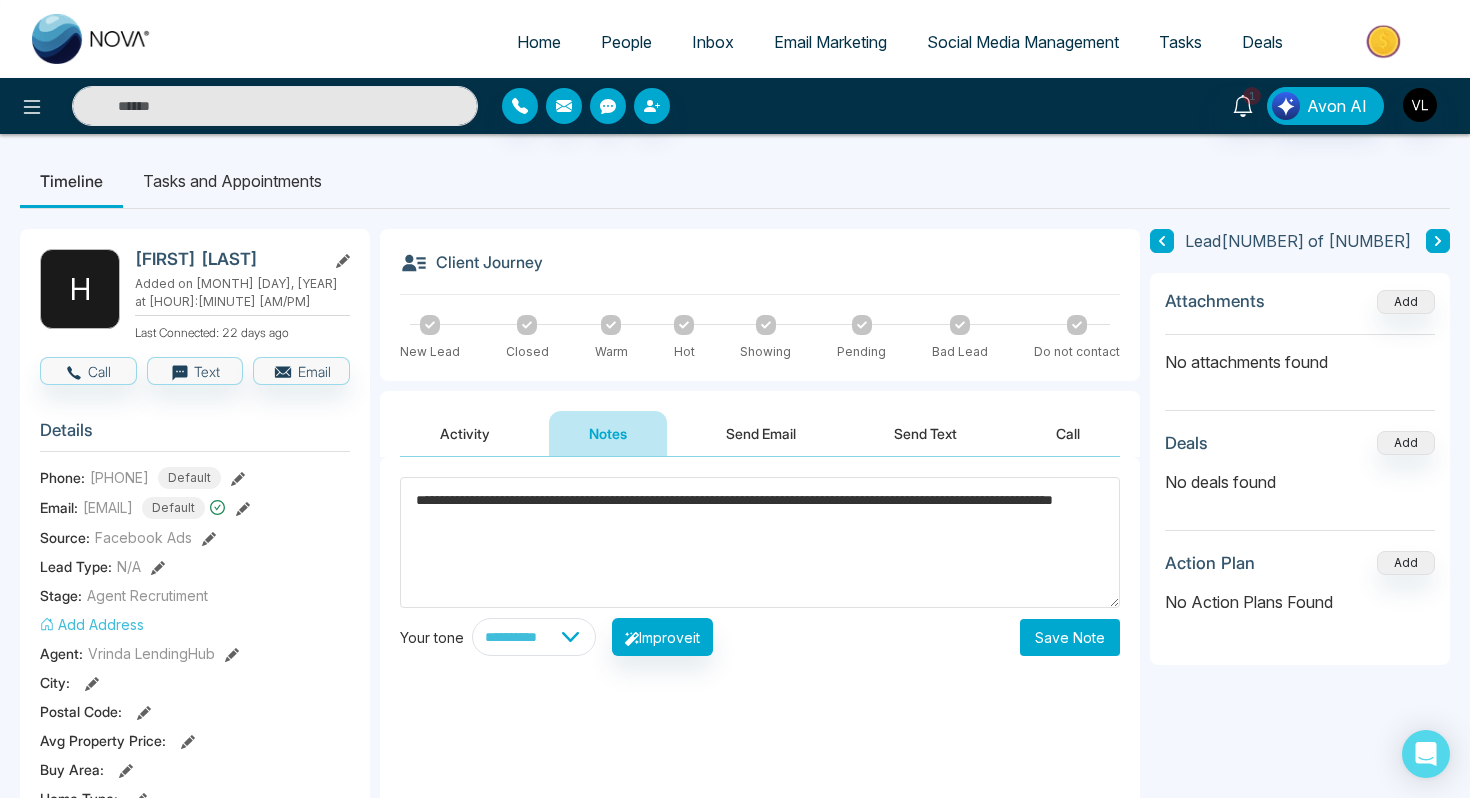 type on "**********" 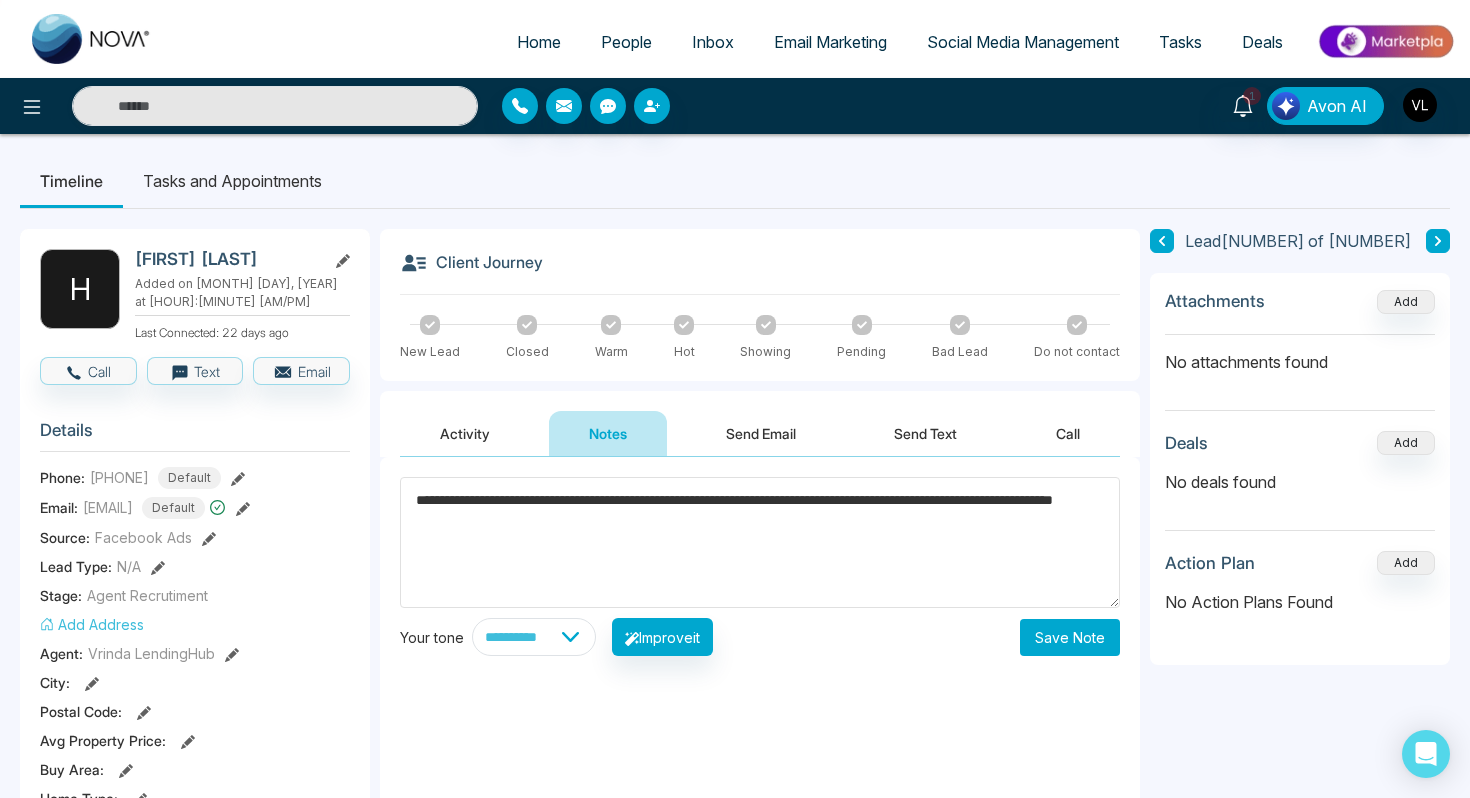 click on "Save Note" at bounding box center [1070, 637] 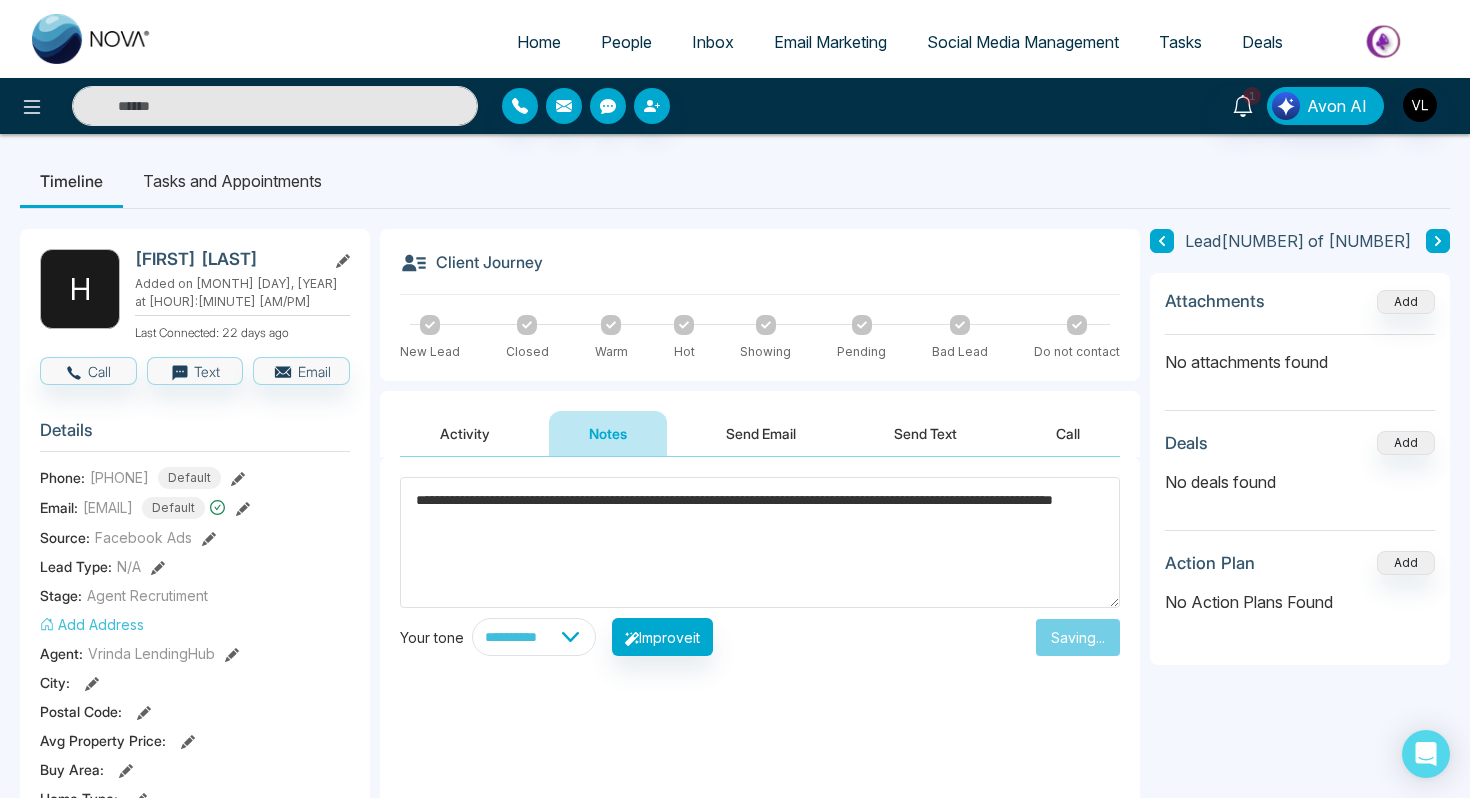 type 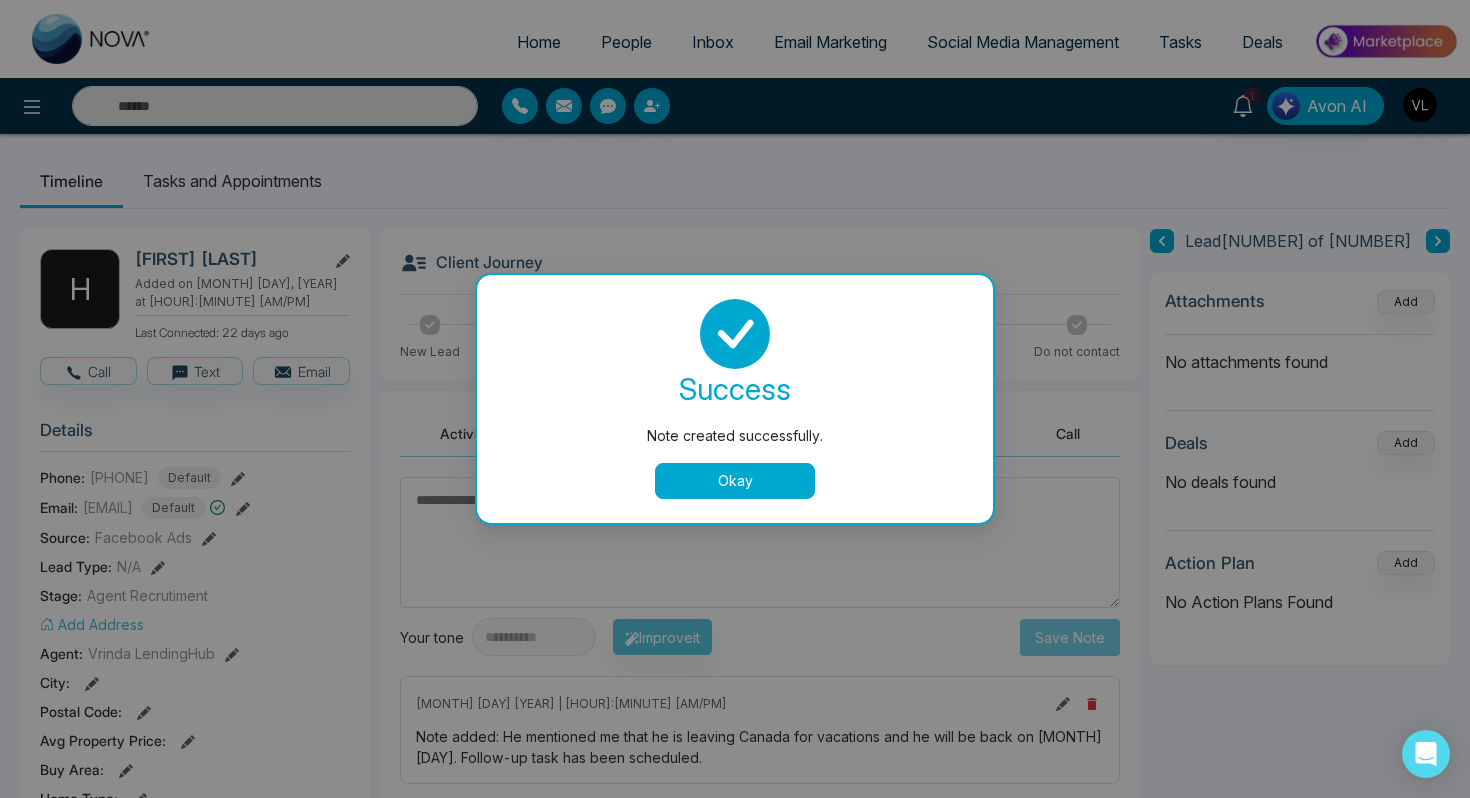 click on "Okay" at bounding box center [735, 481] 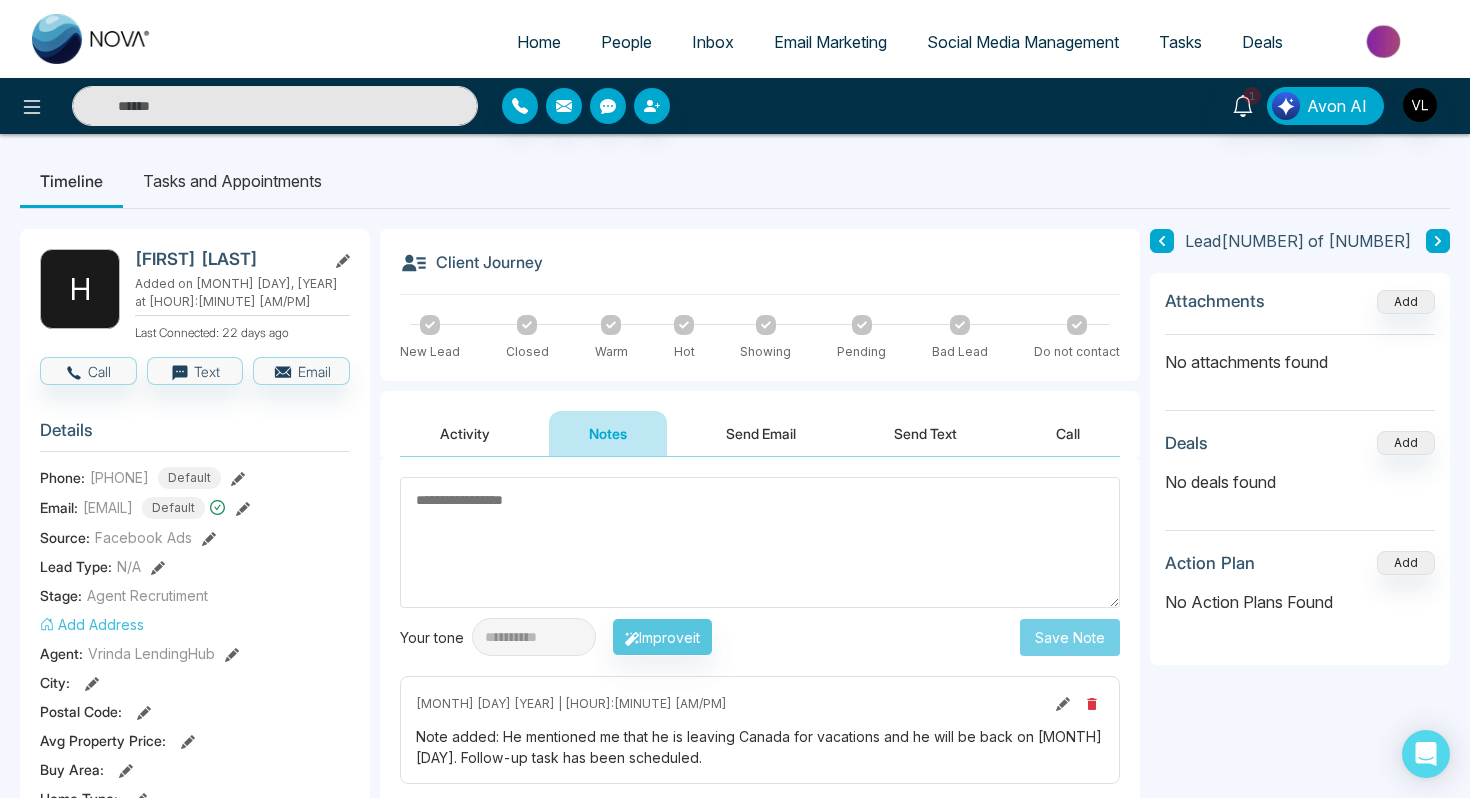 click on "Tasks and Appointments" at bounding box center [232, 181] 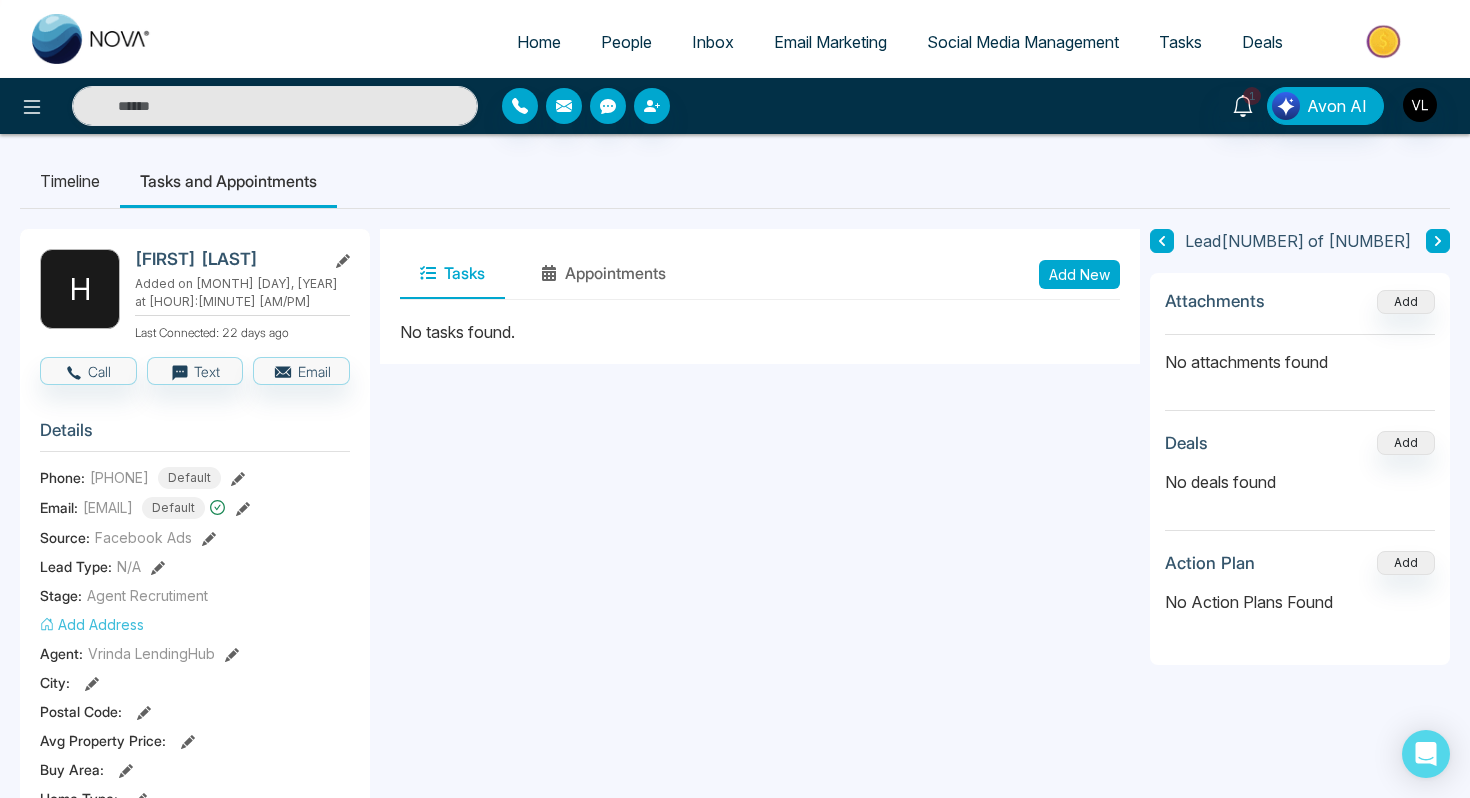 click on "Add New" at bounding box center (1079, 274) 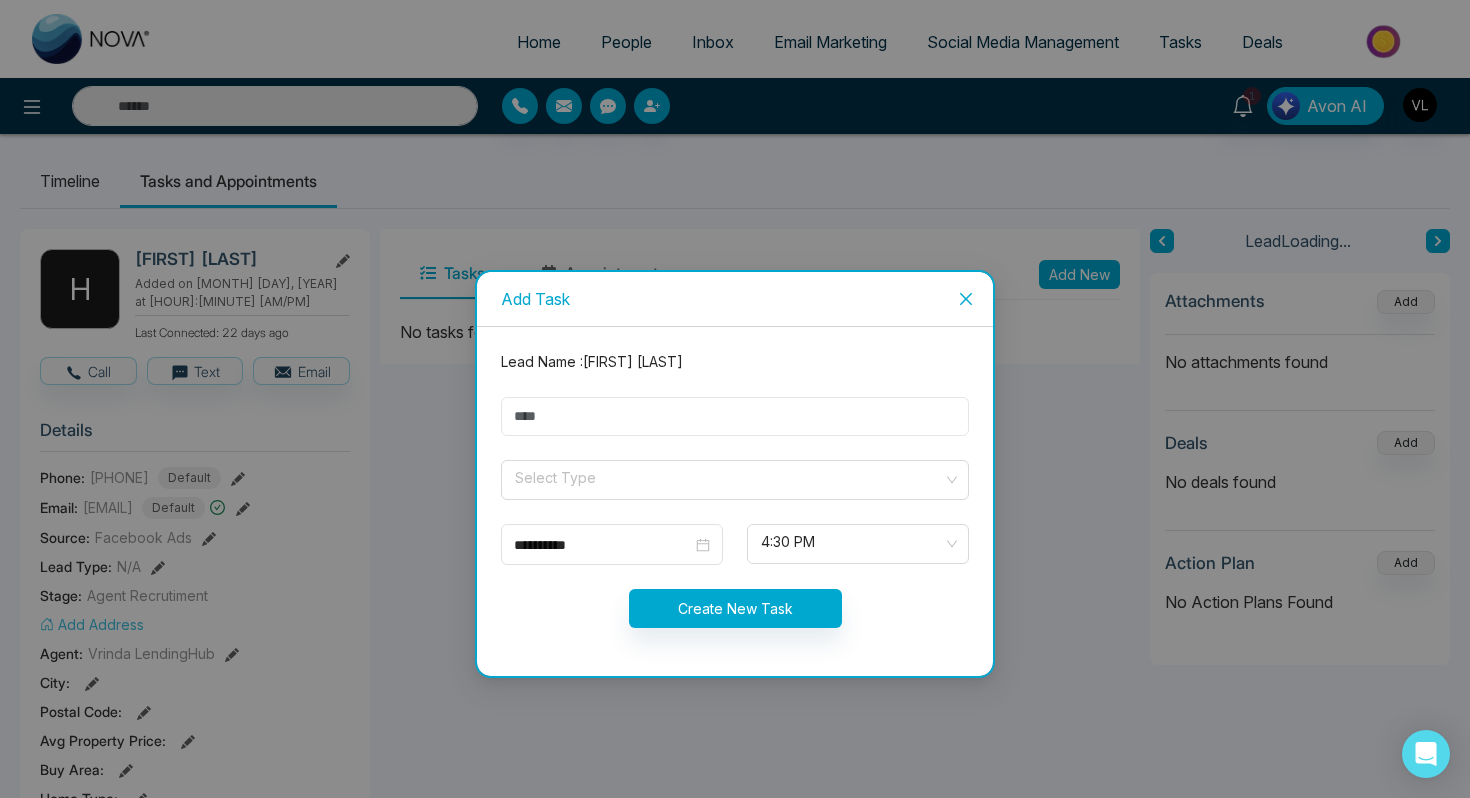 click at bounding box center [735, 416] 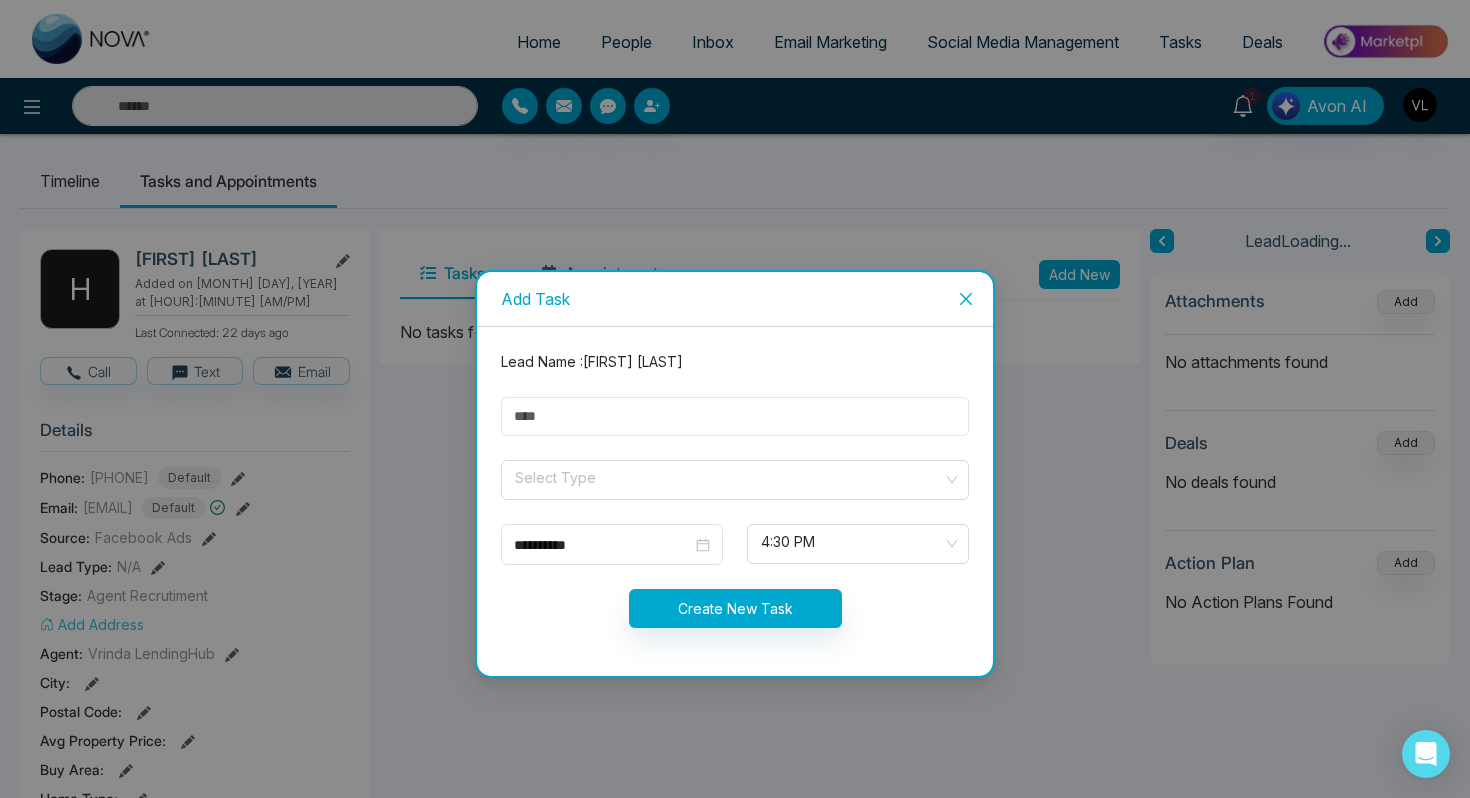 type on "****" 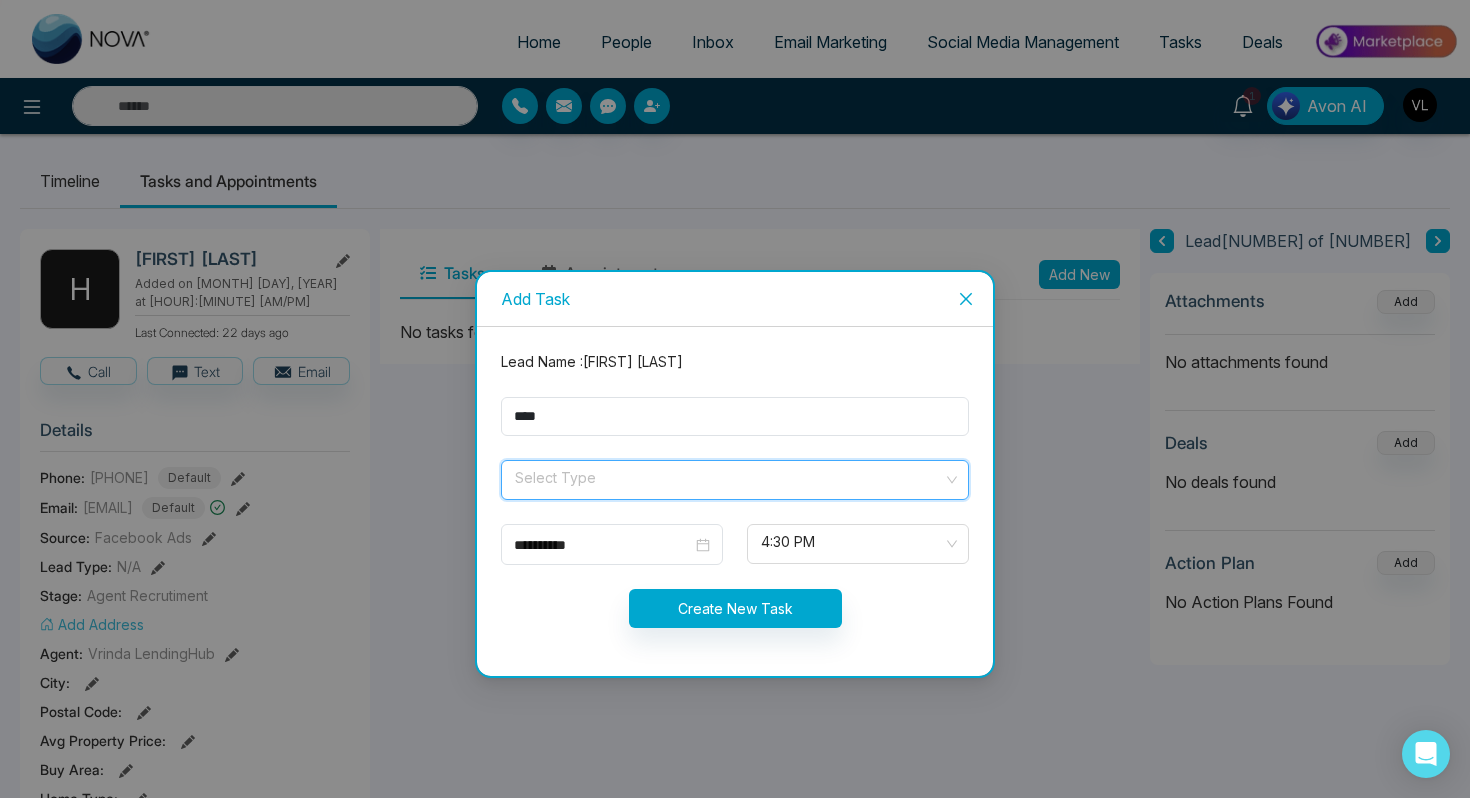 click at bounding box center (728, 476) 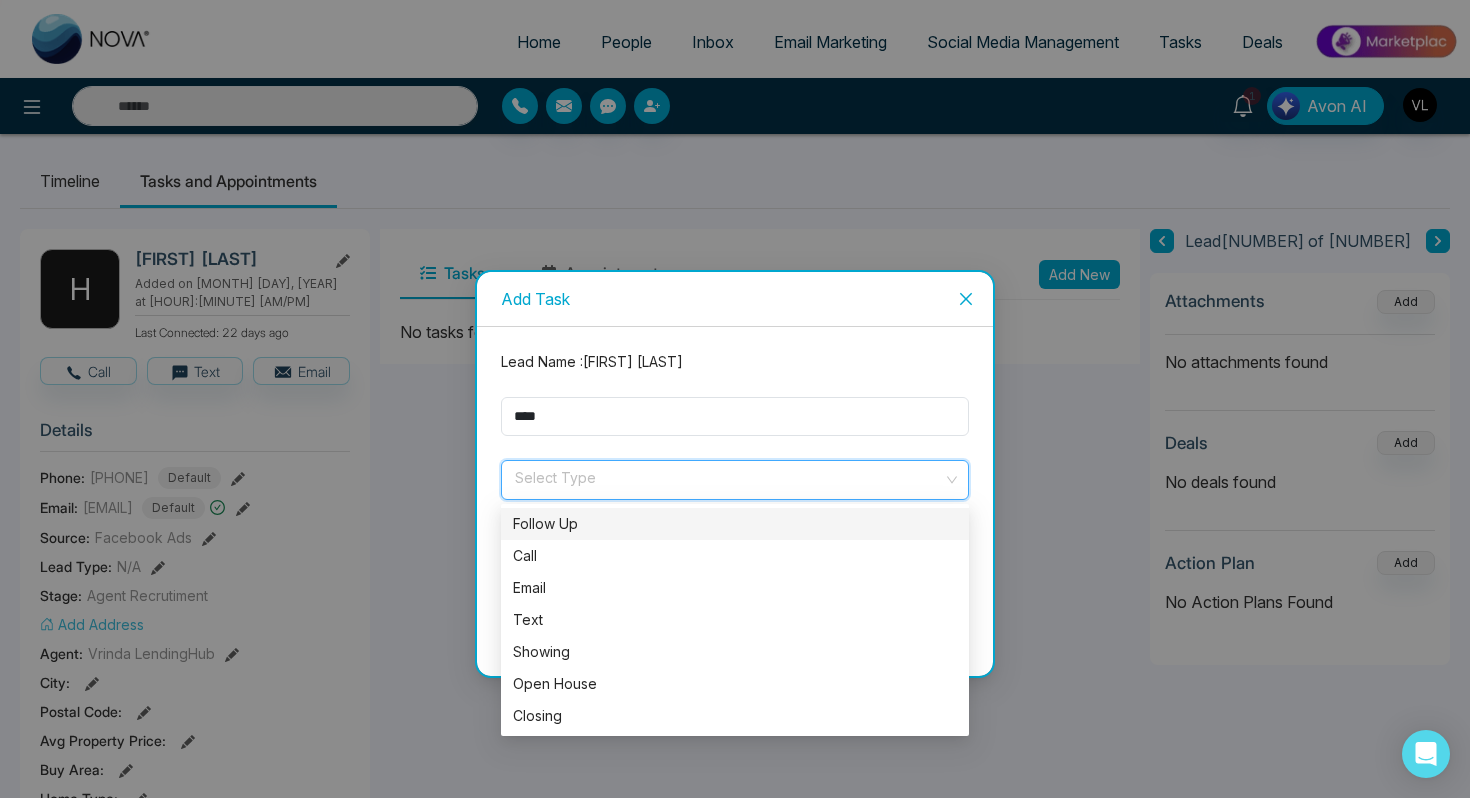 click on "Follow Up" at bounding box center [735, 524] 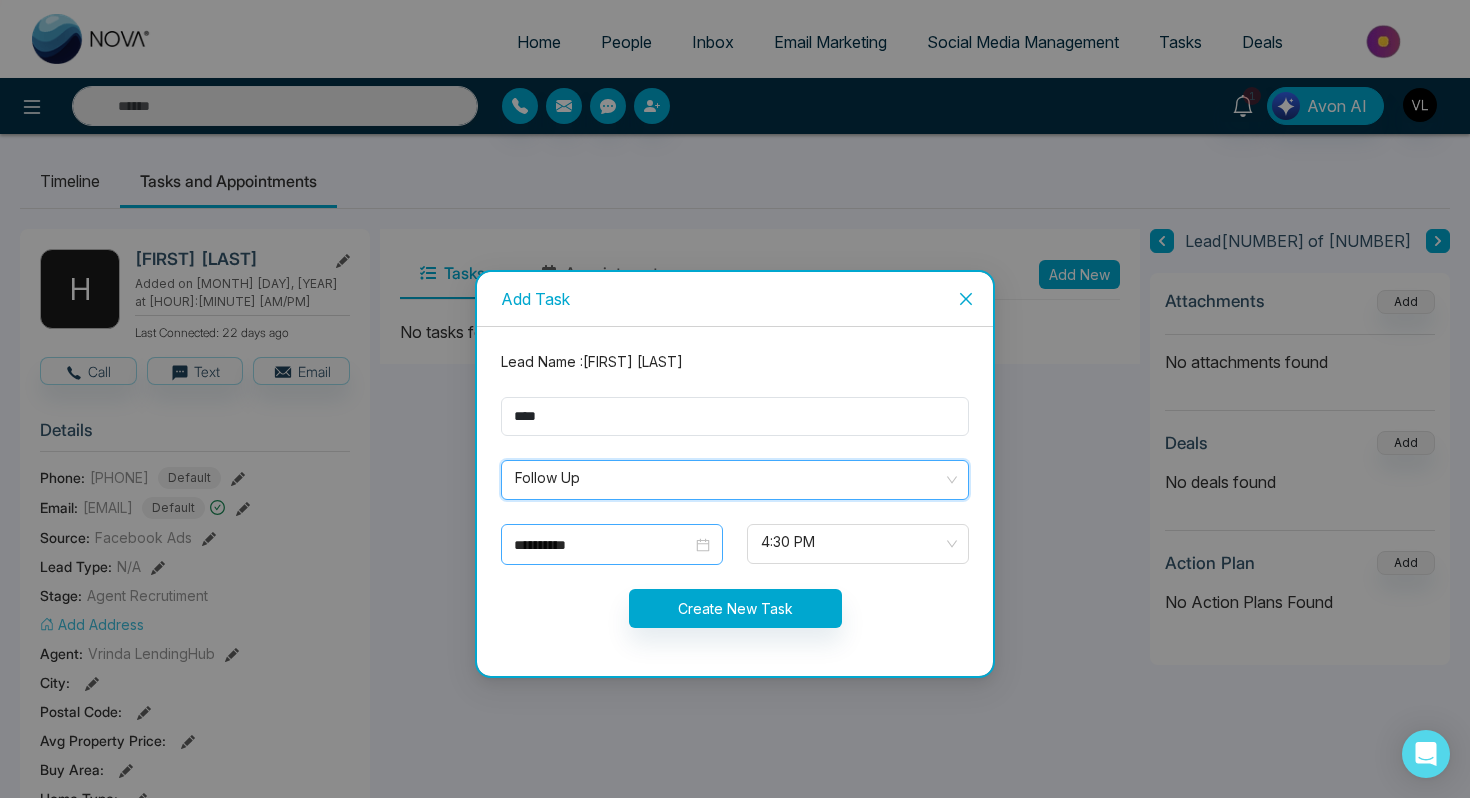 click on "**********" at bounding box center (612, 545) 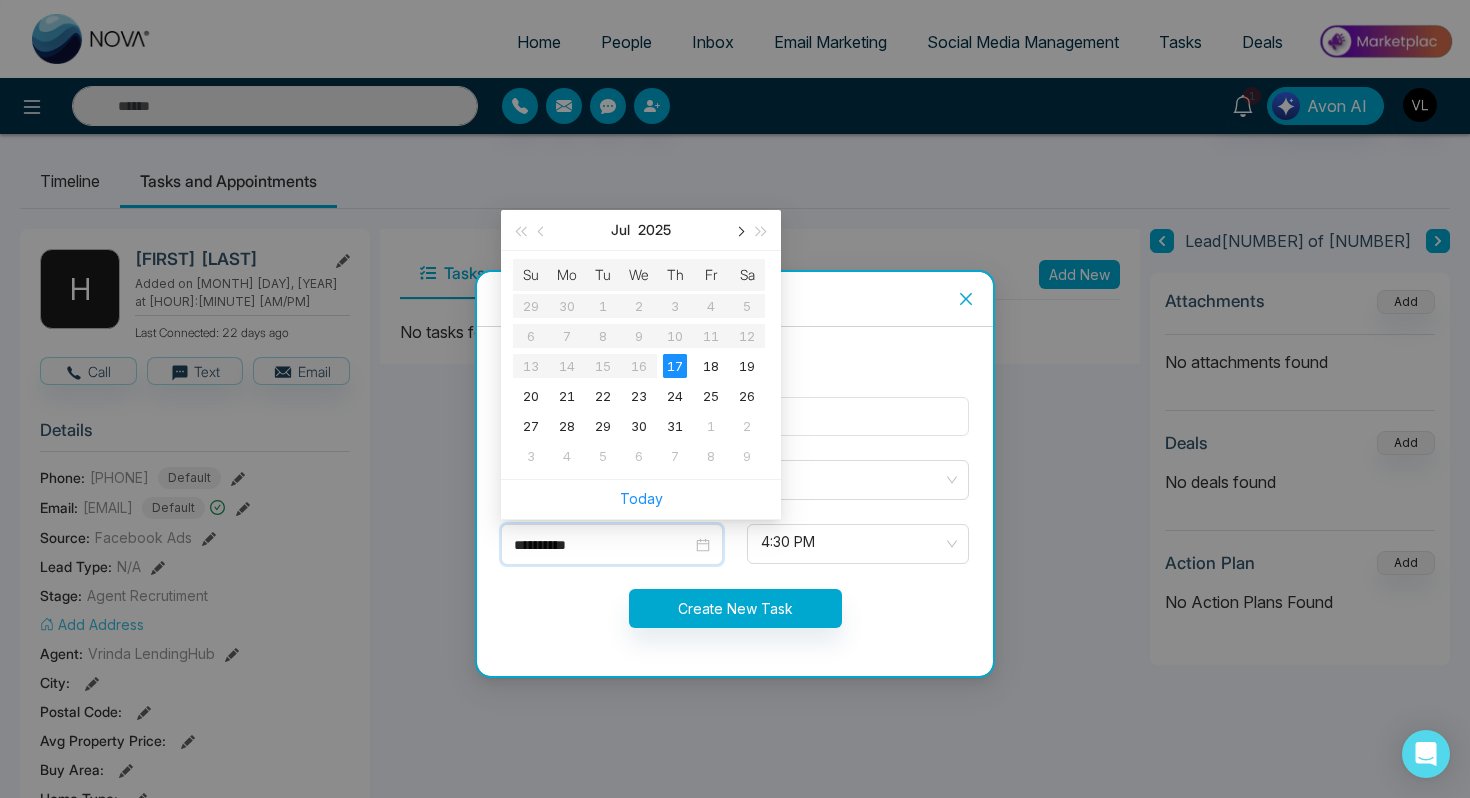 click at bounding box center [739, 232] 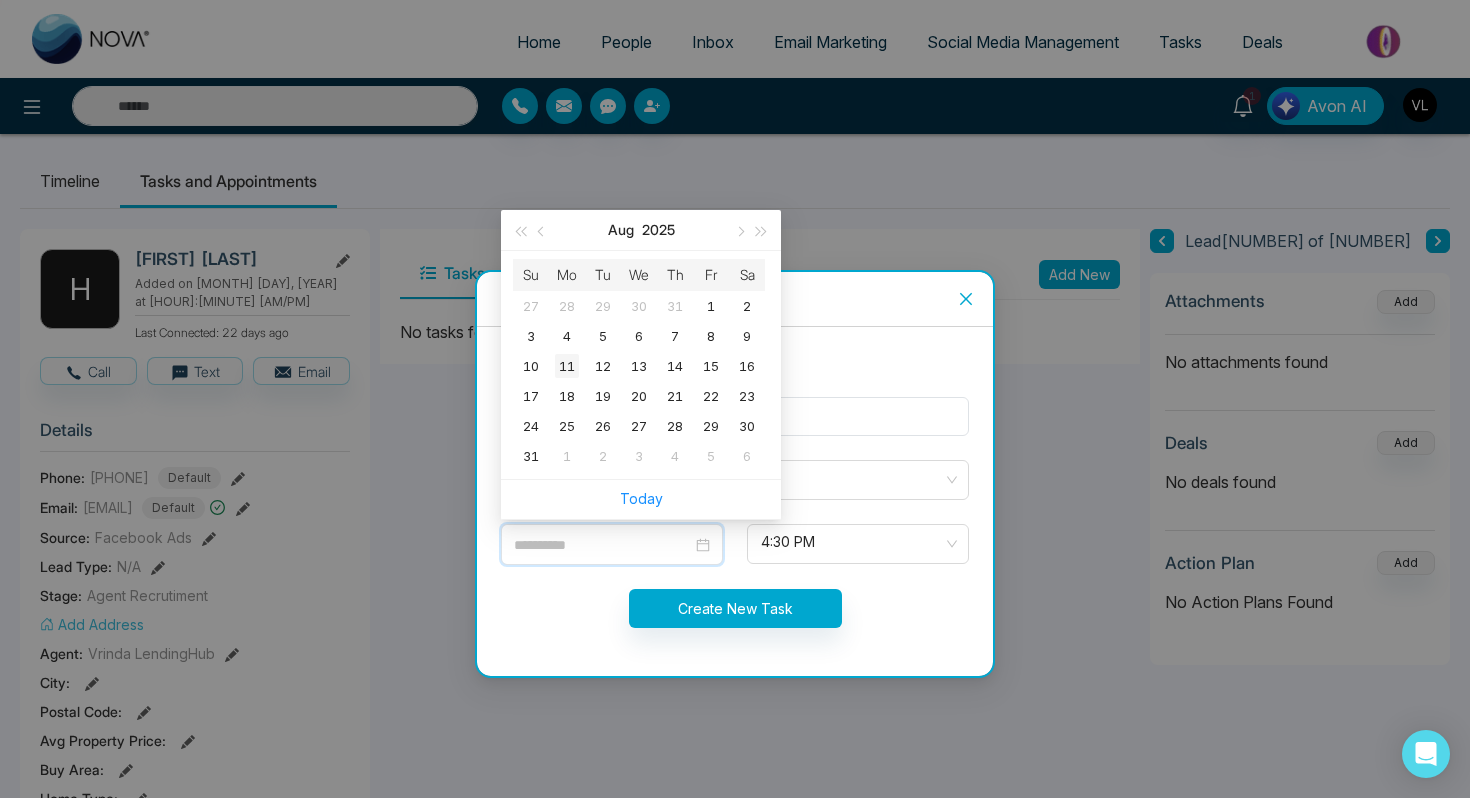 type on "**********" 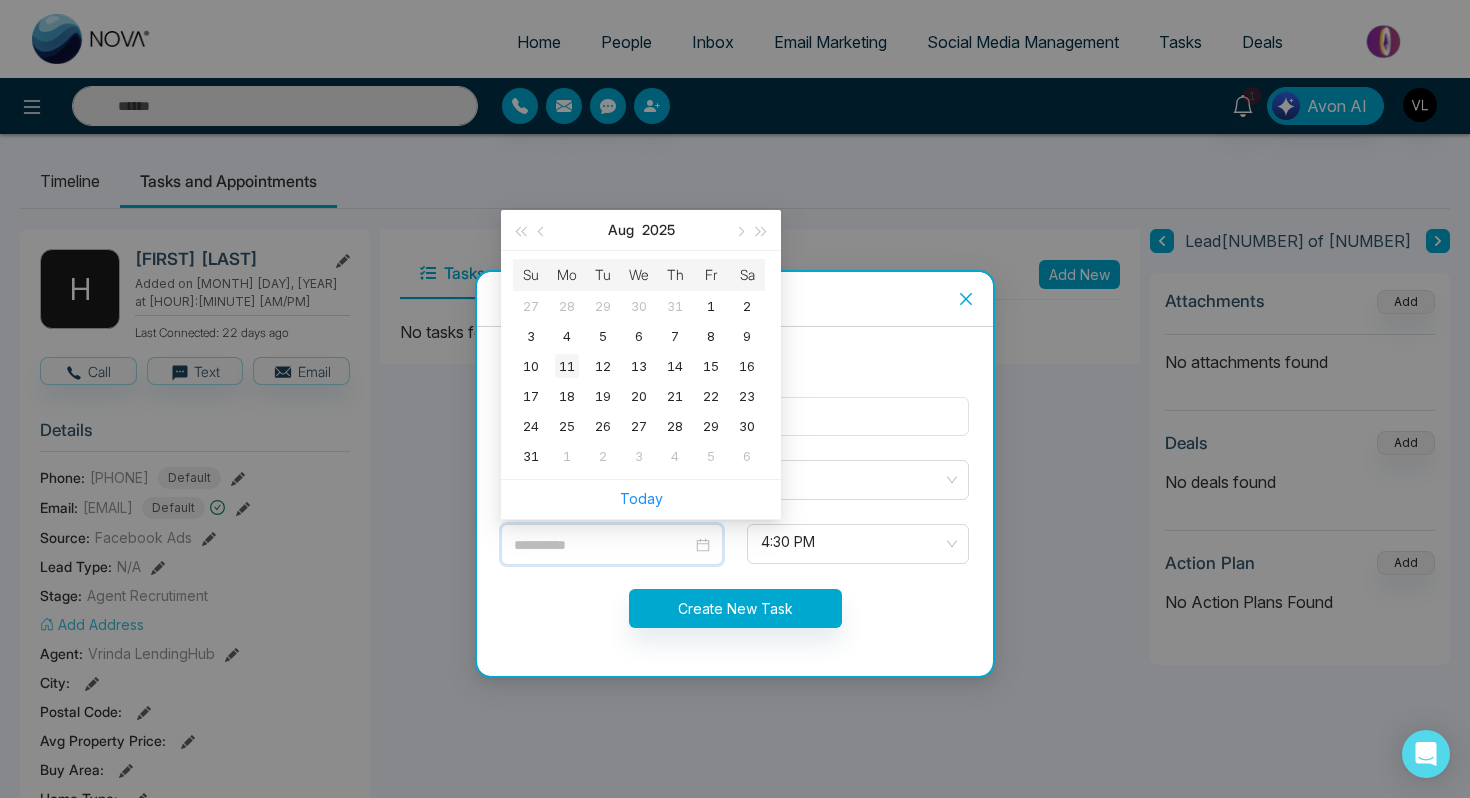 click on "11" at bounding box center (567, 366) 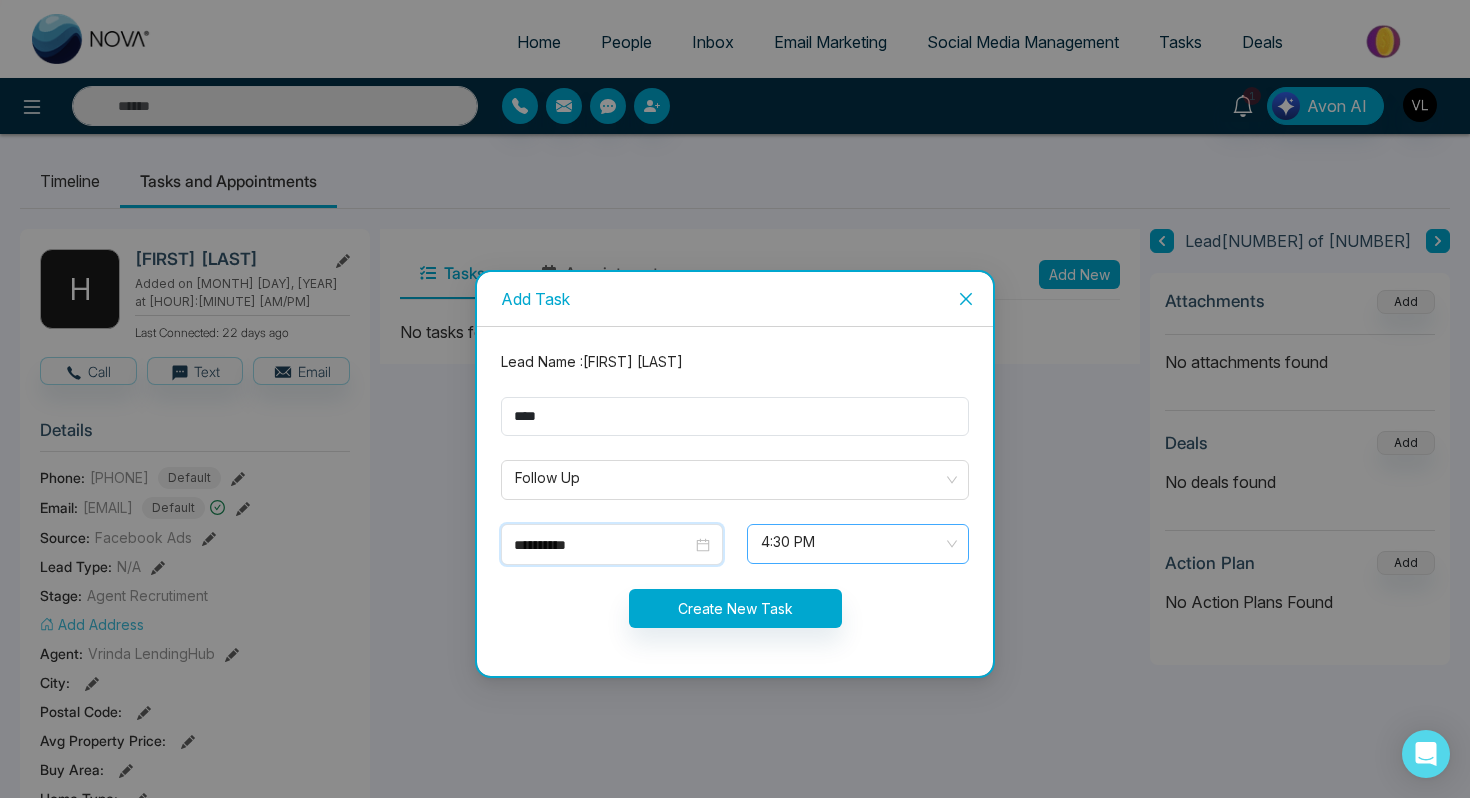 click on "4:30 PM" at bounding box center (858, 544) 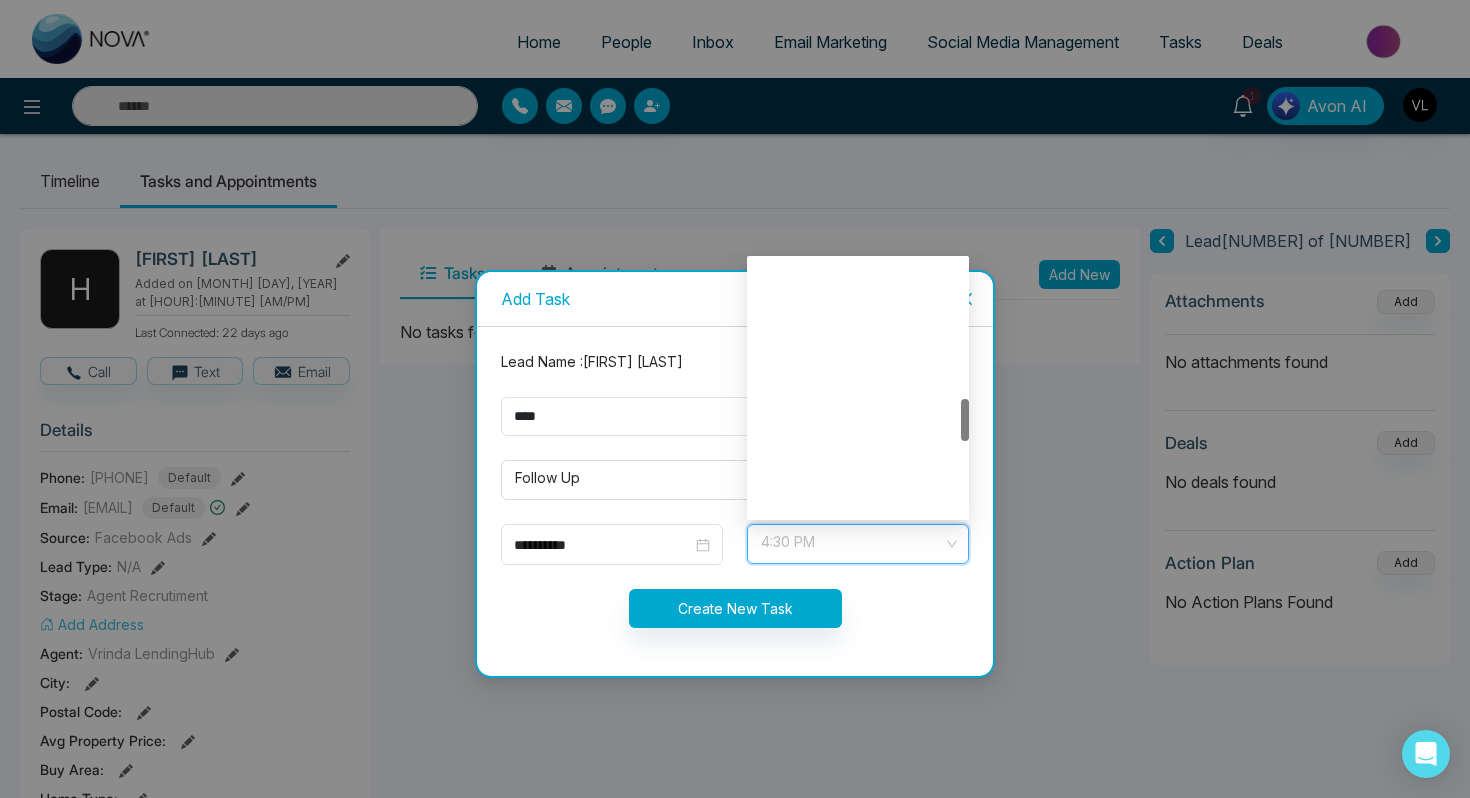 scroll, scrollTop: 832, scrollLeft: 0, axis: vertical 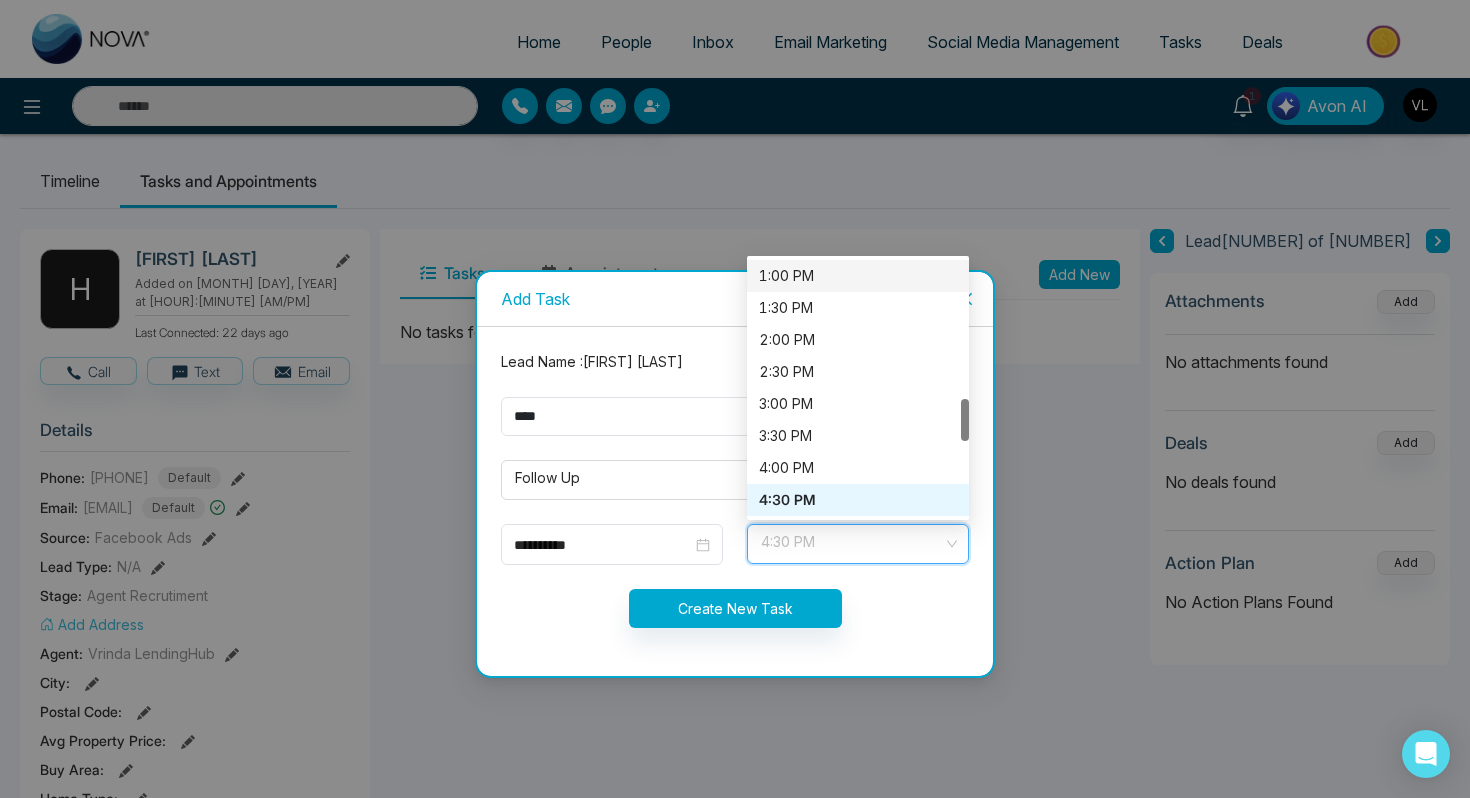 click on "1:00 PM" at bounding box center [858, 276] 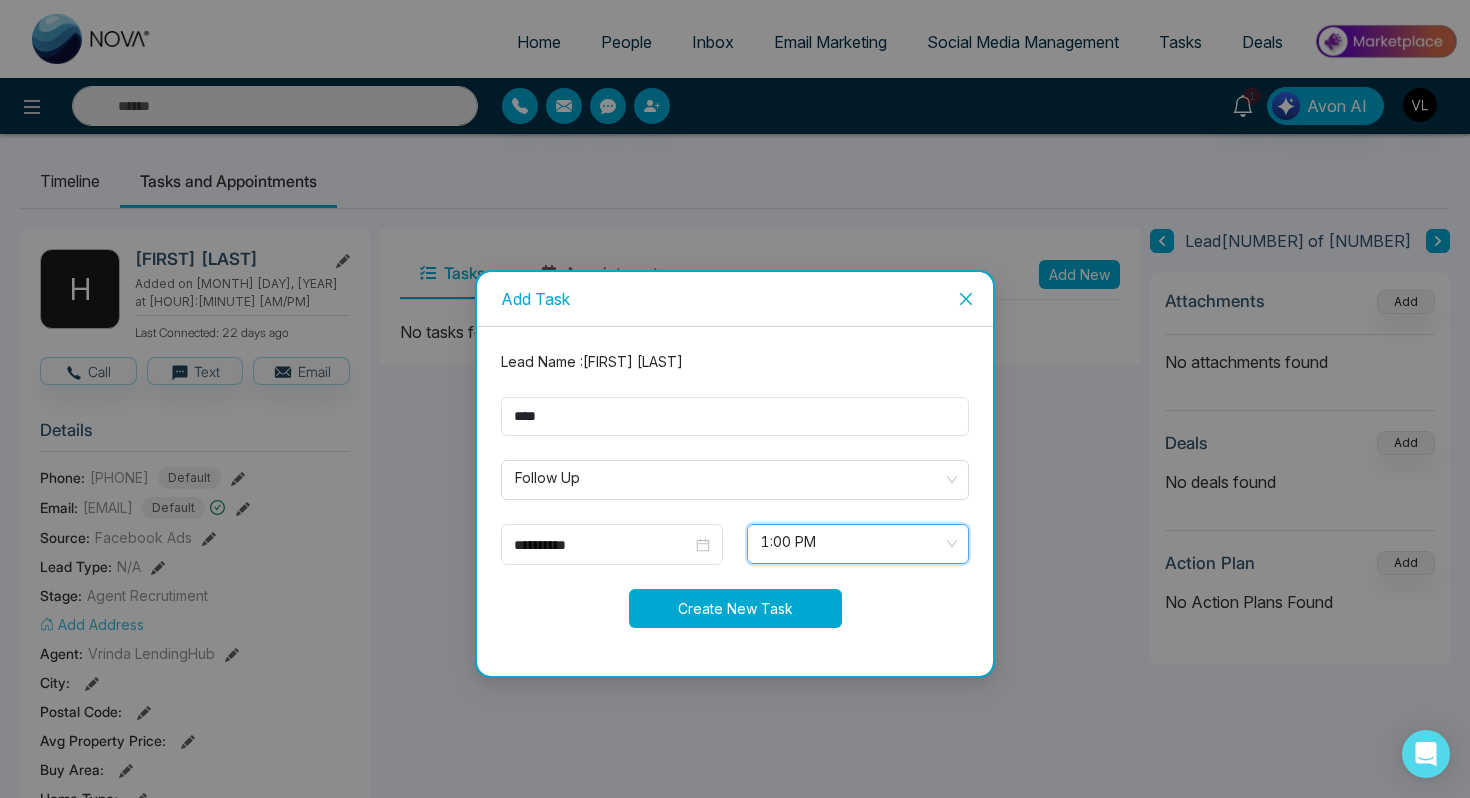 click on "Create New Task" at bounding box center (735, 608) 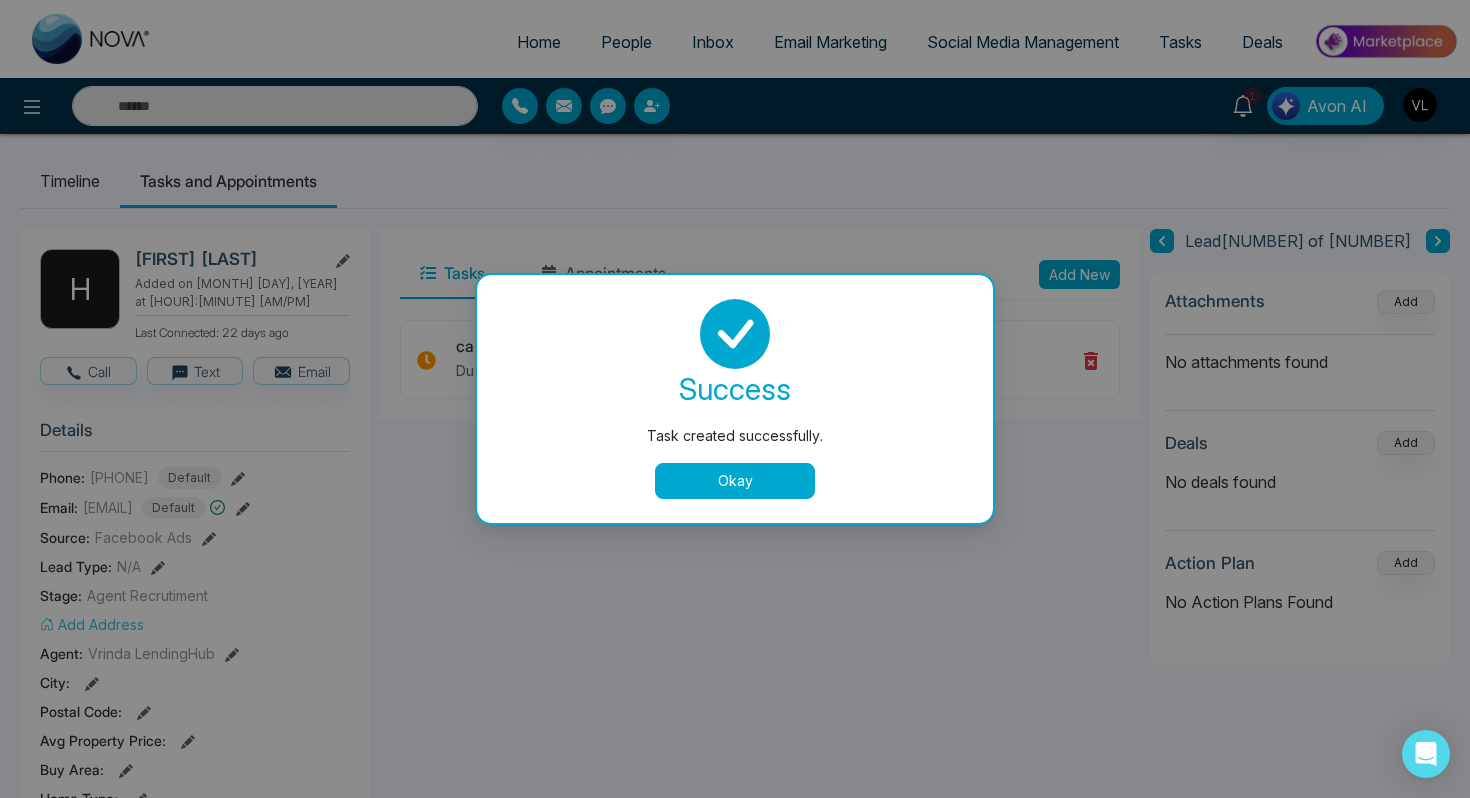 click on "Okay" at bounding box center (735, 481) 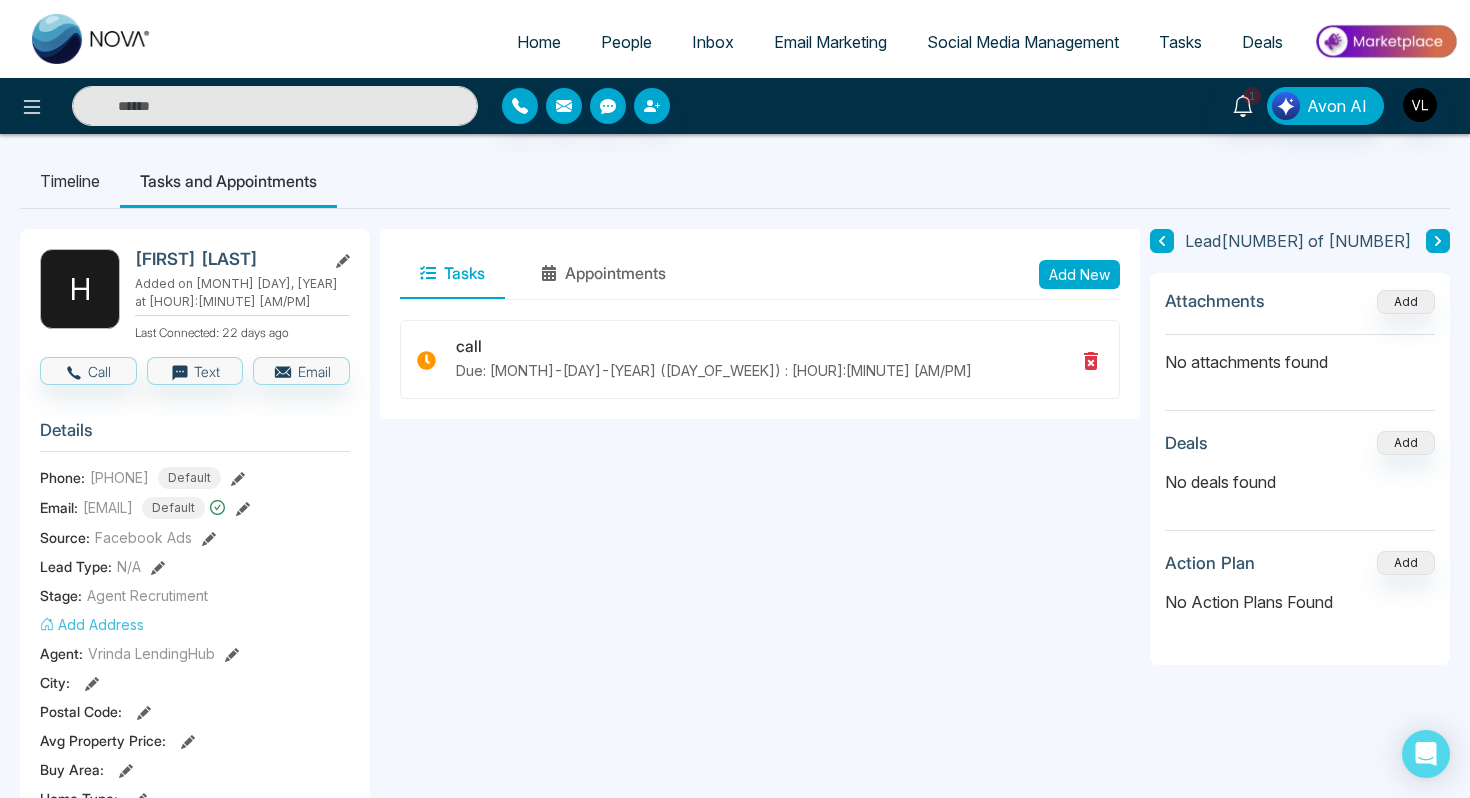 click on "People" at bounding box center (626, 42) 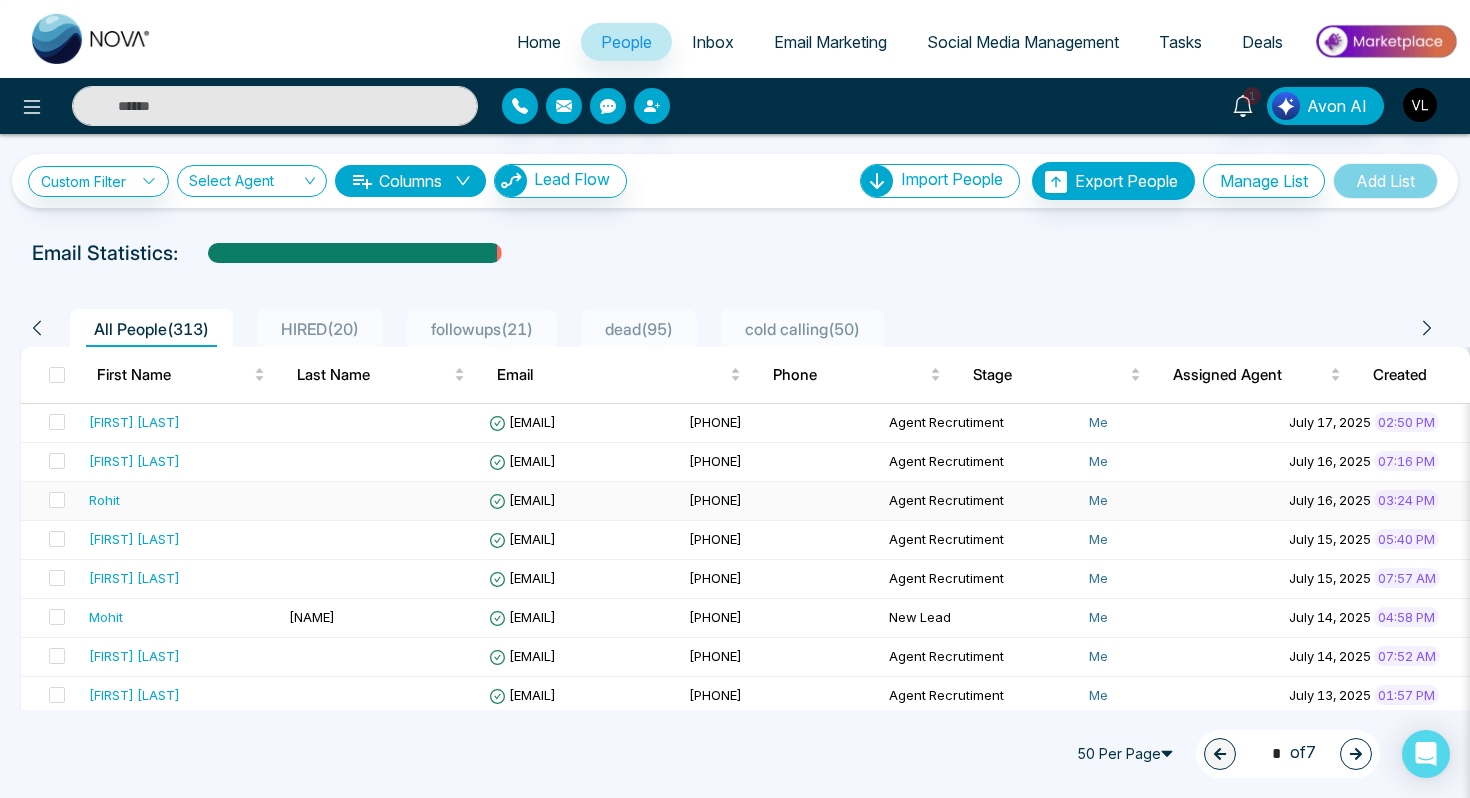 click on "Rohit" at bounding box center [104, 500] 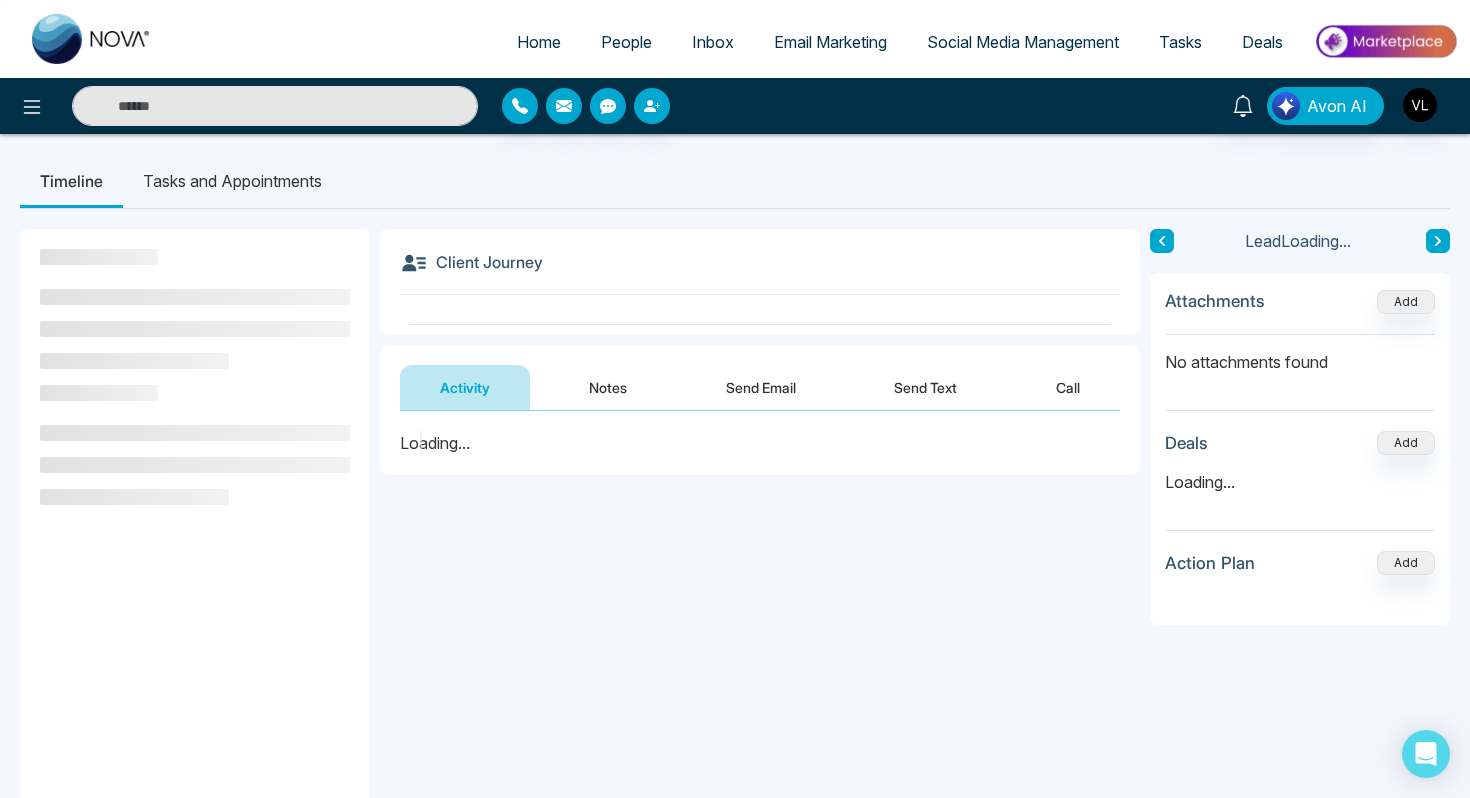 click on "Notes" at bounding box center (608, 387) 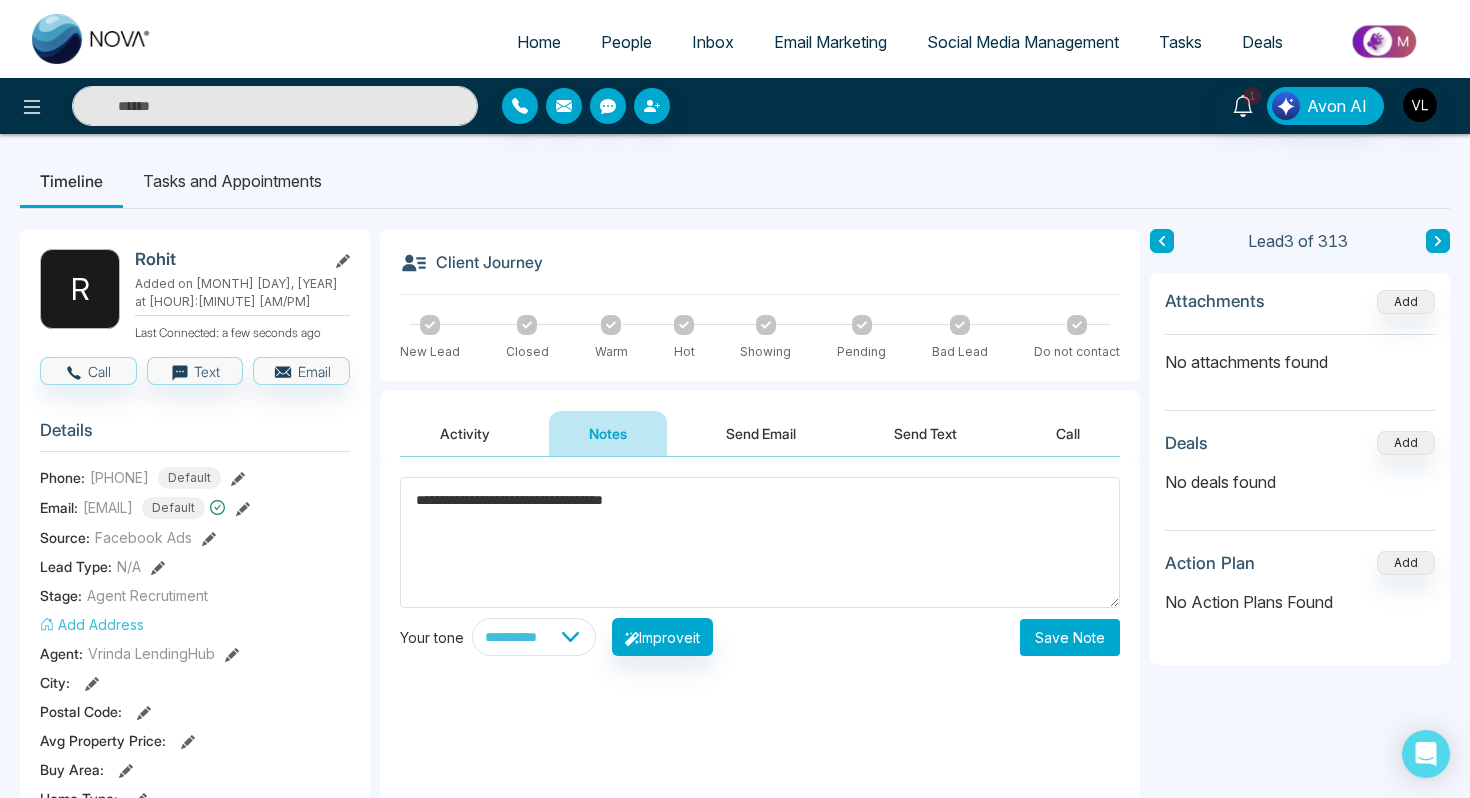 type on "**********" 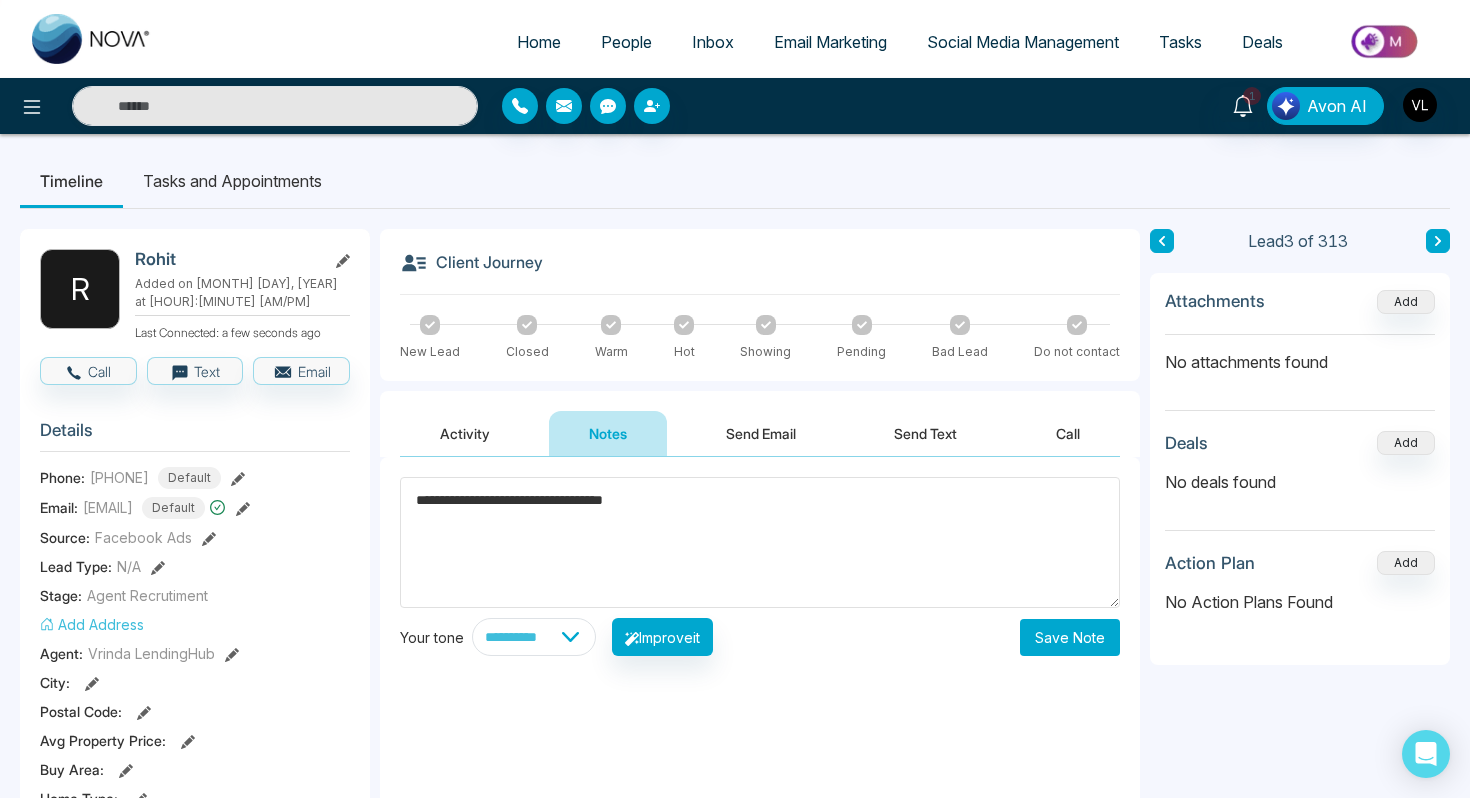 click on "Save Note" at bounding box center (1070, 637) 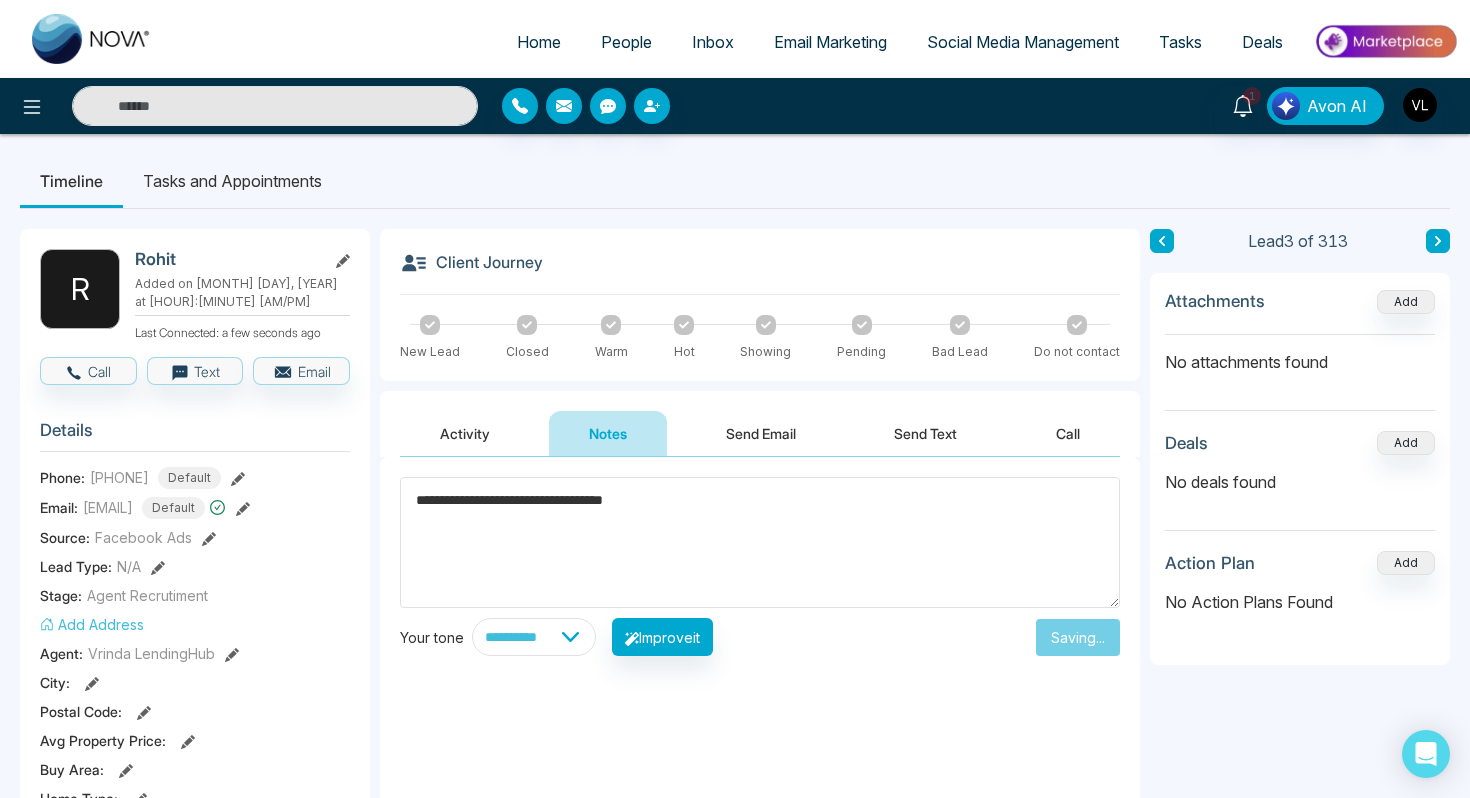 type 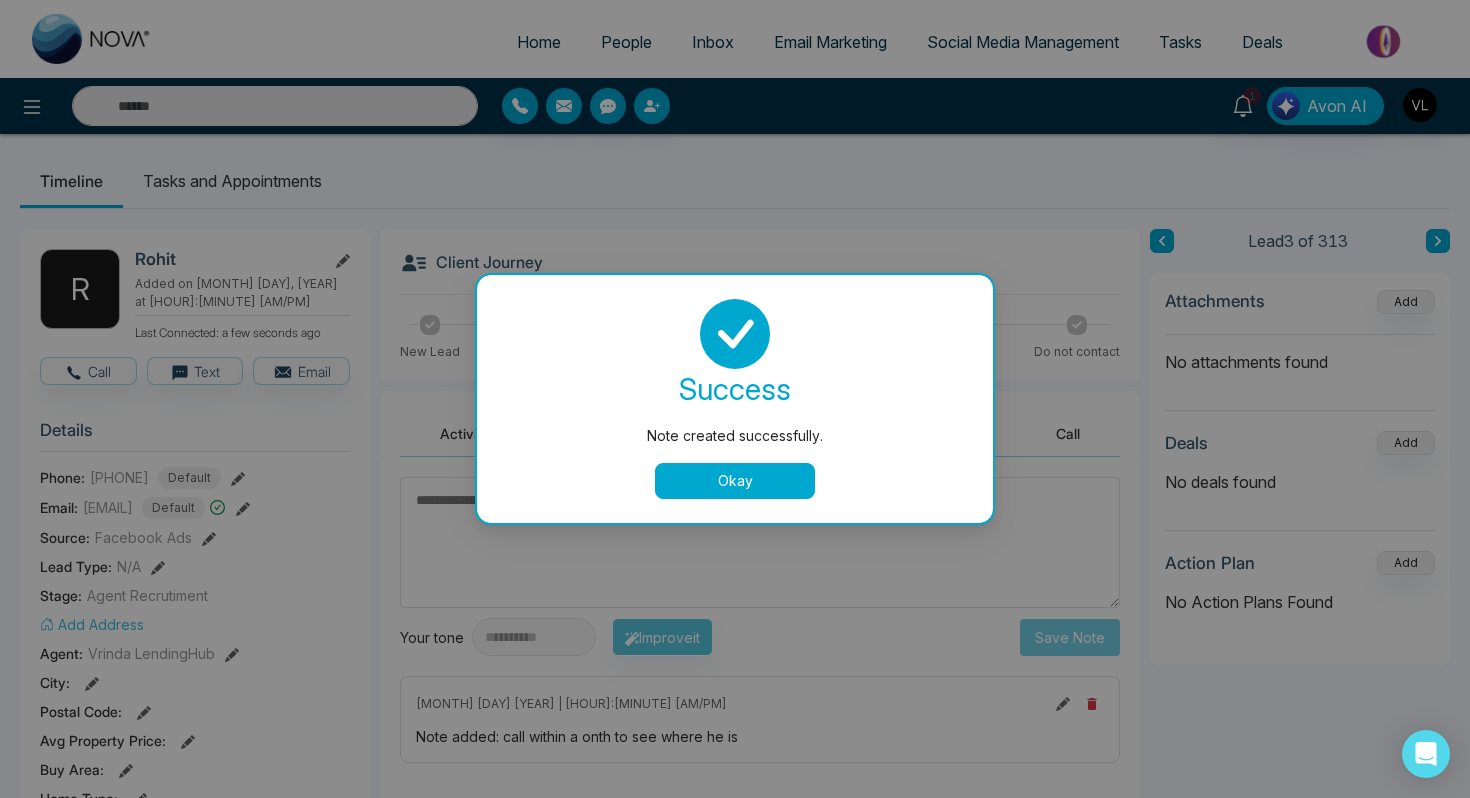 click on "Okay" at bounding box center (735, 481) 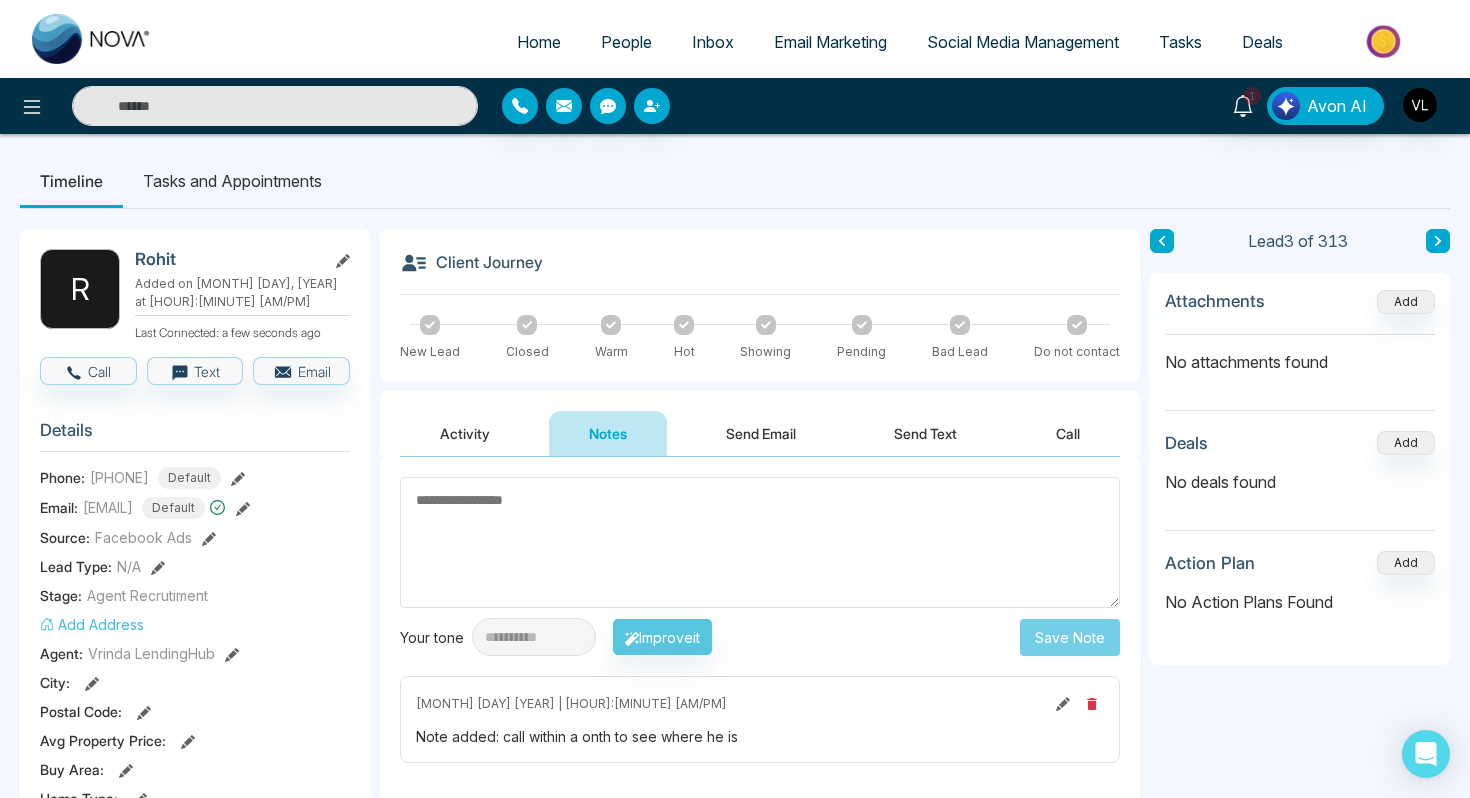 click on "Tasks and Appointments" at bounding box center (232, 181) 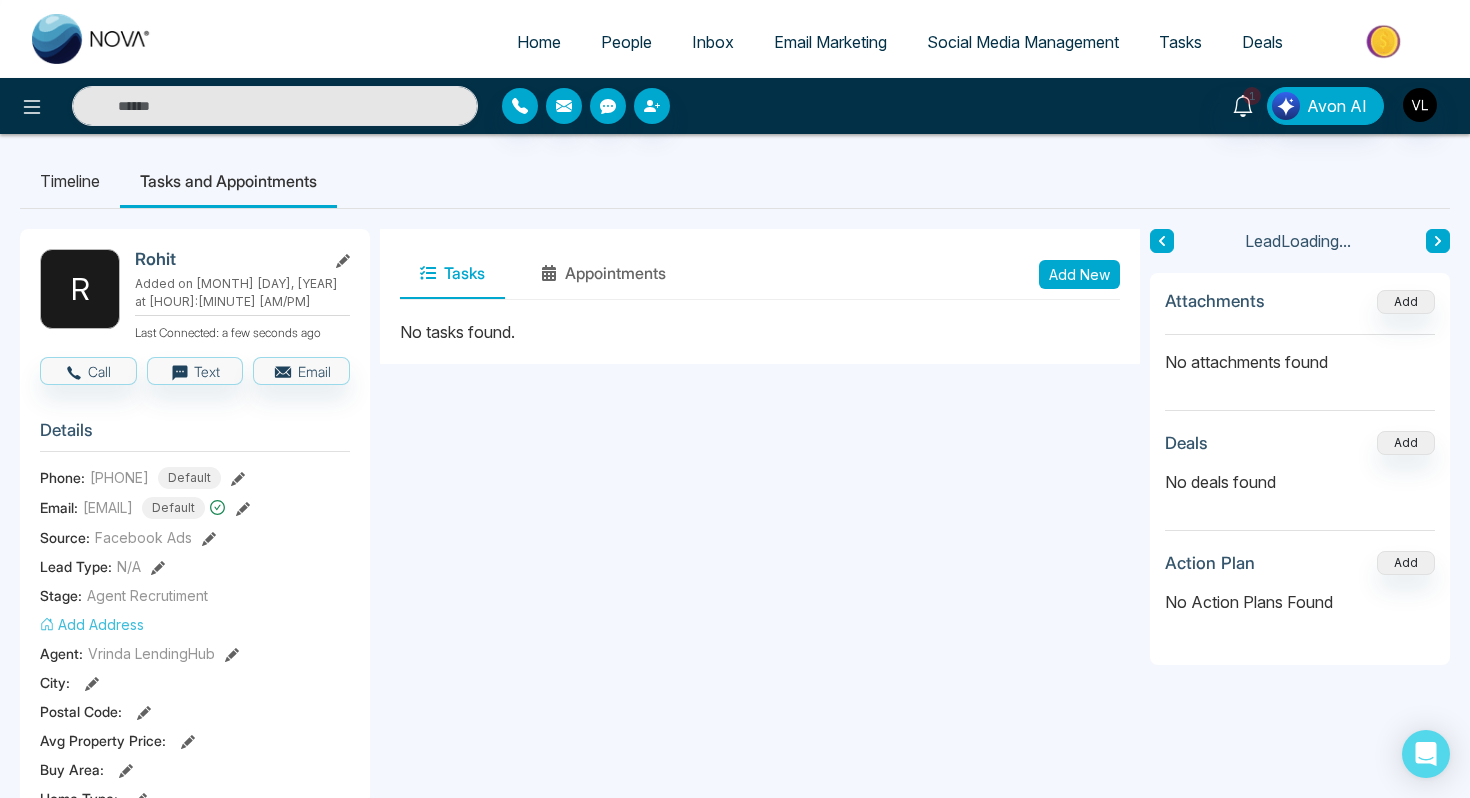 click on "Add New" at bounding box center (1079, 274) 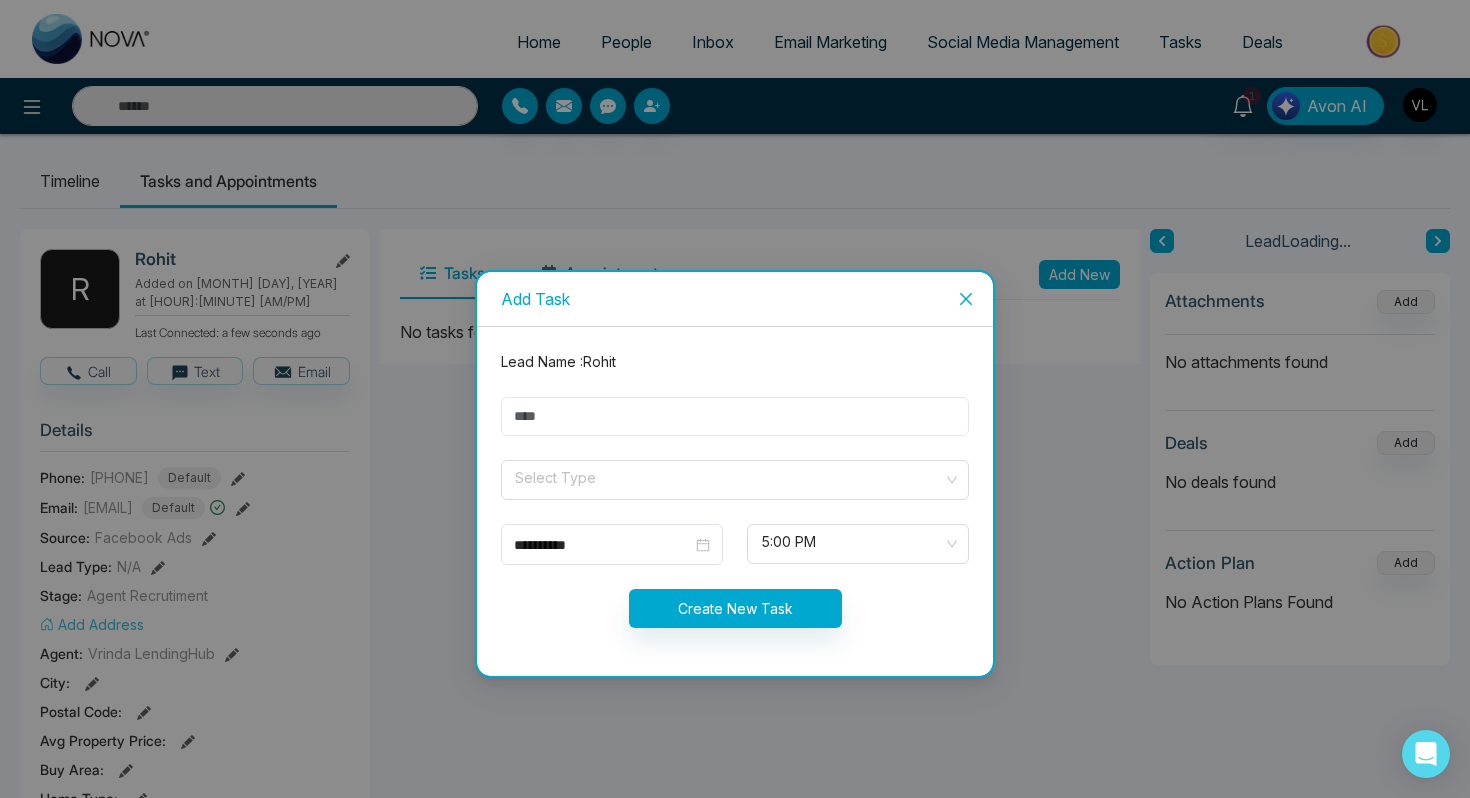 click at bounding box center [735, 416] 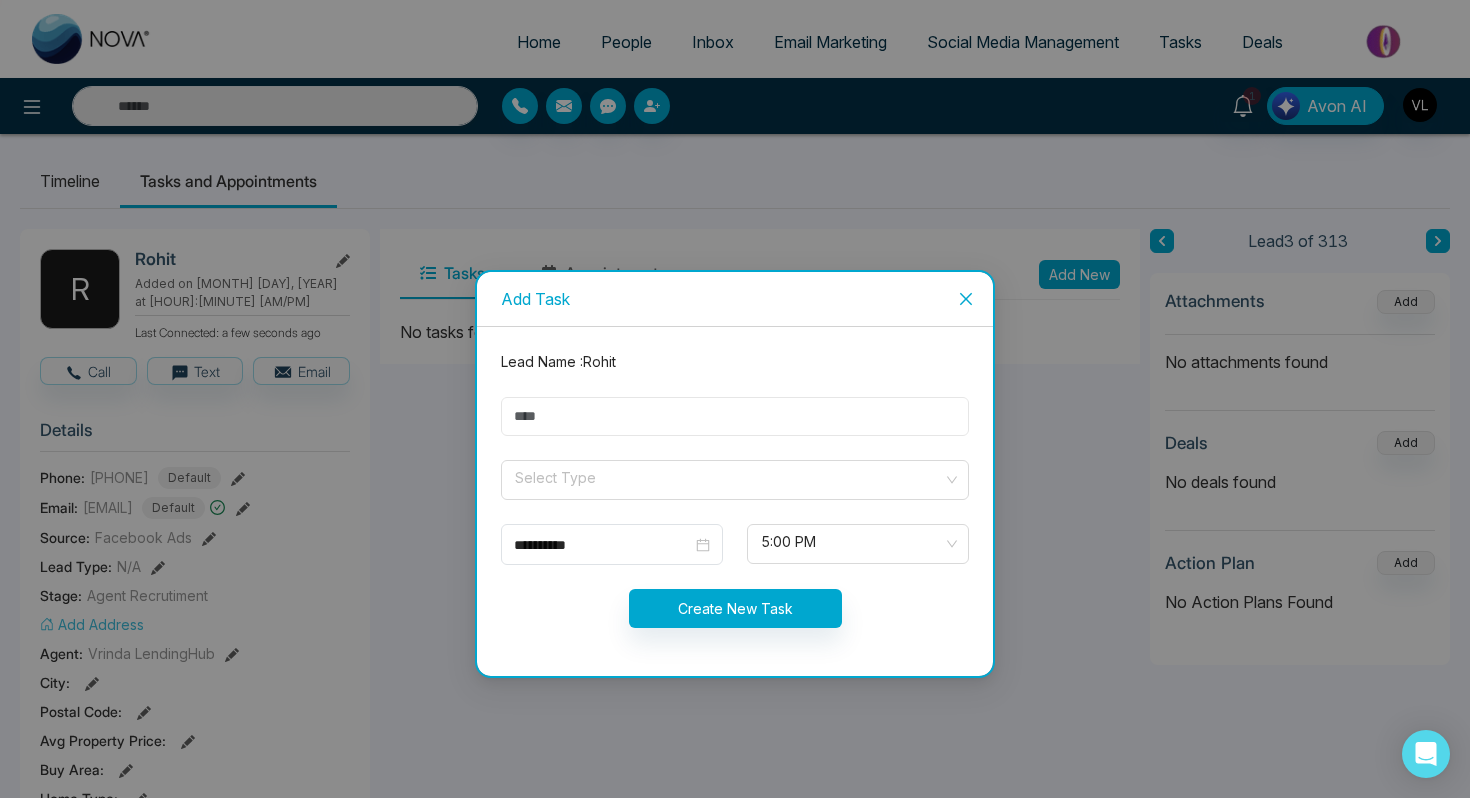 type on "**********" 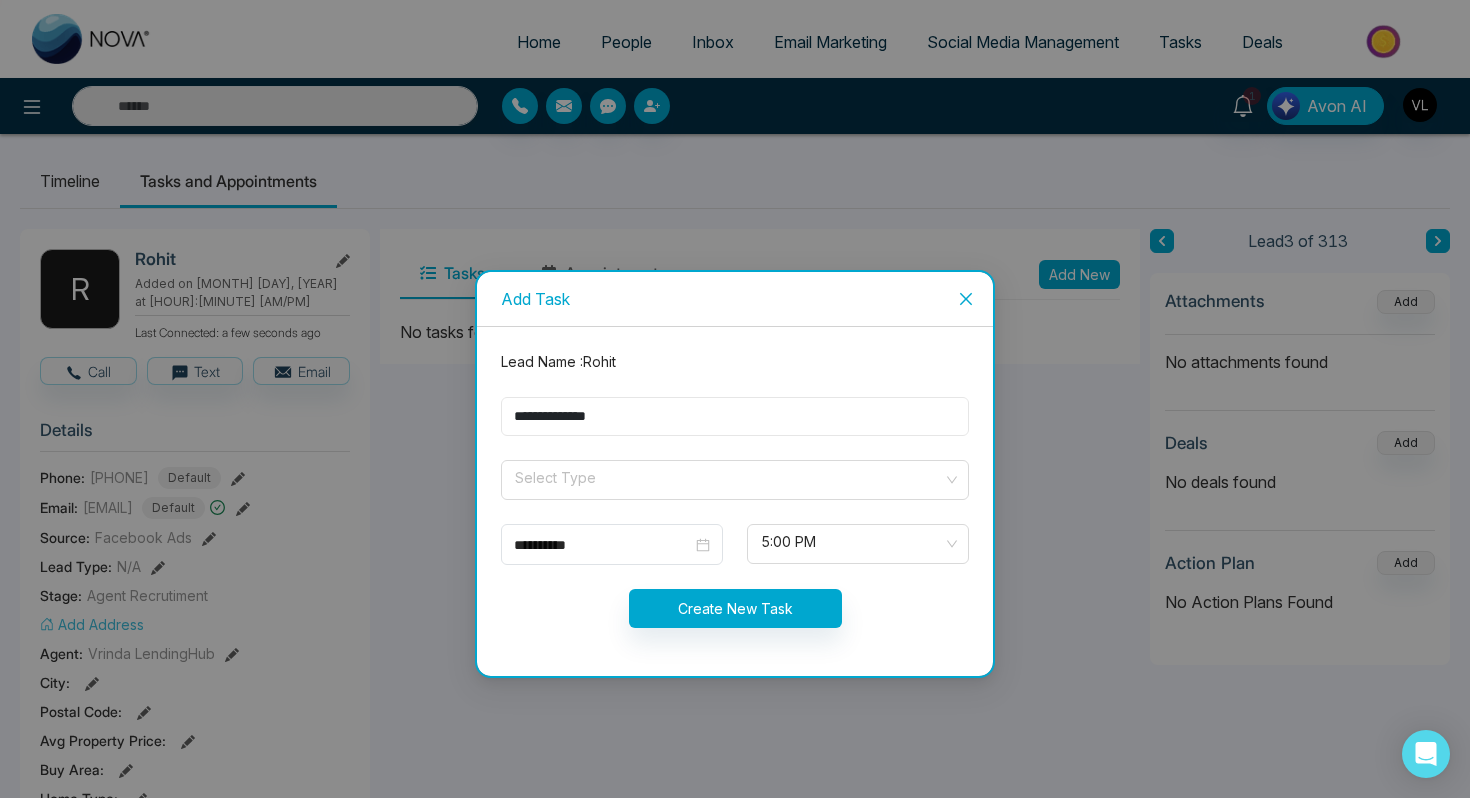 click on "**********" at bounding box center [735, 416] 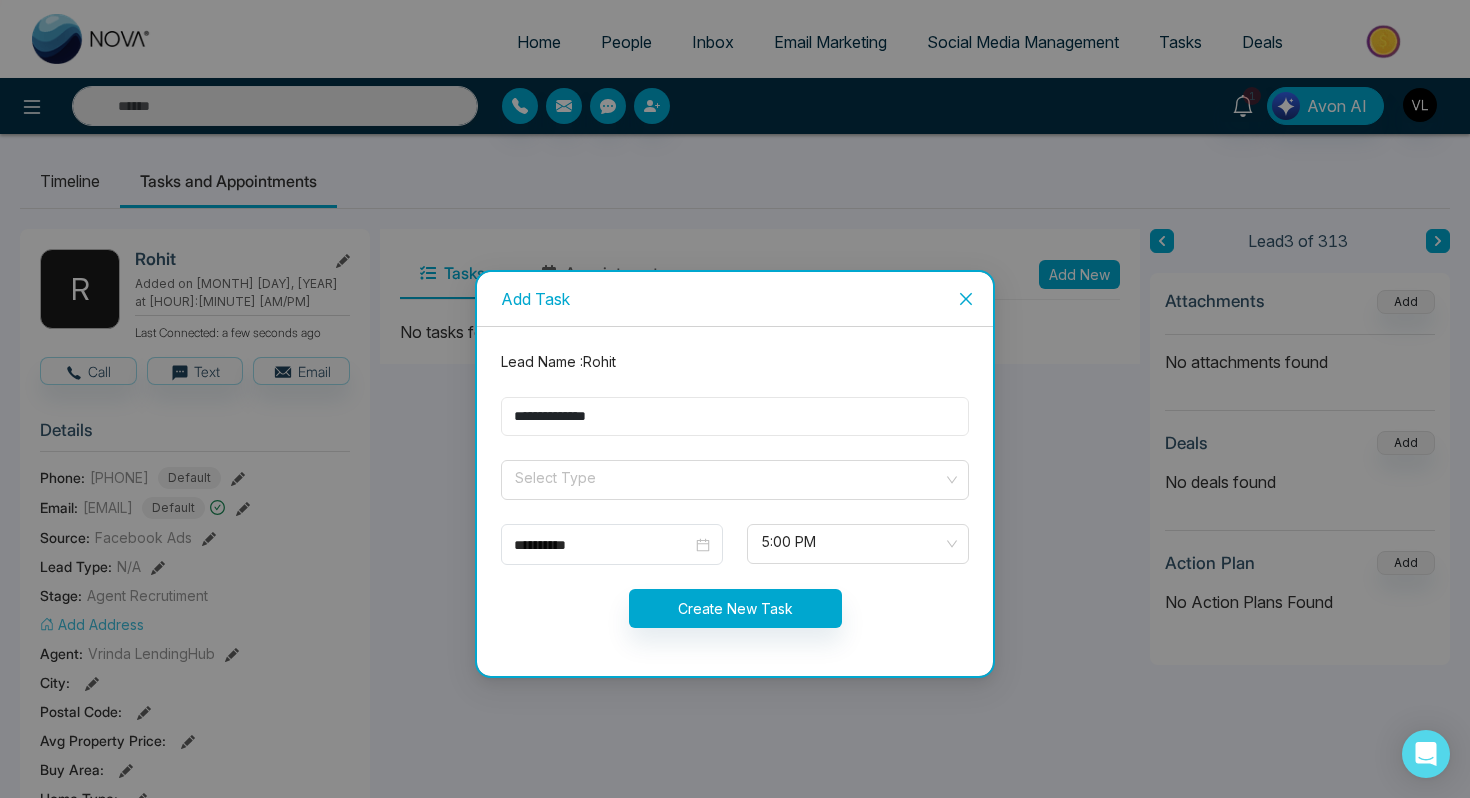 click on "**********" at bounding box center [735, 416] 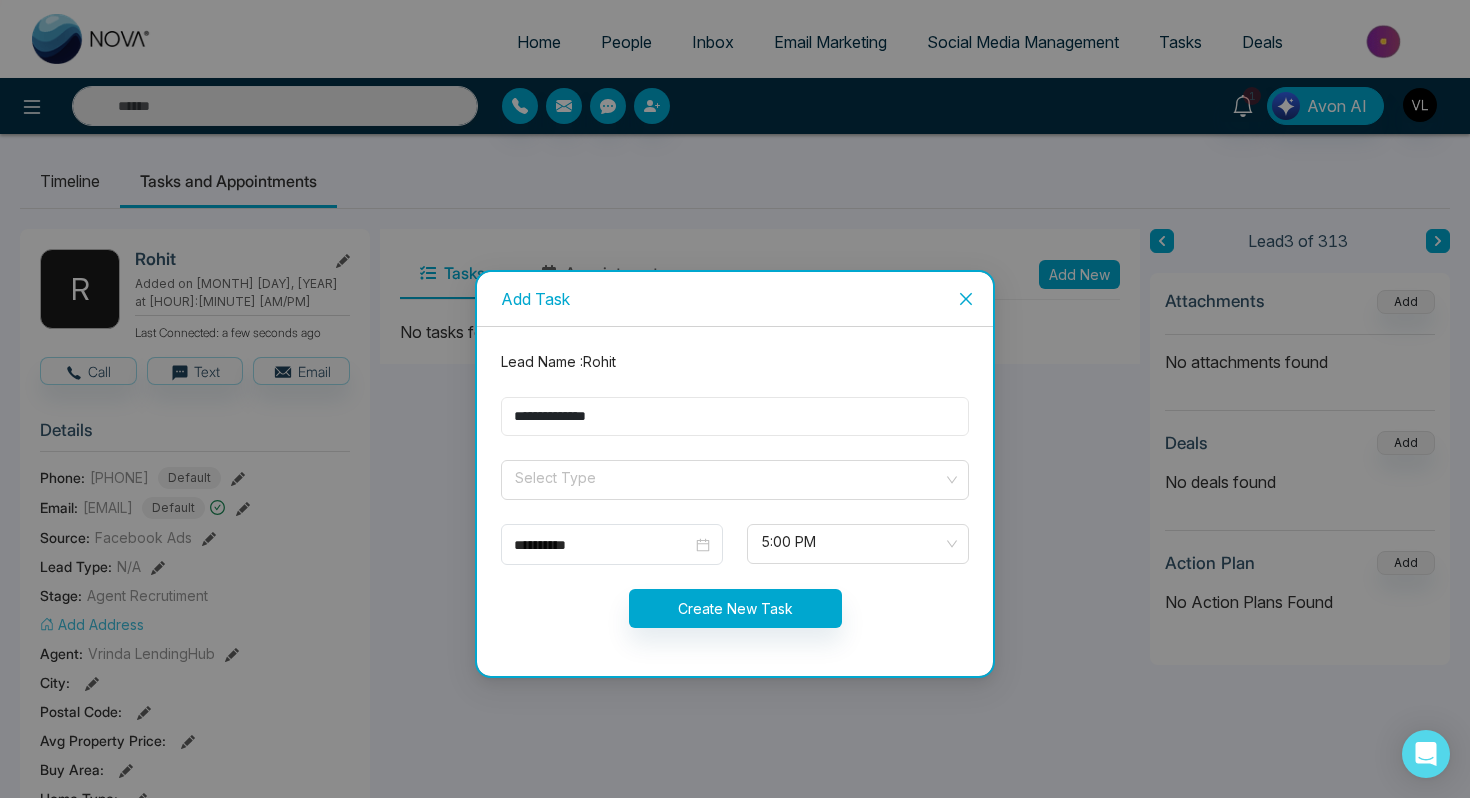 click on "**********" at bounding box center (735, 416) 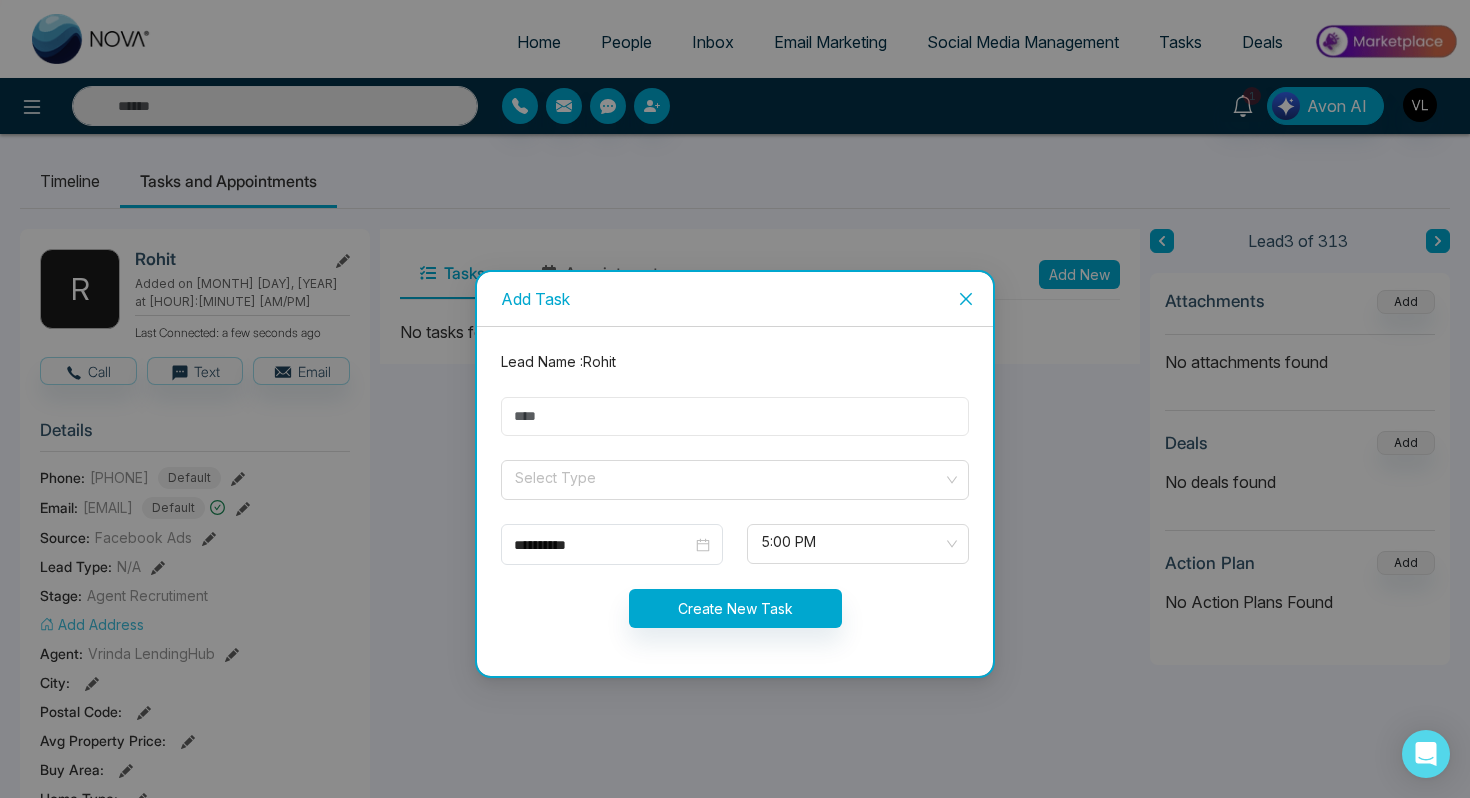 click at bounding box center [735, 416] 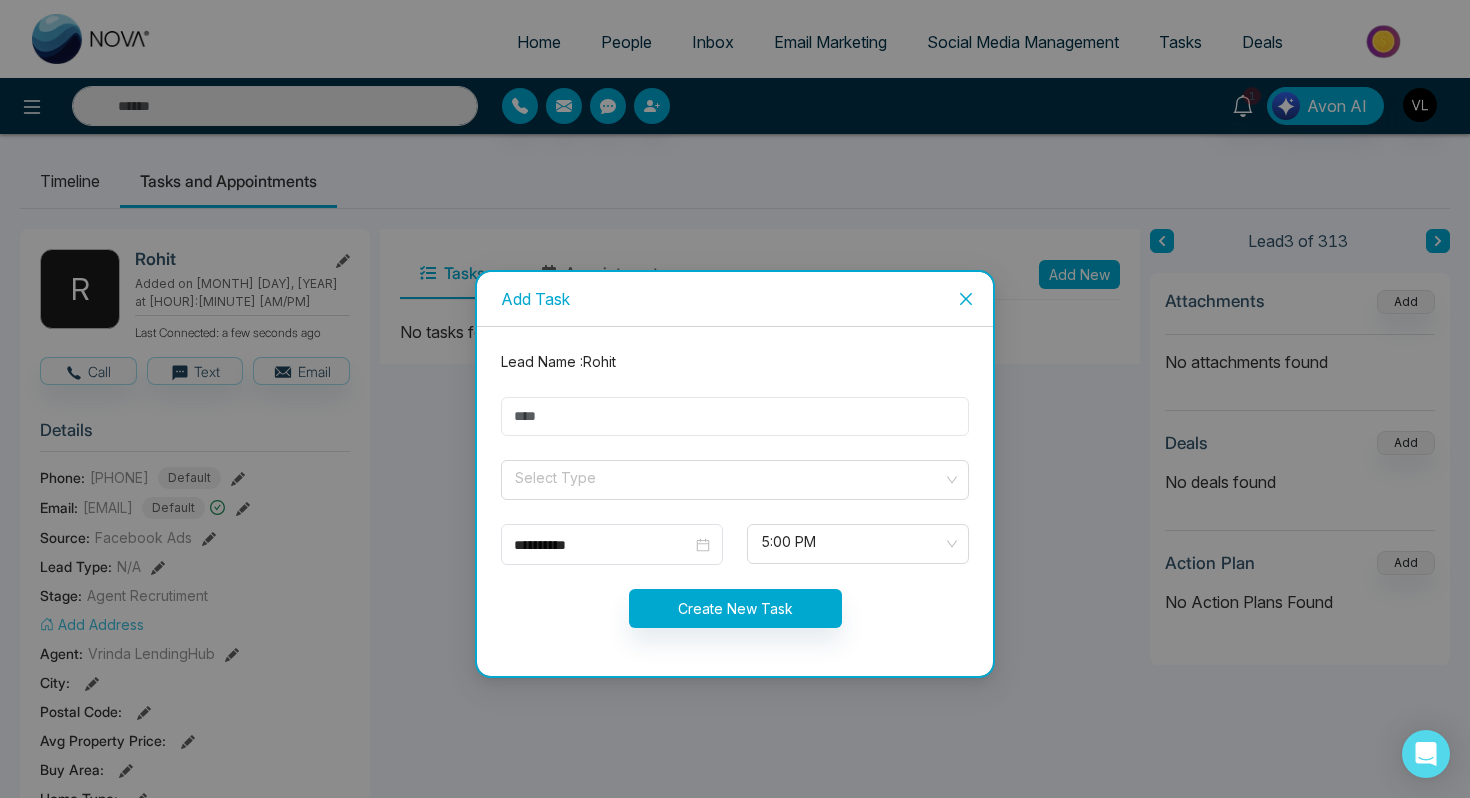 type on "****" 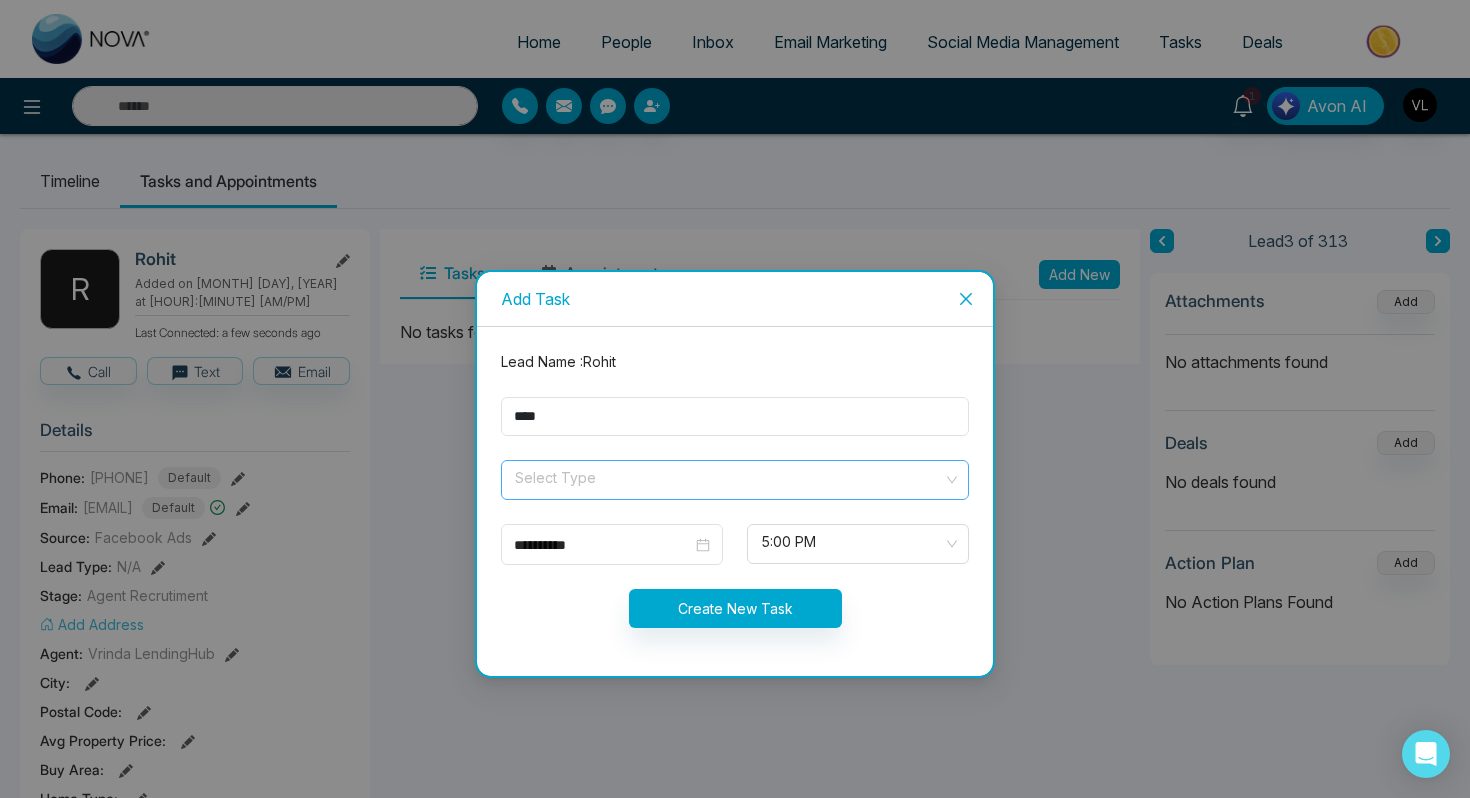 click at bounding box center (728, 476) 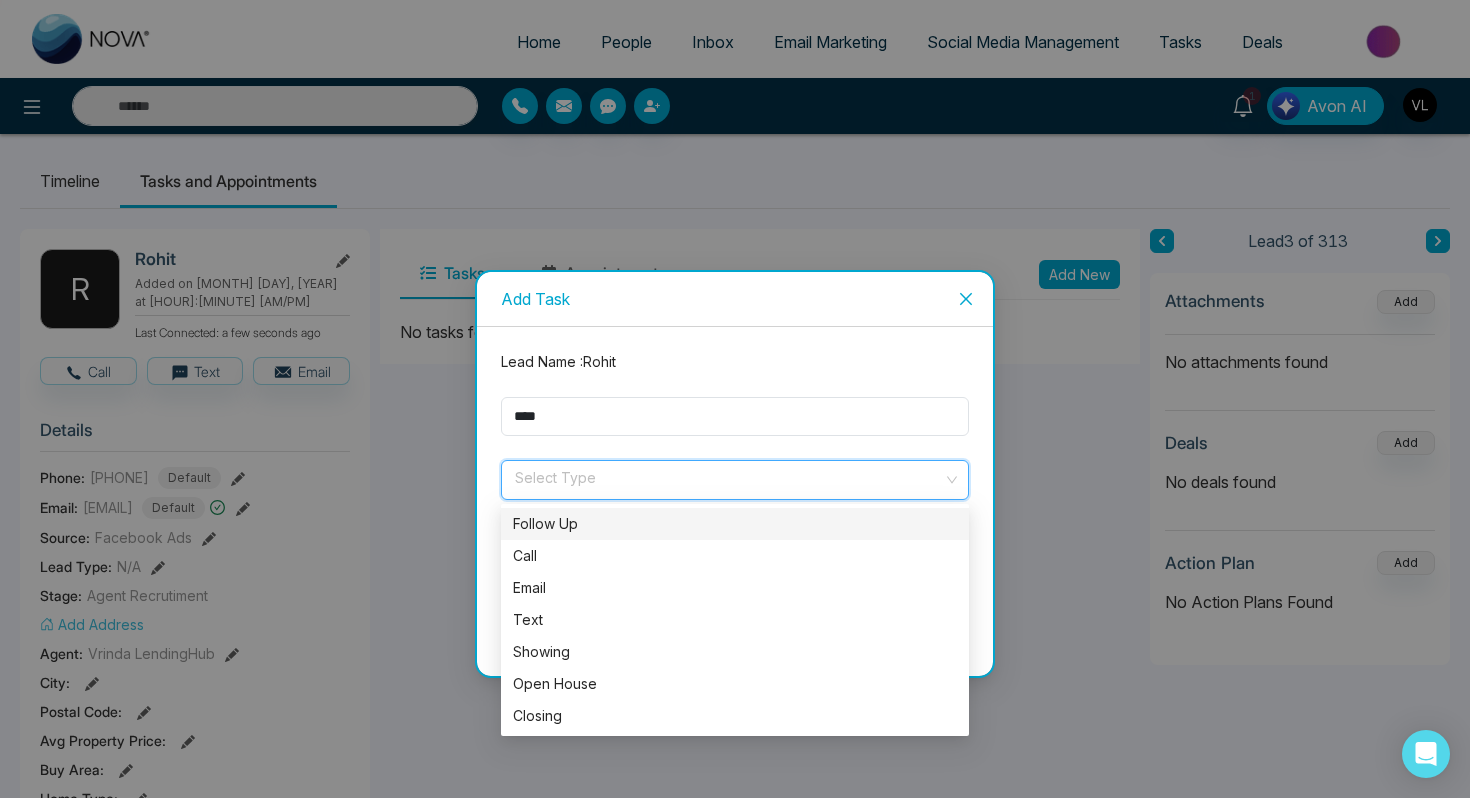 click on "Follow Up" at bounding box center (735, 524) 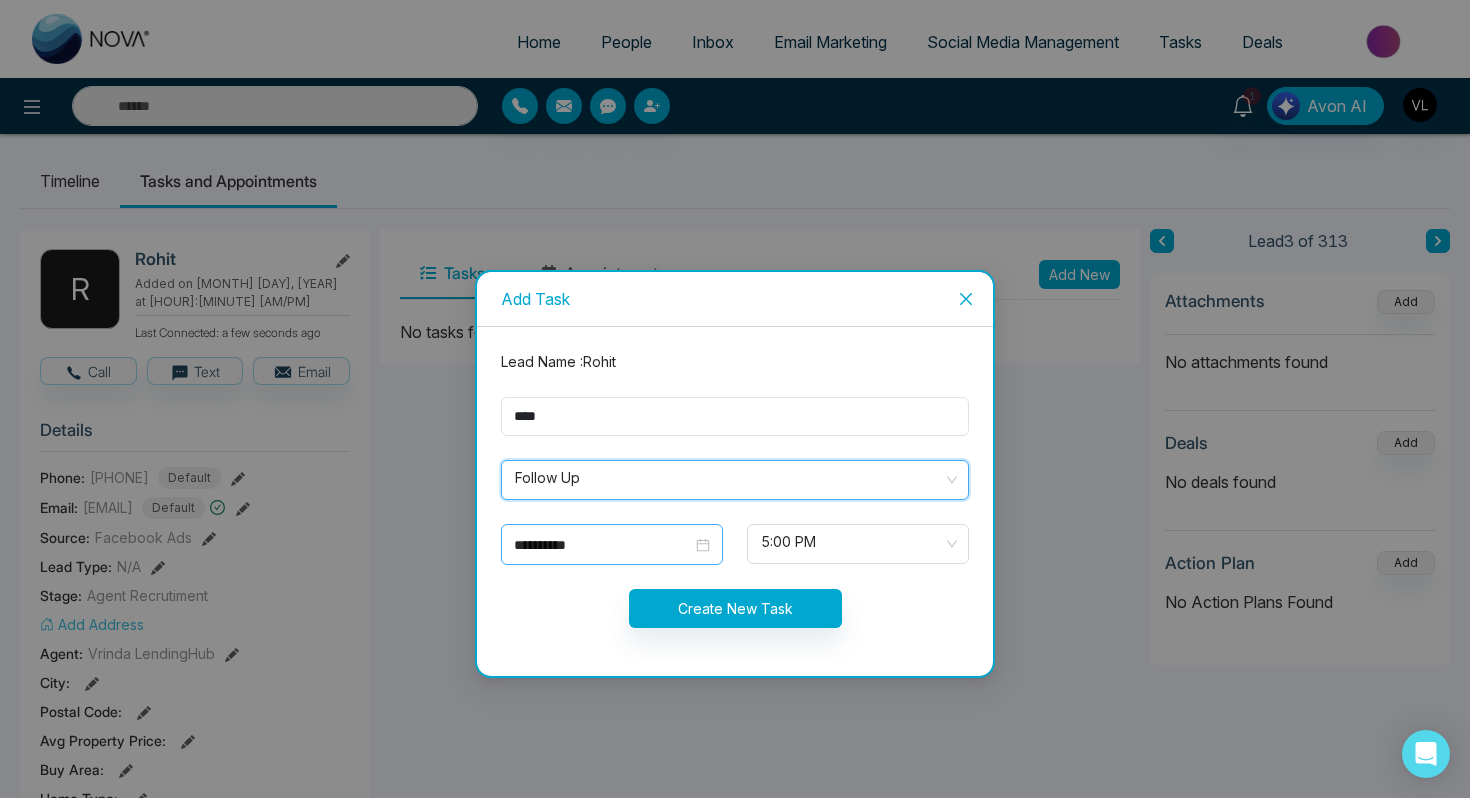 click on "**********" at bounding box center [612, 544] 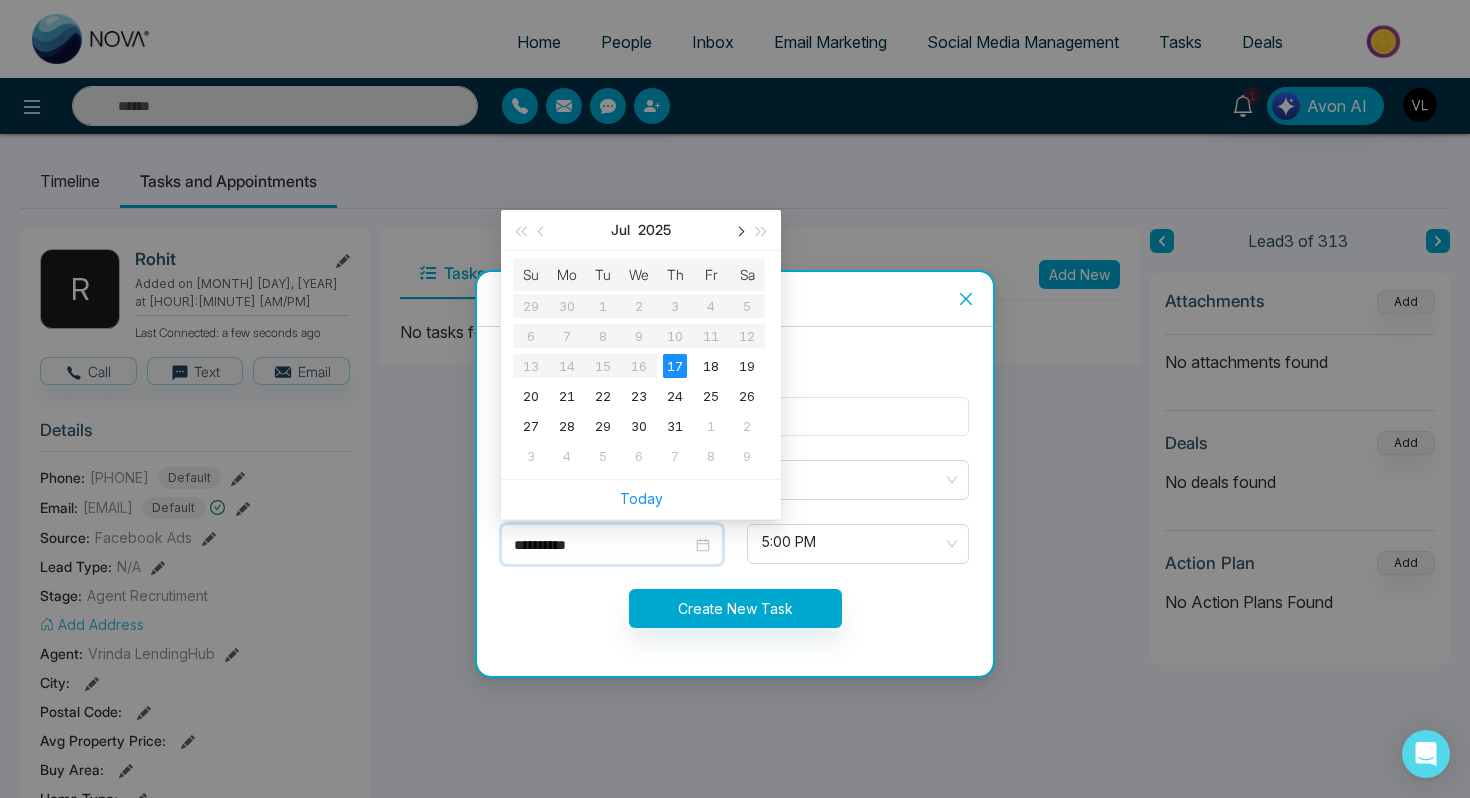 click at bounding box center (739, 230) 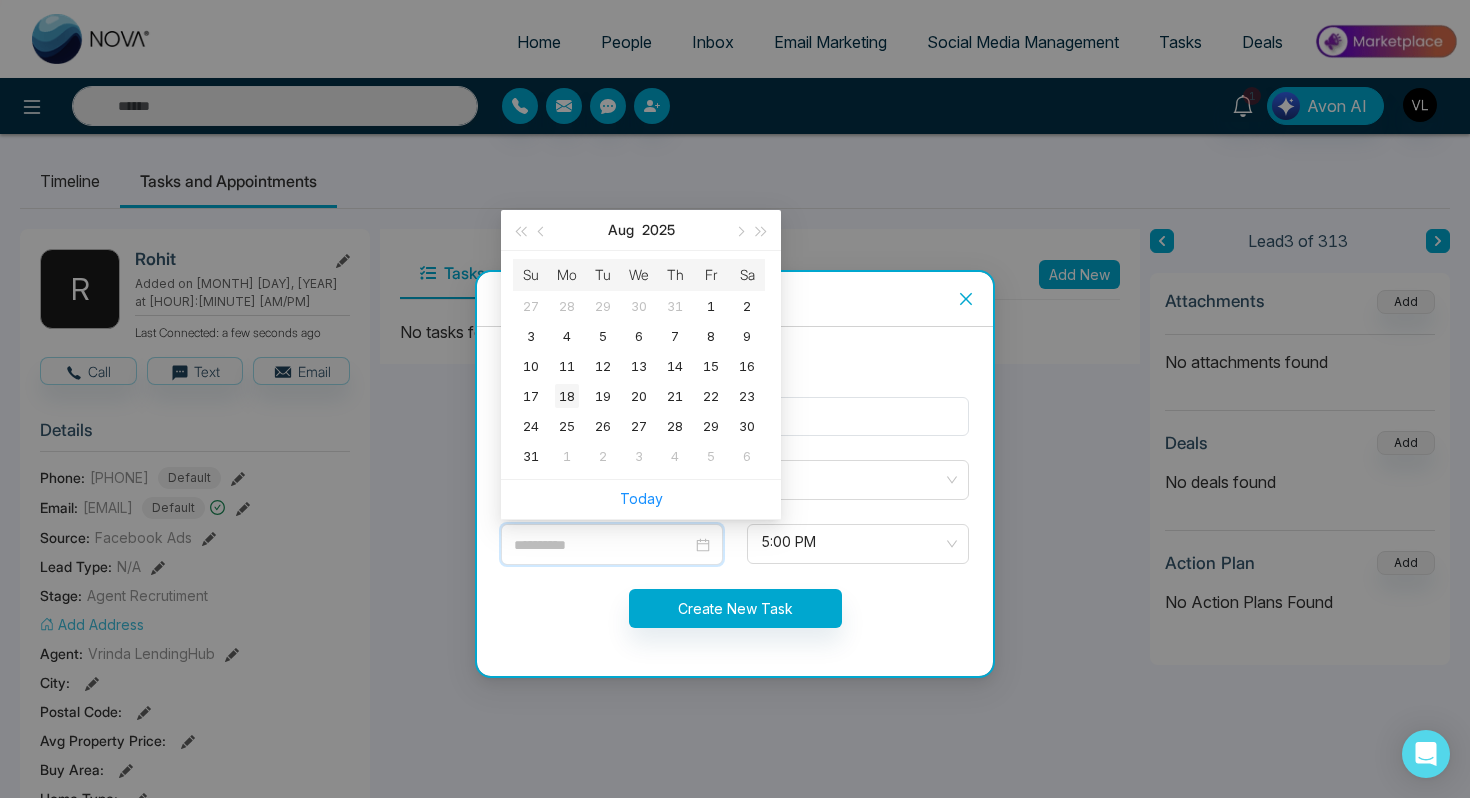 type on "**********" 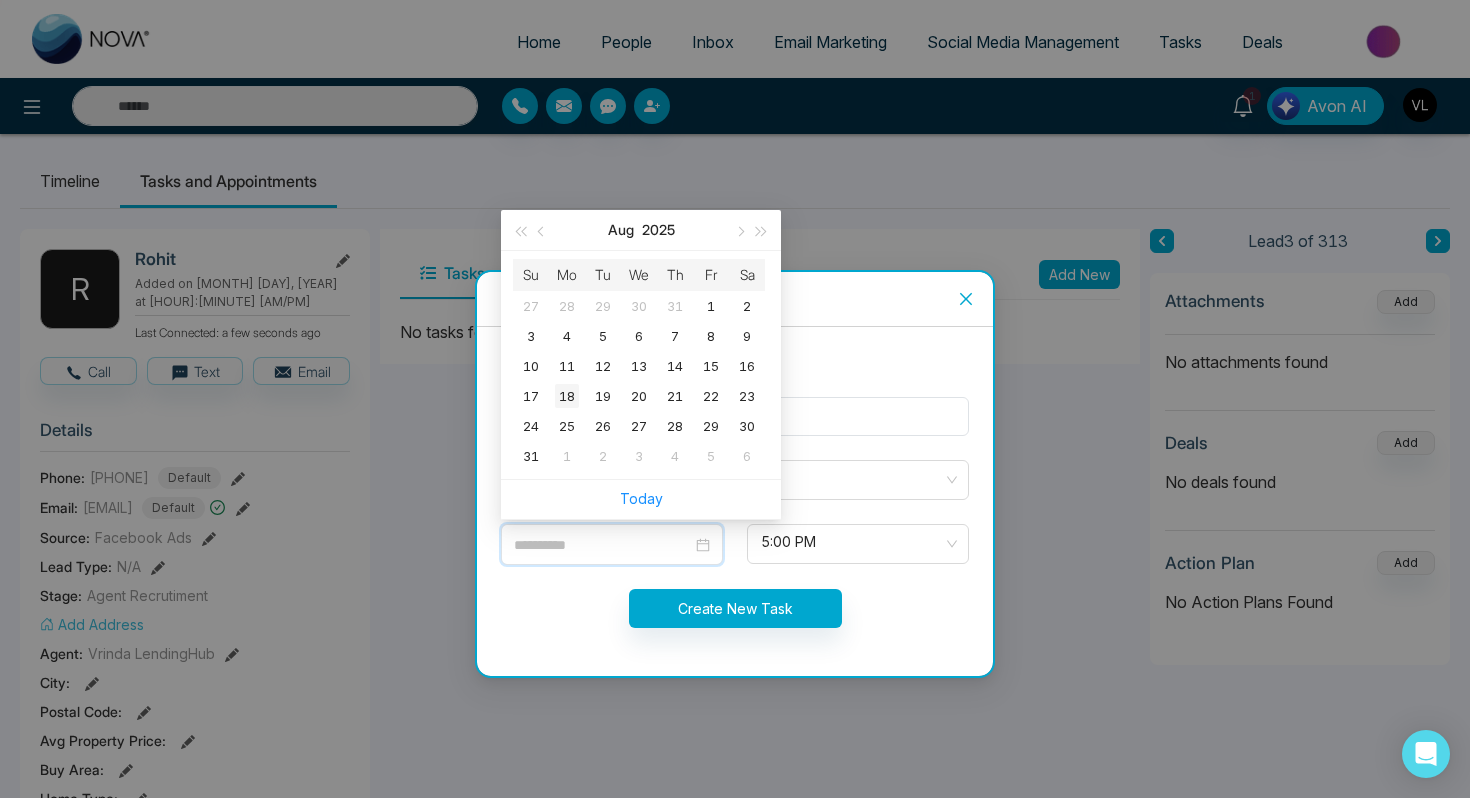 click on "18" at bounding box center (567, 396) 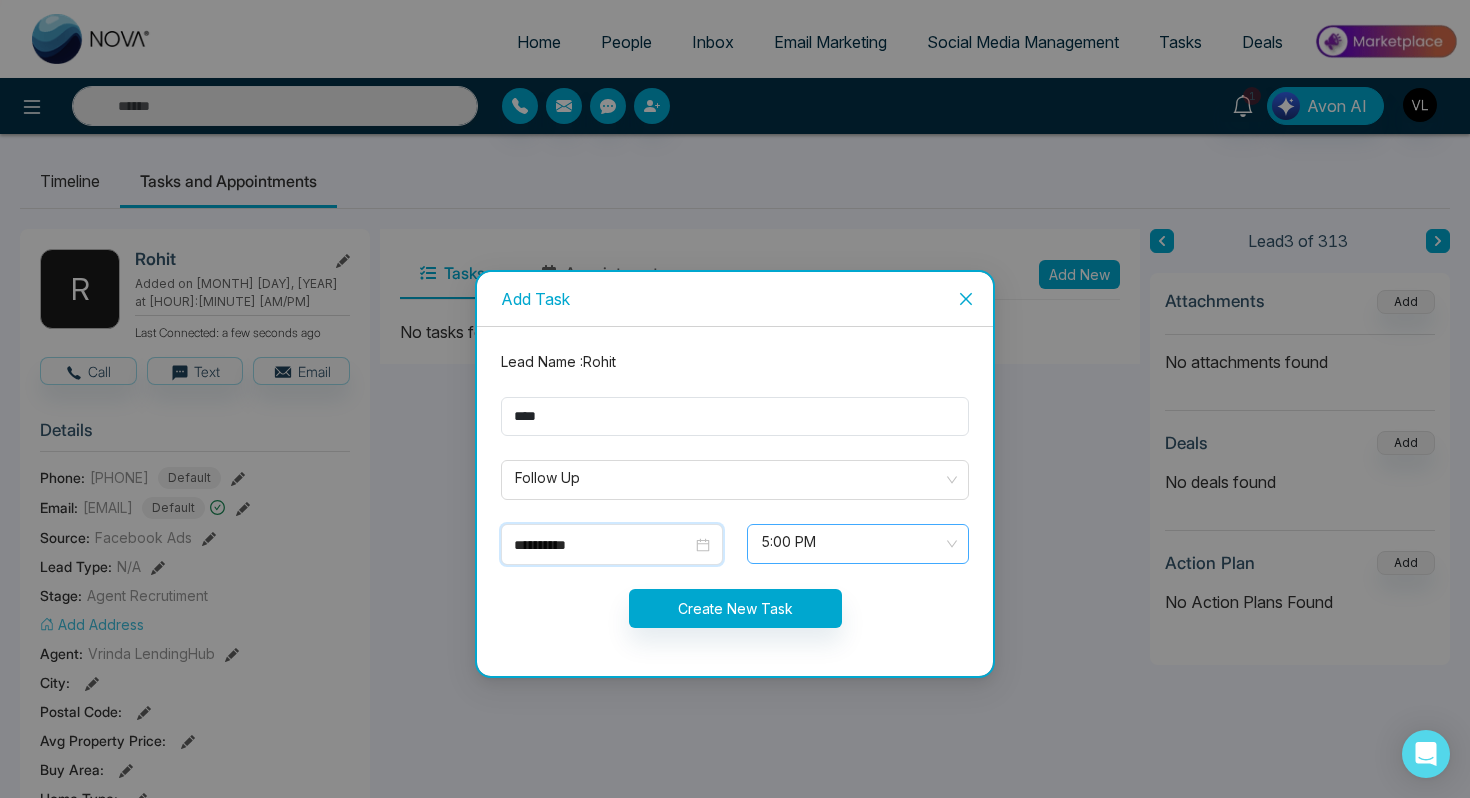 click on "5:00 PM" at bounding box center [858, 544] 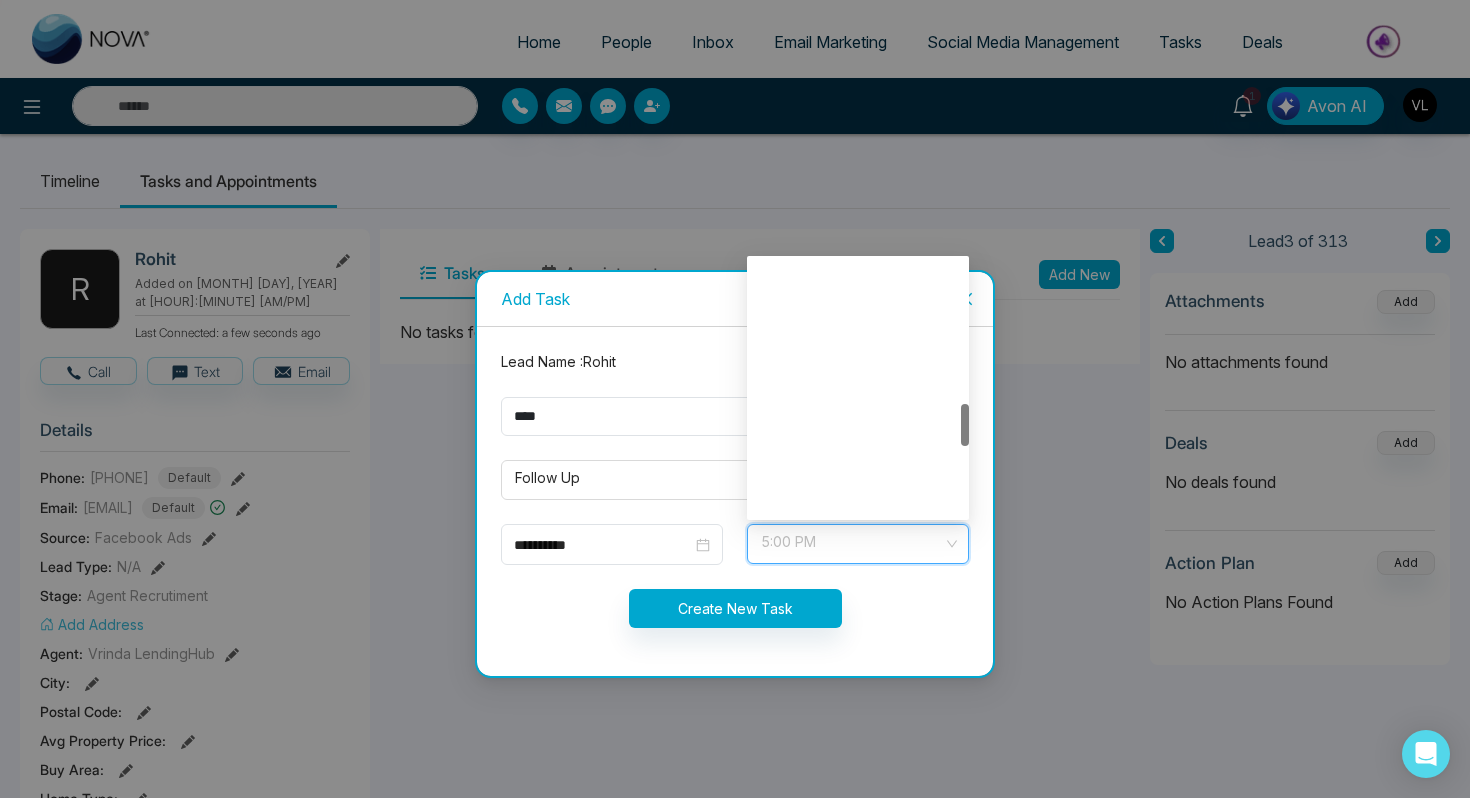 scroll, scrollTop: 864, scrollLeft: 0, axis: vertical 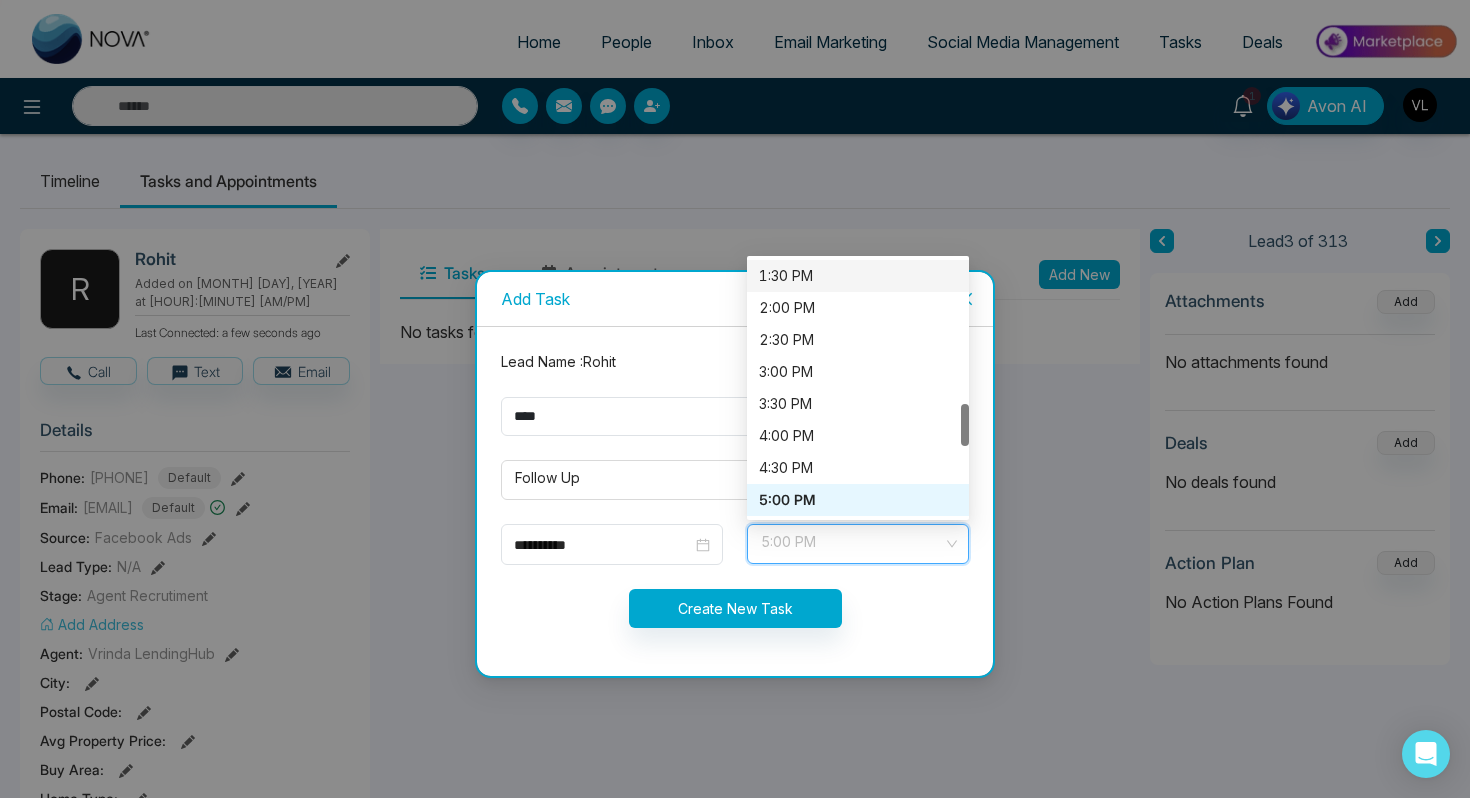 click on "1:30 PM" at bounding box center (858, 276) 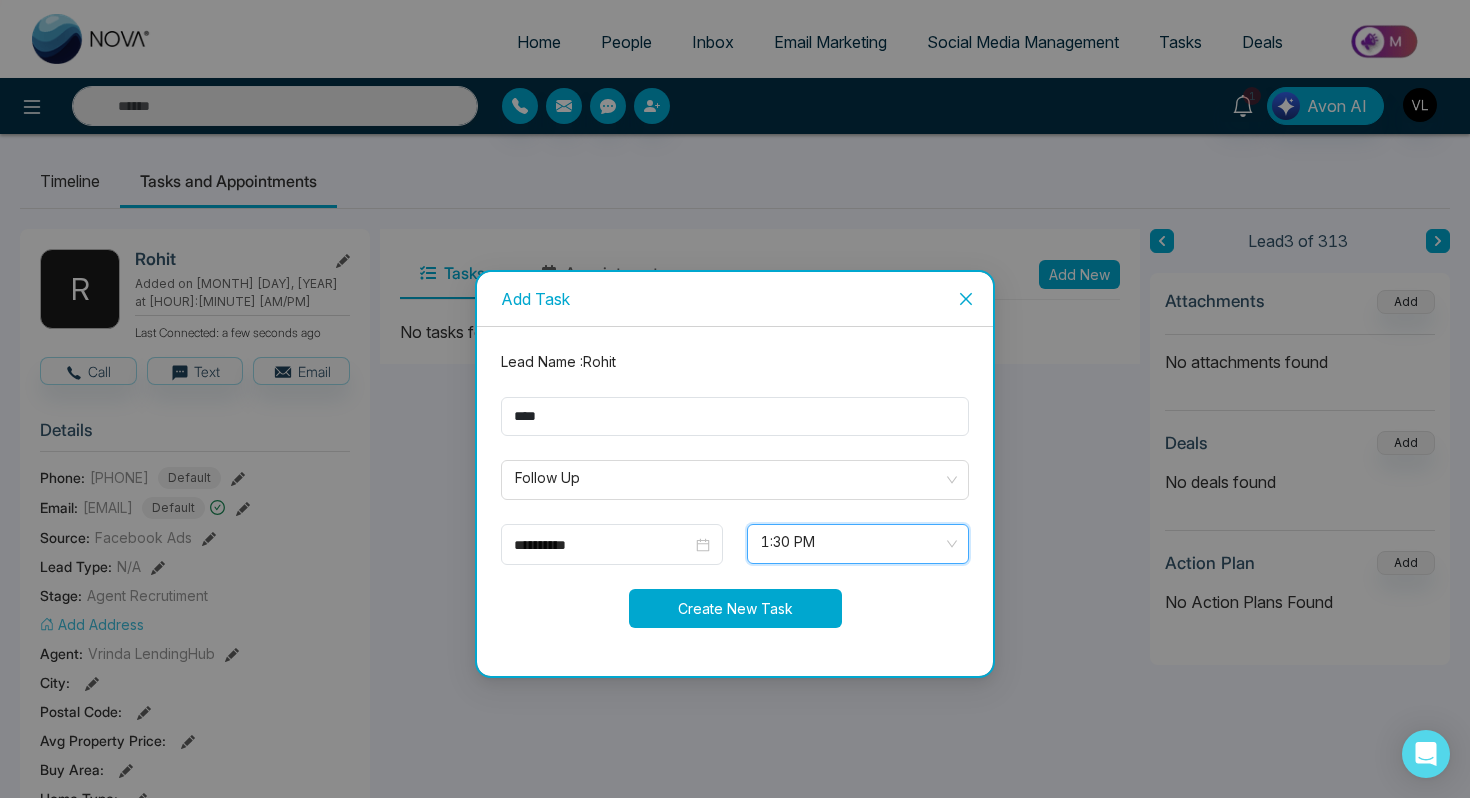 click on "Create New Task" at bounding box center (735, 608) 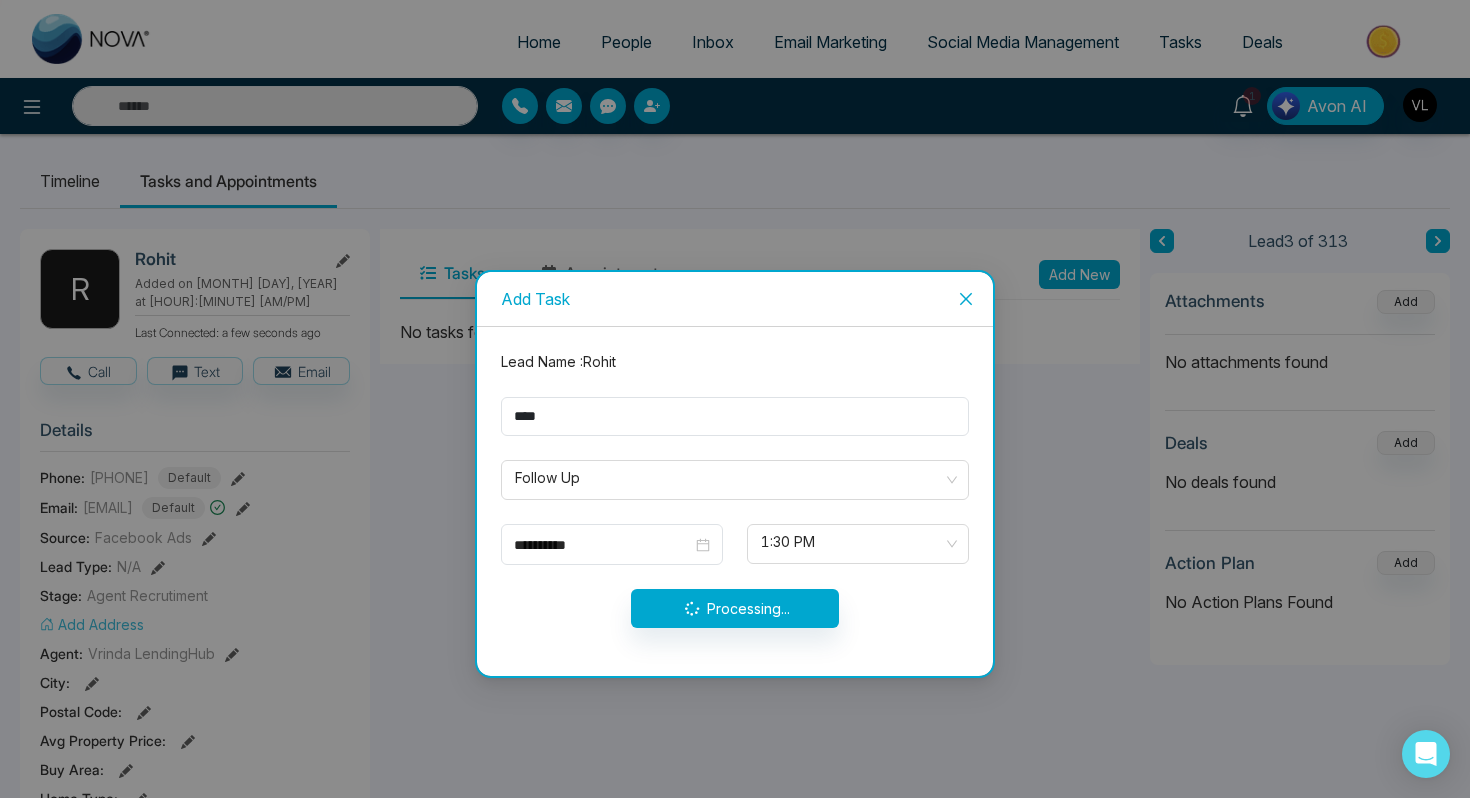 click on "Processing..." at bounding box center [735, 608] 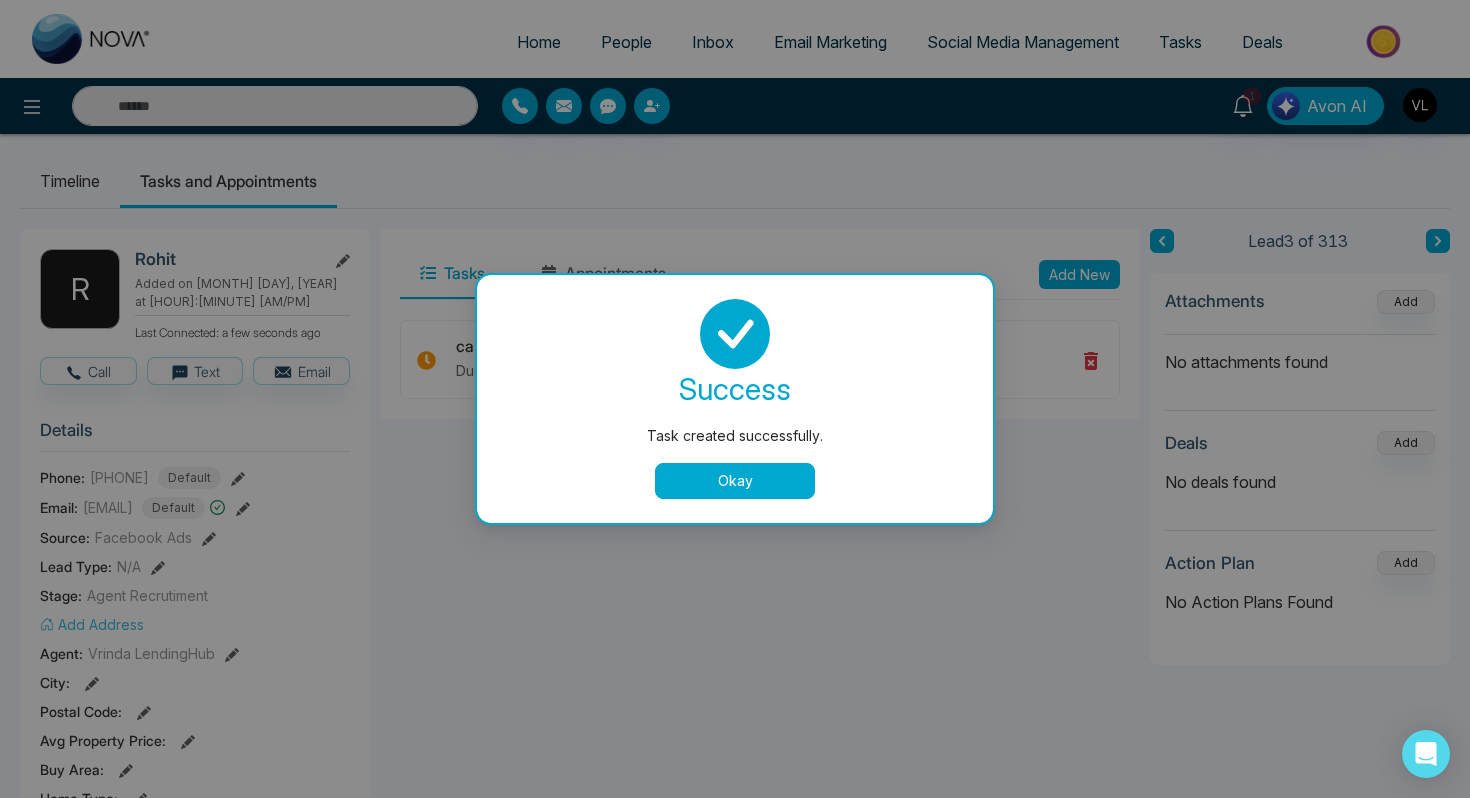 click on "success Task created successfully.   Okay" at bounding box center [735, 399] 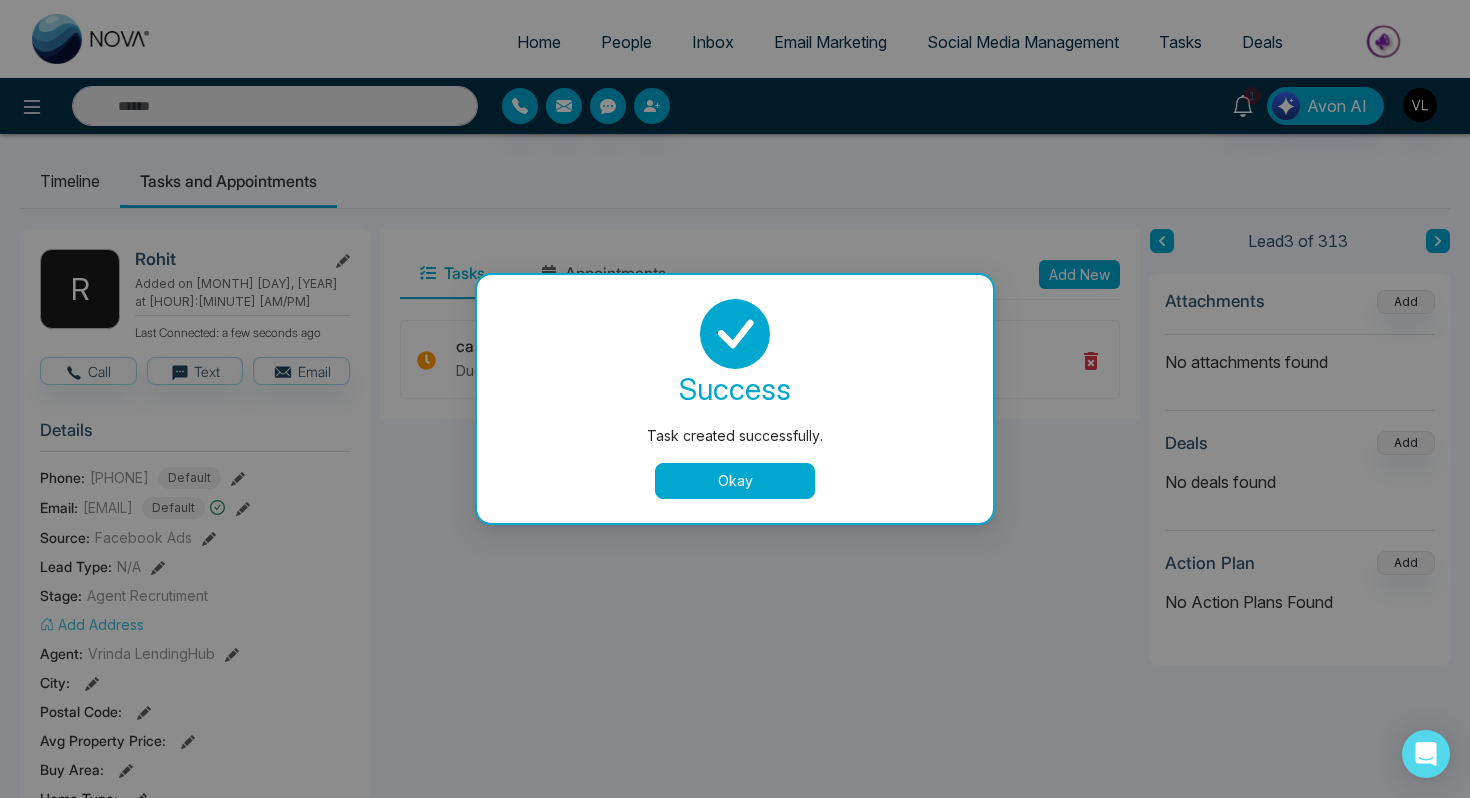 click on "Task created successfully. success Task created successfully.   Okay" at bounding box center [735, 399] 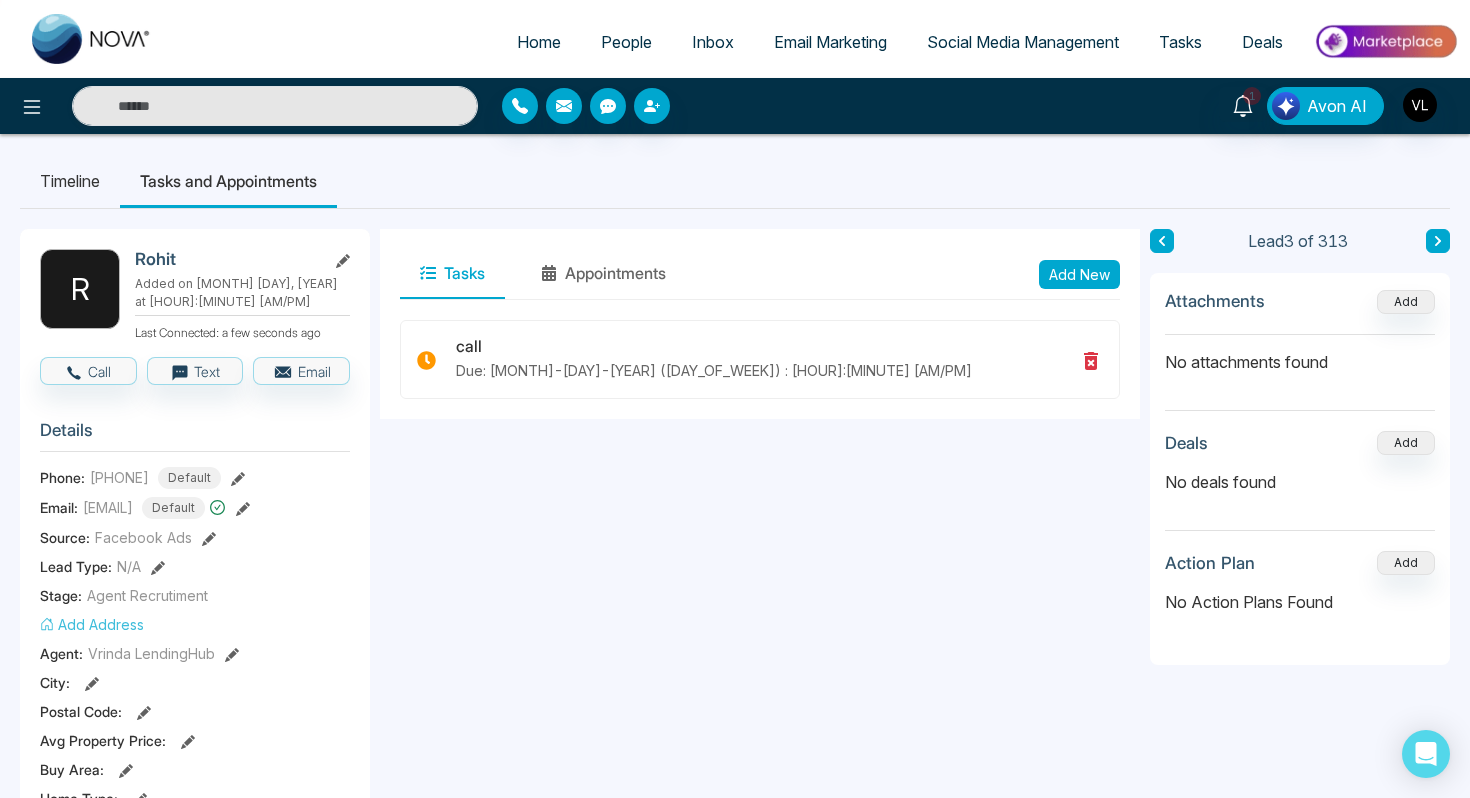 click on "[BRAND]" at bounding box center [735, 106] 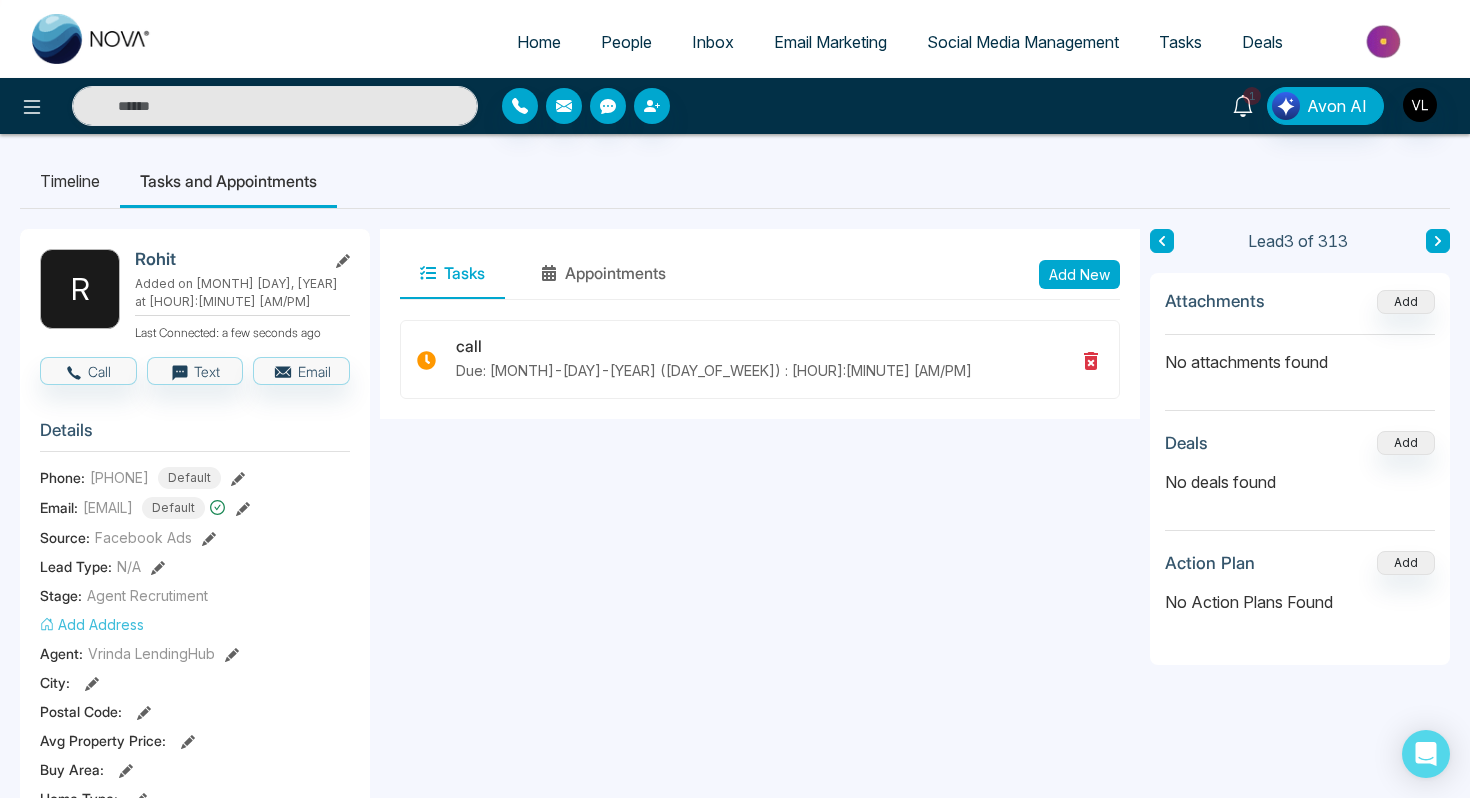 click 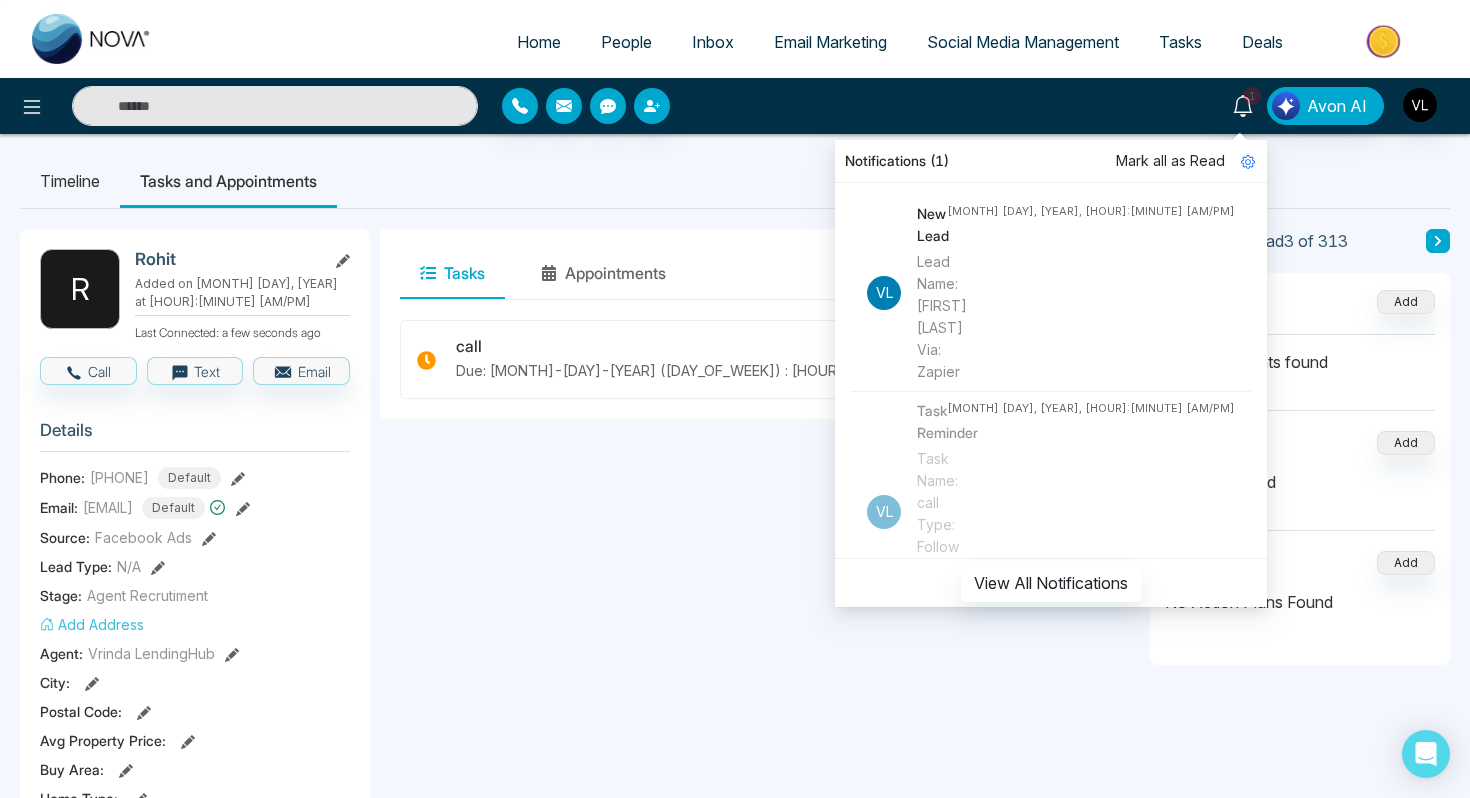 click on "Mark all as Read" at bounding box center (1170, 161) 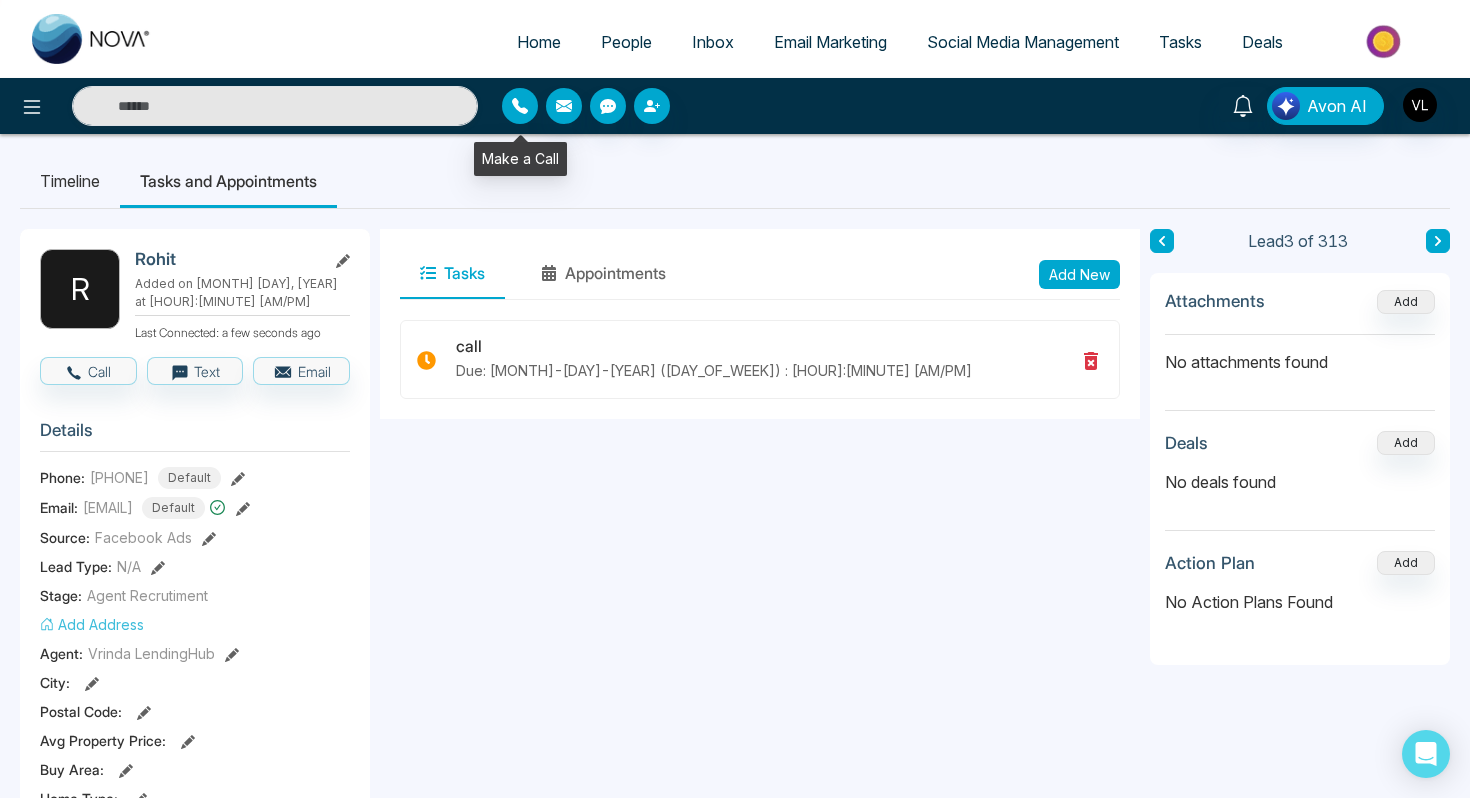 click at bounding box center (520, 106) 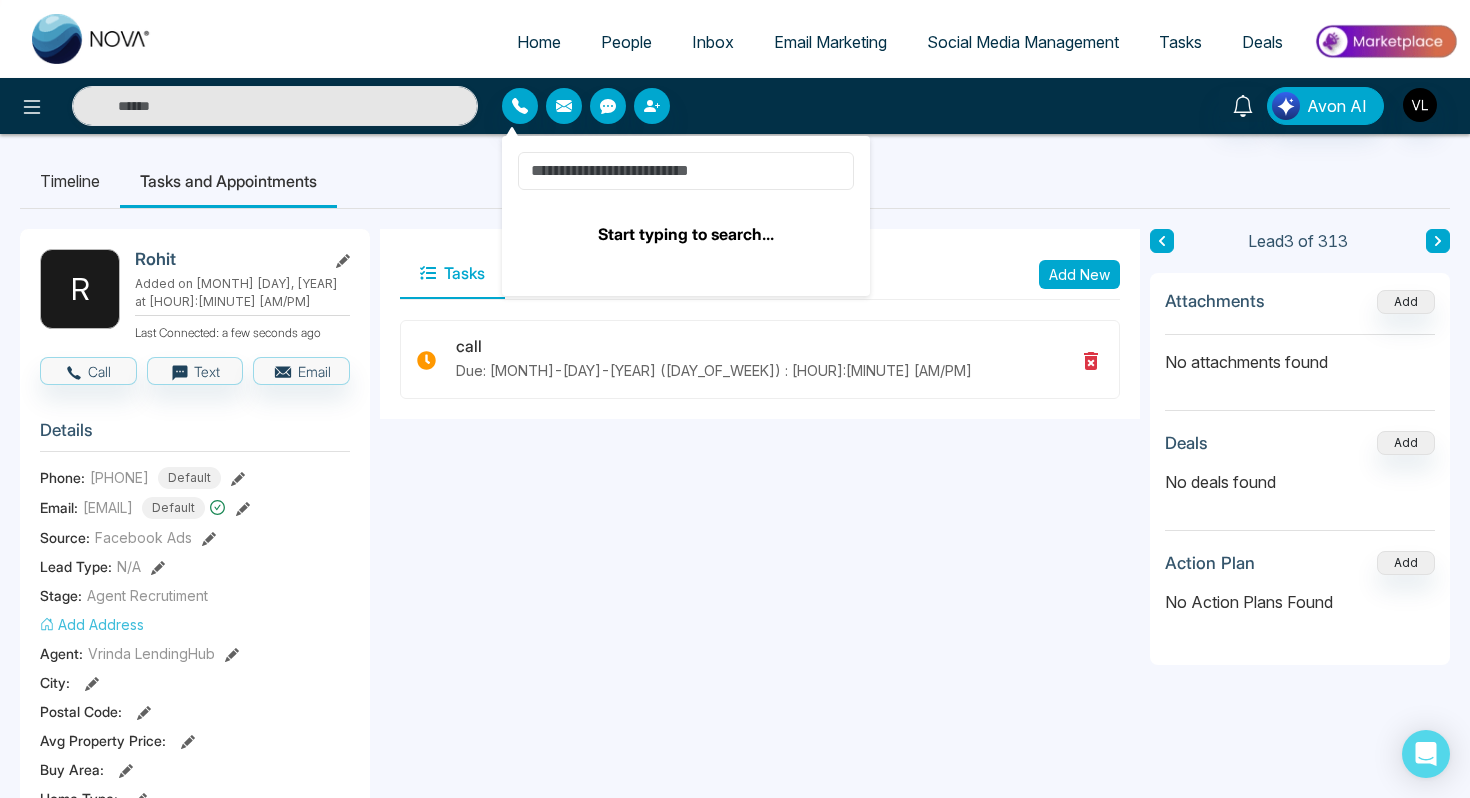 click at bounding box center [686, 171] 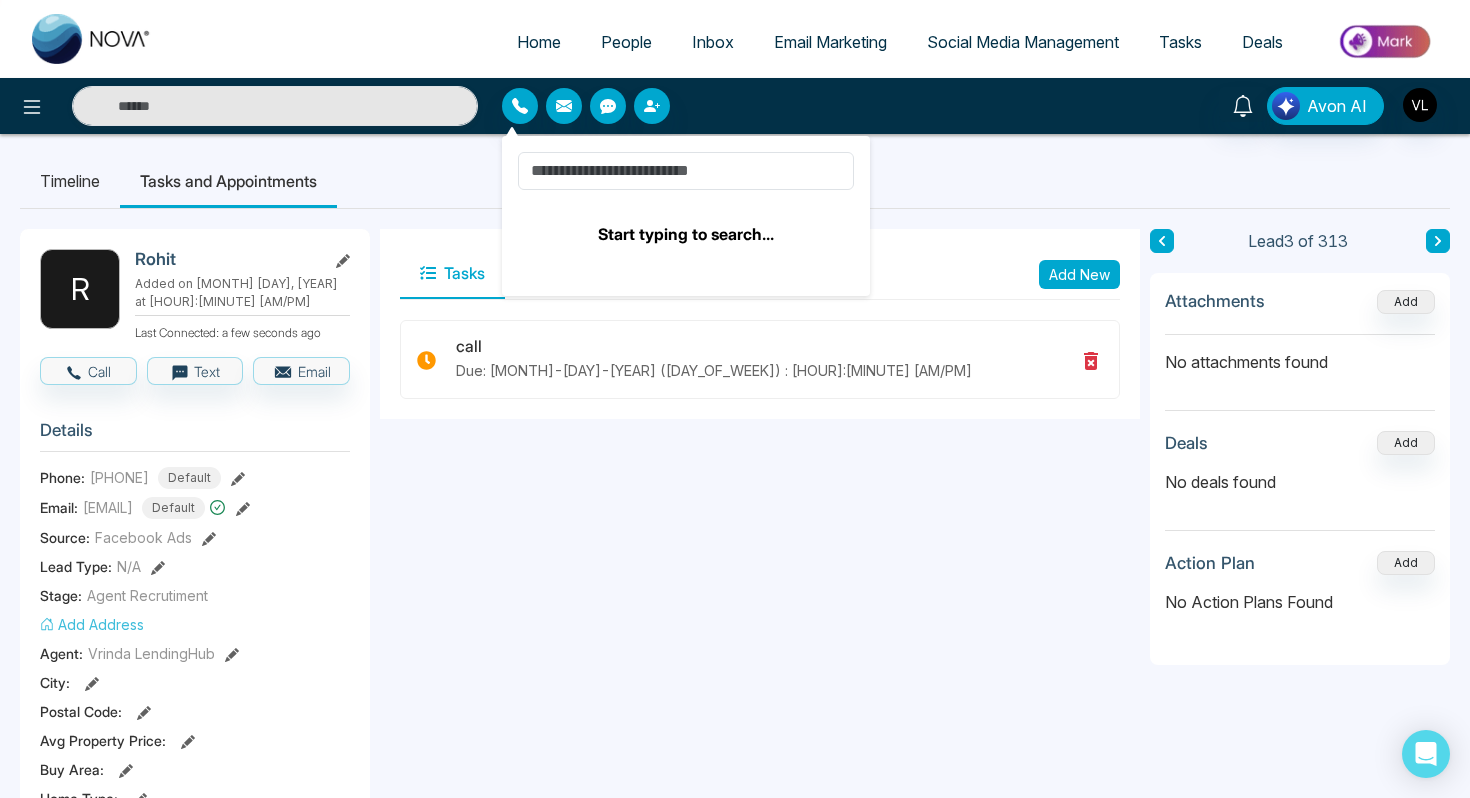 click on "People" at bounding box center (626, 42) 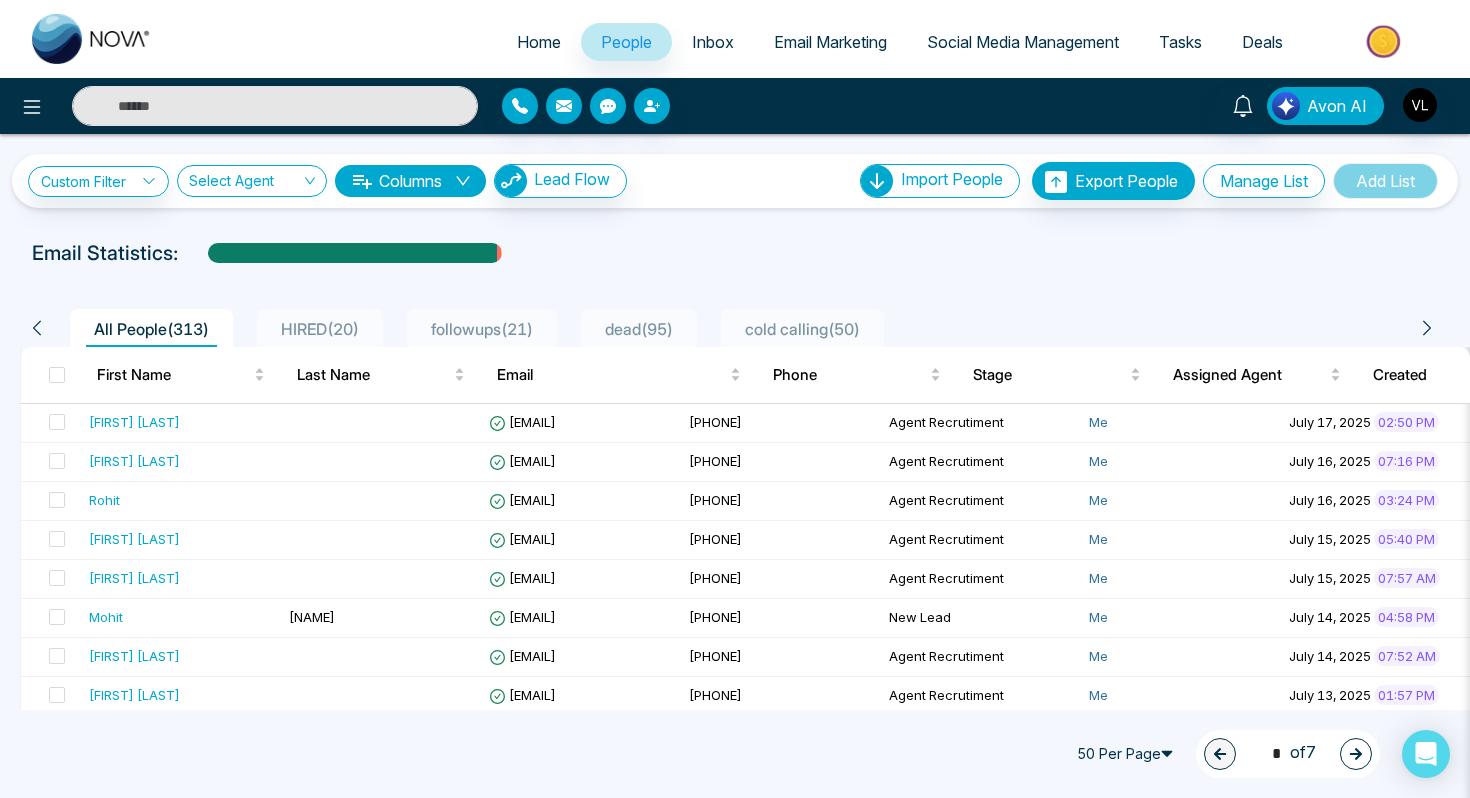 click on "Avon AI" at bounding box center (1337, 106) 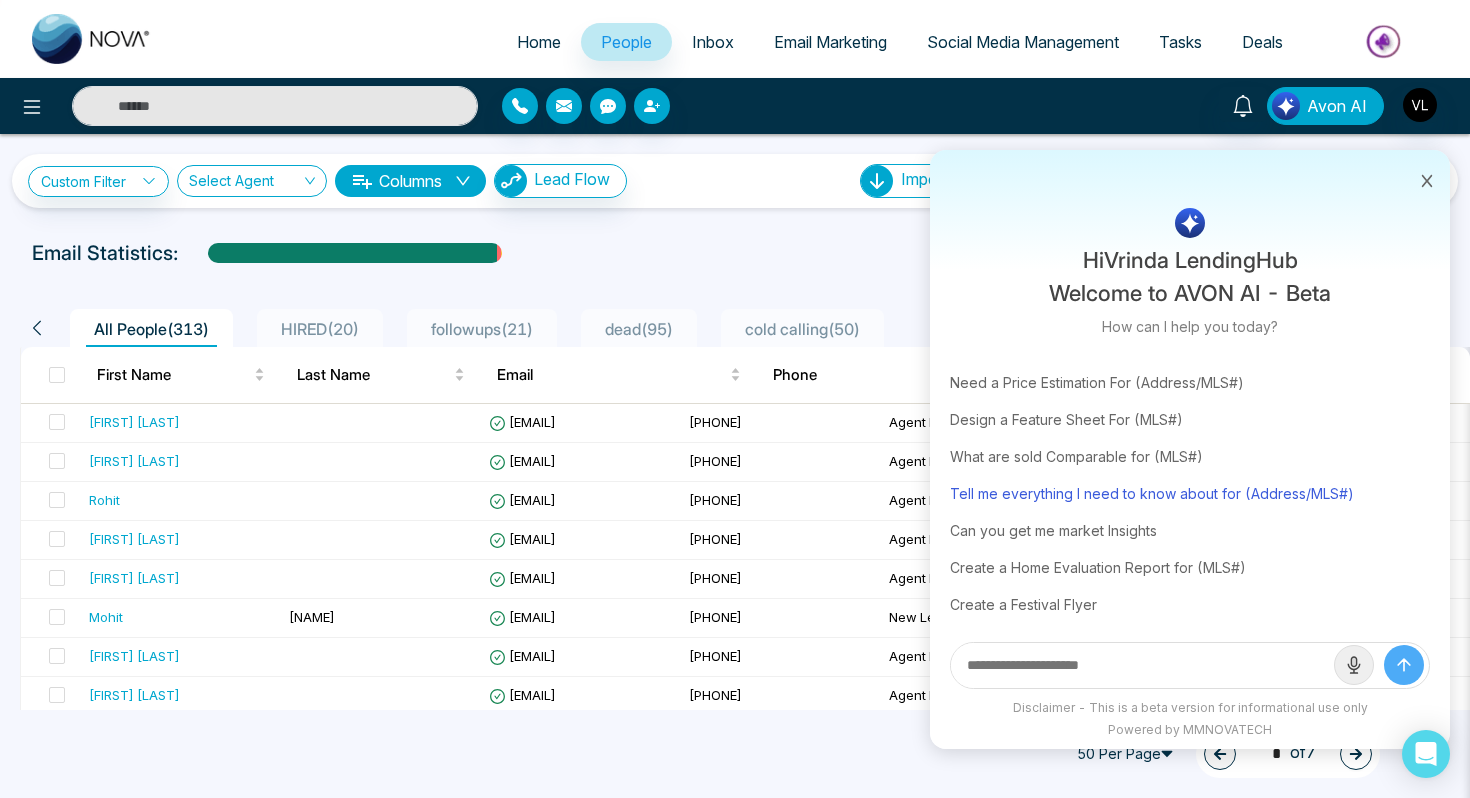 scroll, scrollTop: 70, scrollLeft: 0, axis: vertical 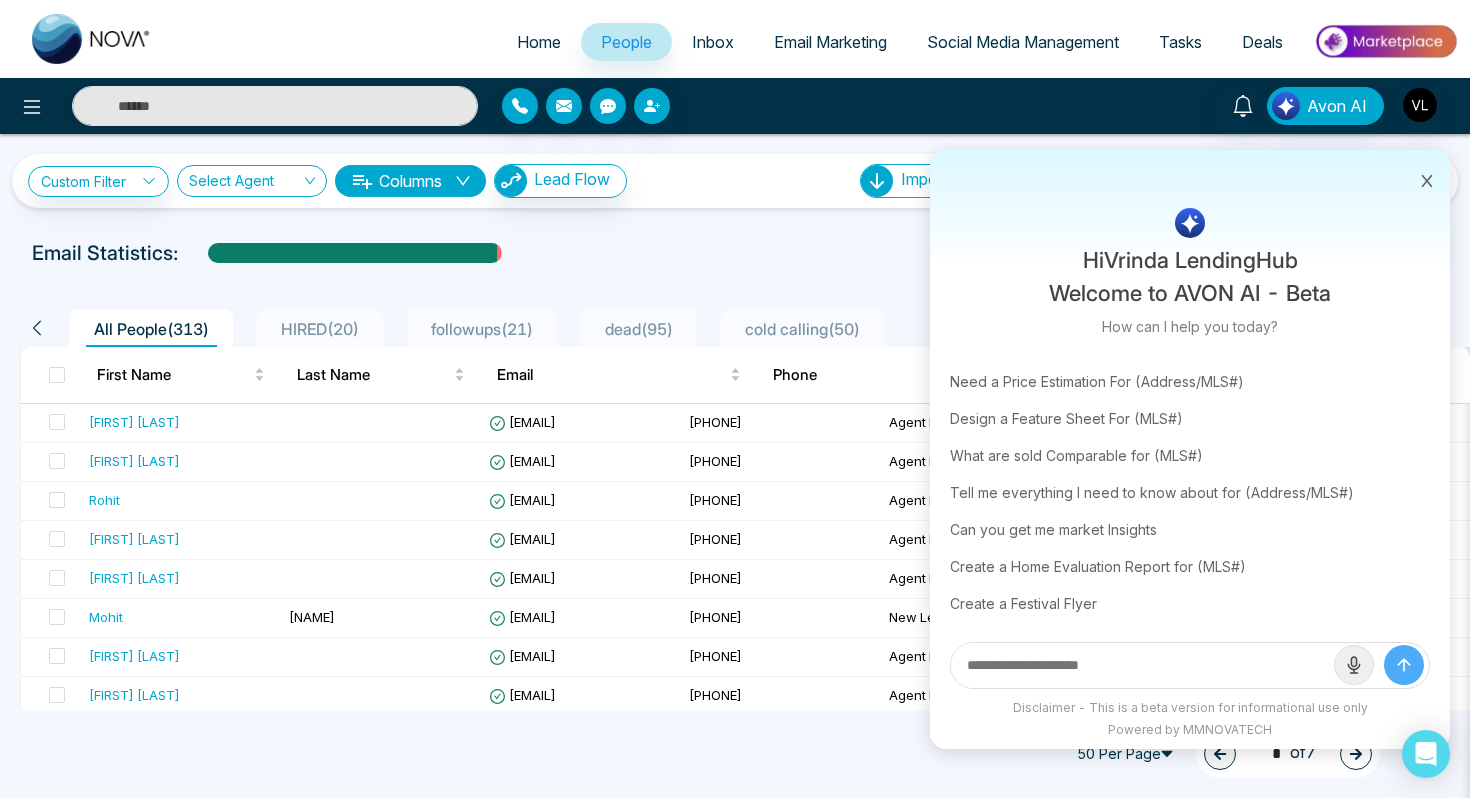 click at bounding box center (1142, 665) 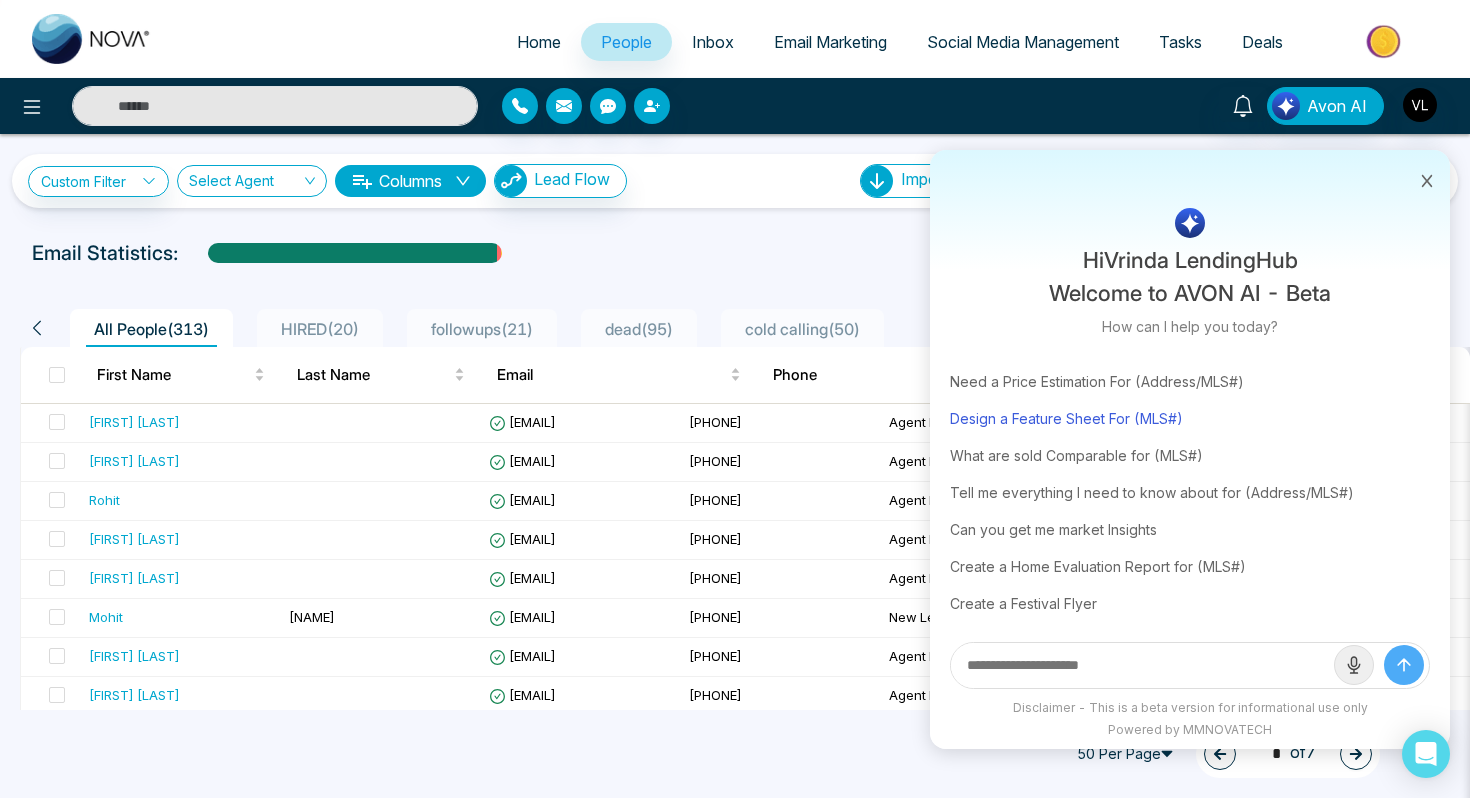 click on "Design a Feature Sheet For (MLS#)" at bounding box center (1190, 418) 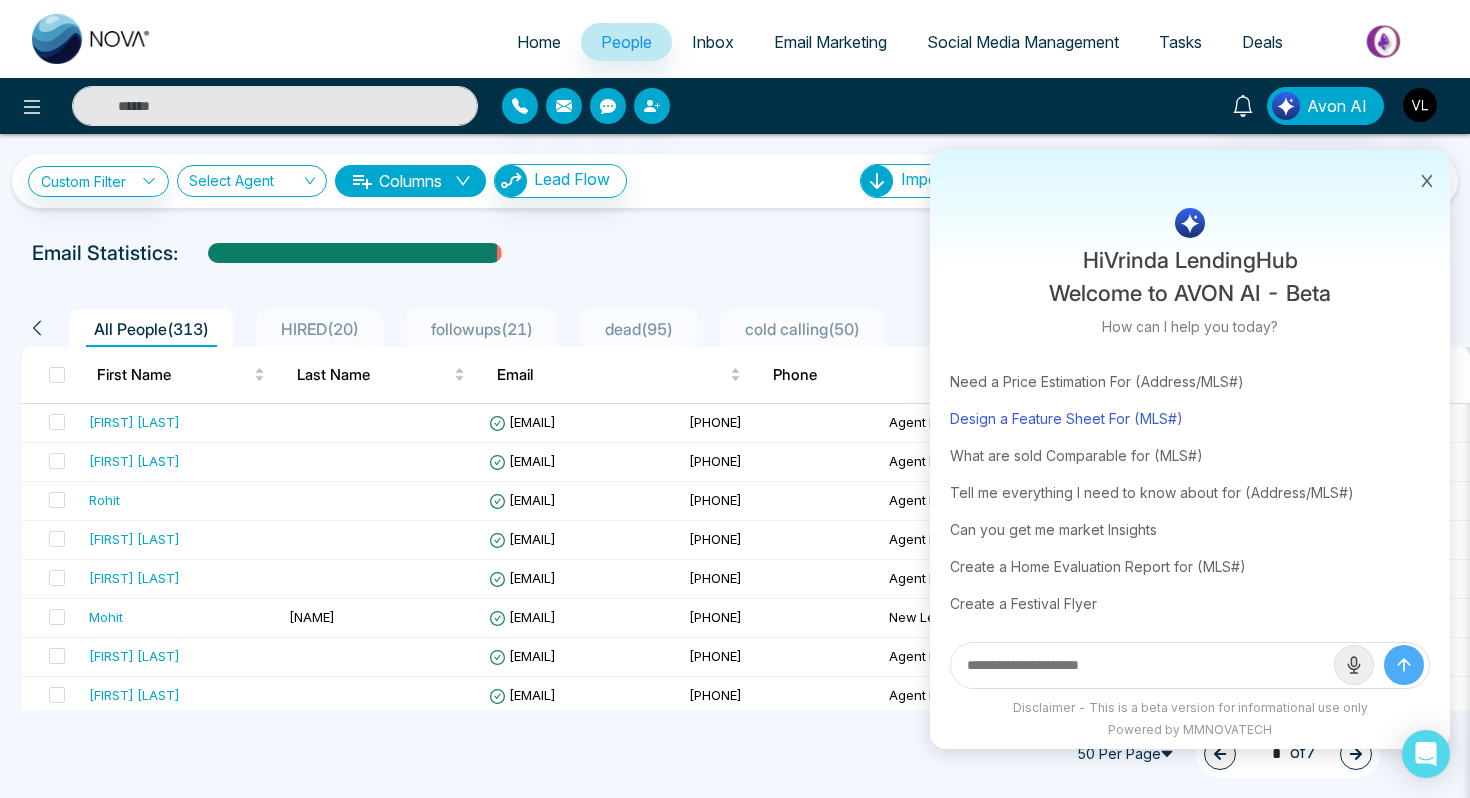 type on "**********" 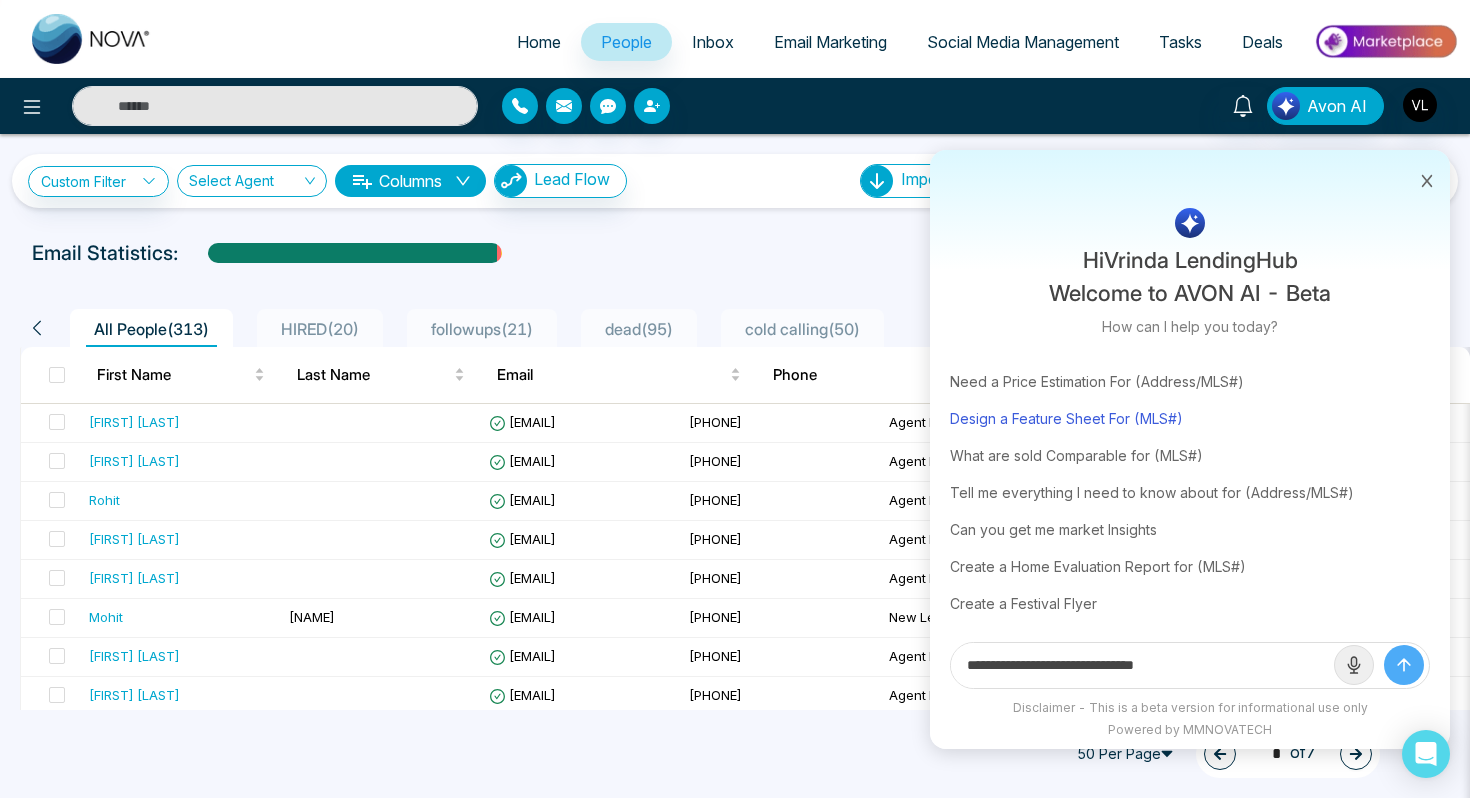 scroll, scrollTop: 0, scrollLeft: 0, axis: both 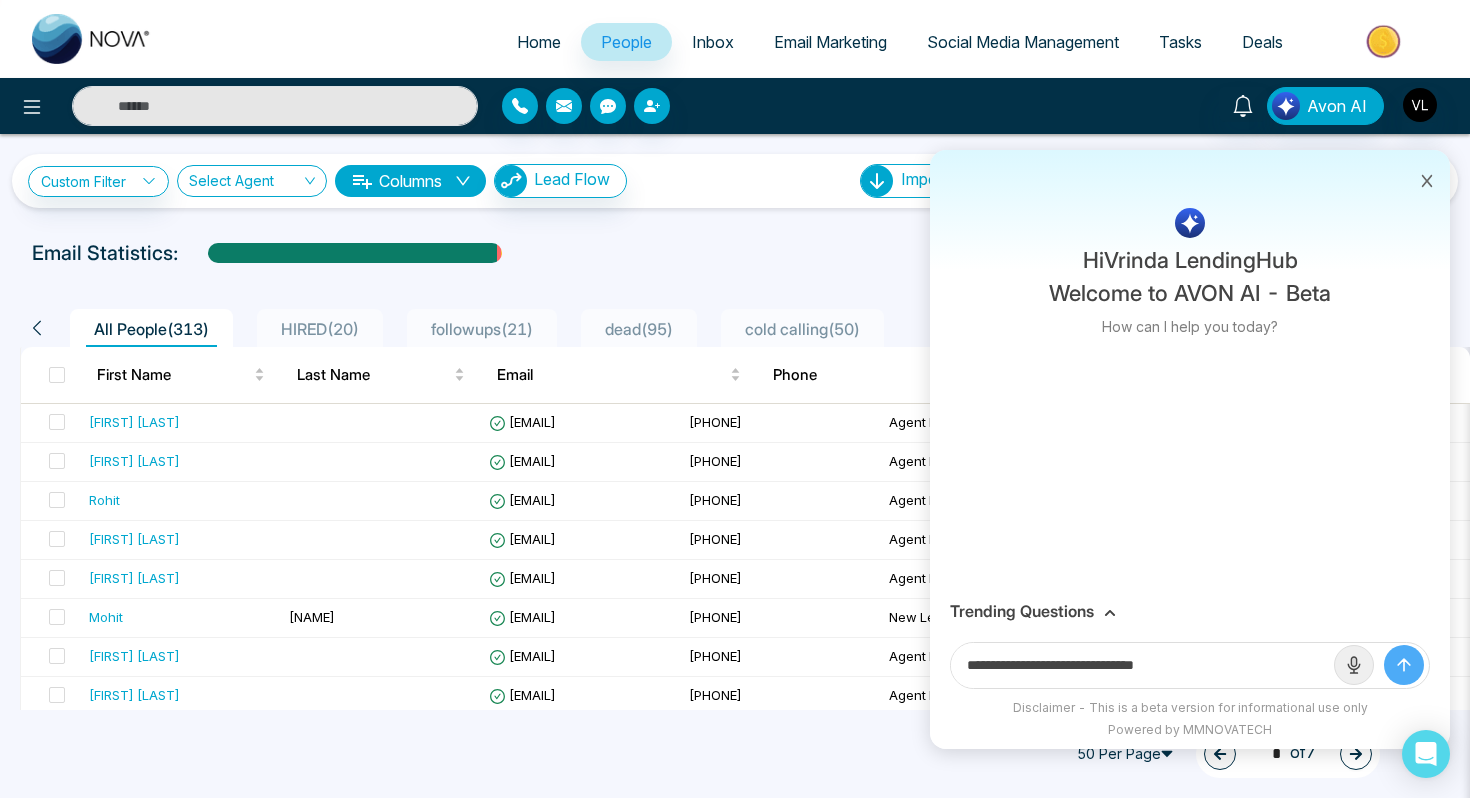 click 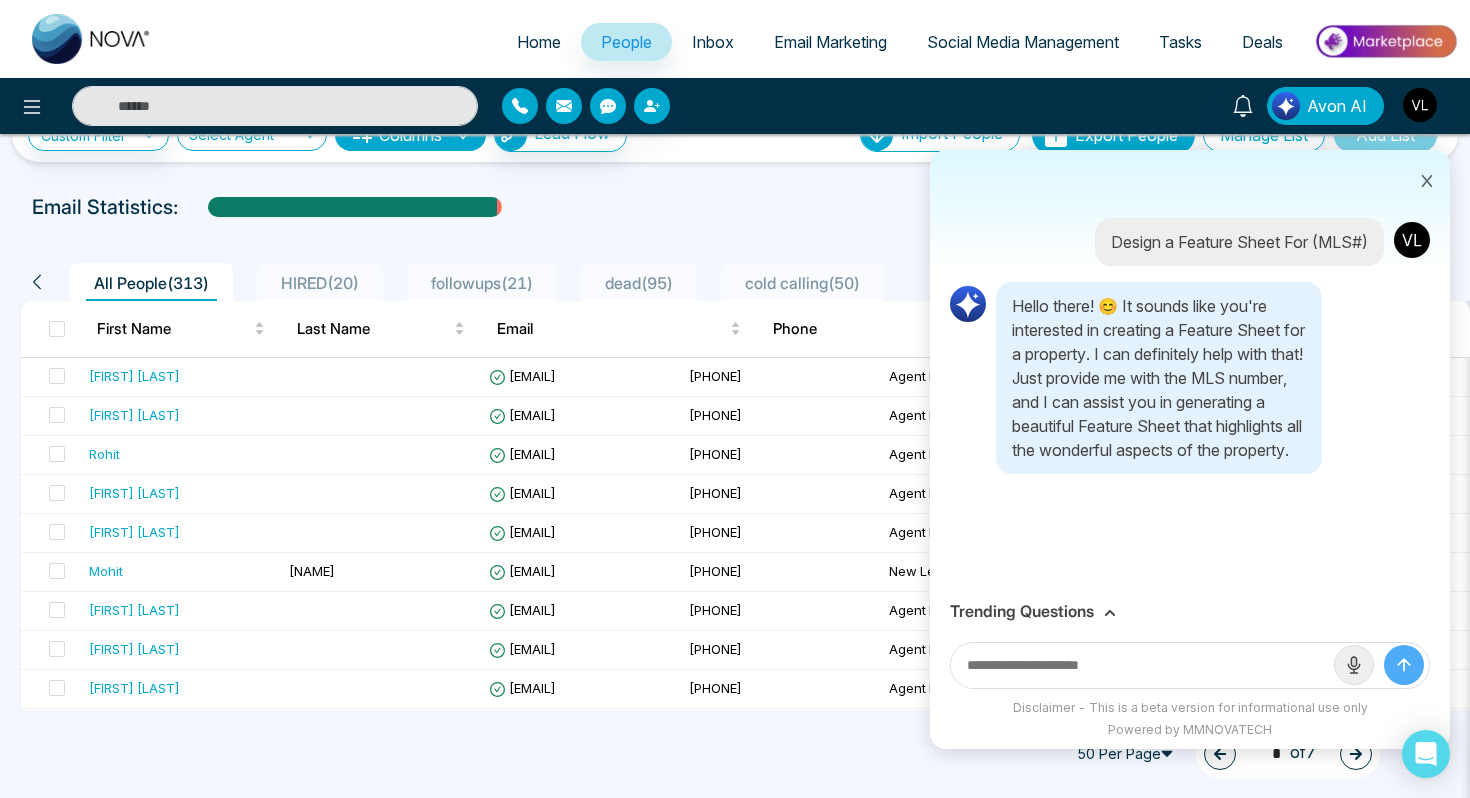 scroll, scrollTop: 49, scrollLeft: 0, axis: vertical 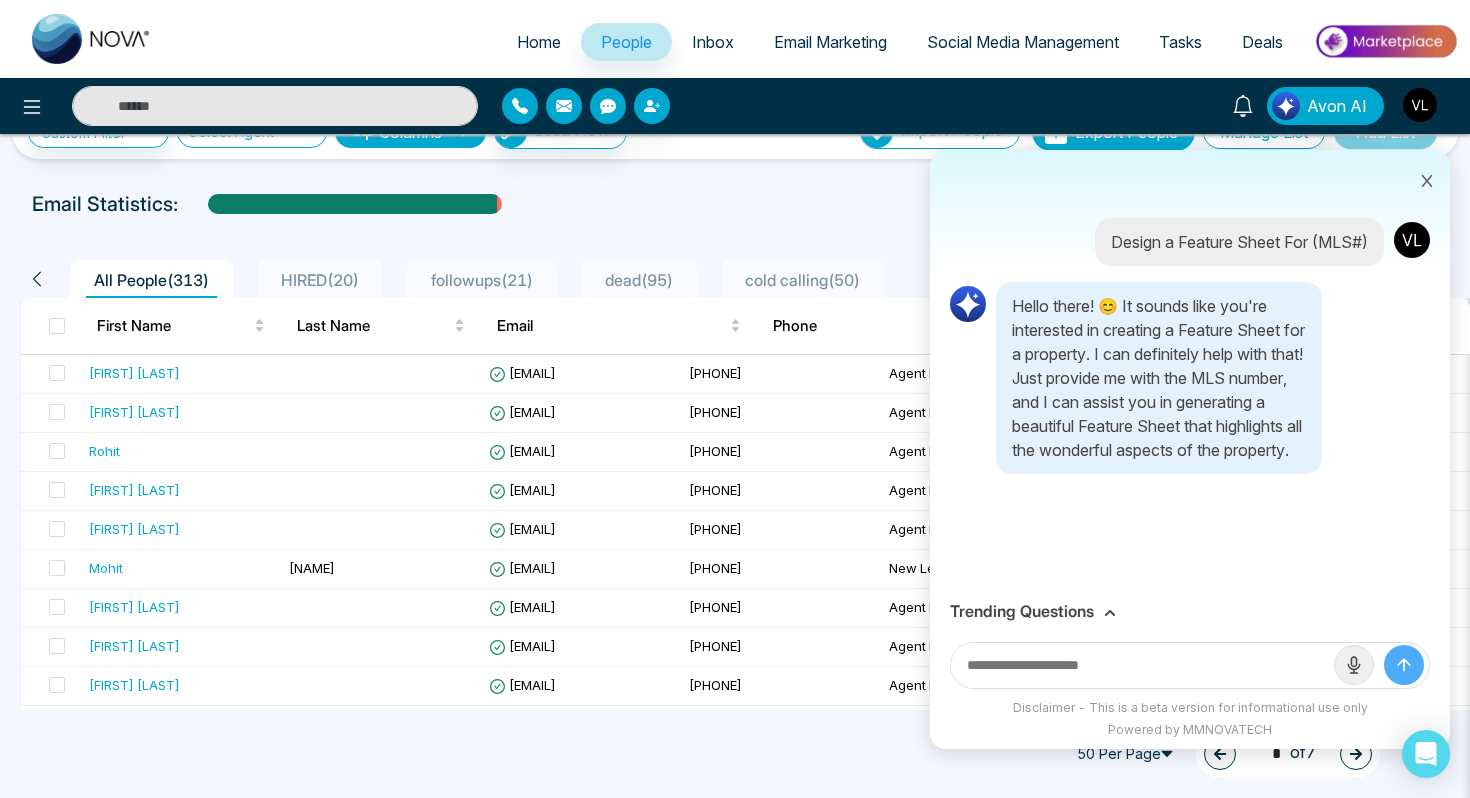click on "Trending Questions" at bounding box center [1022, 611] 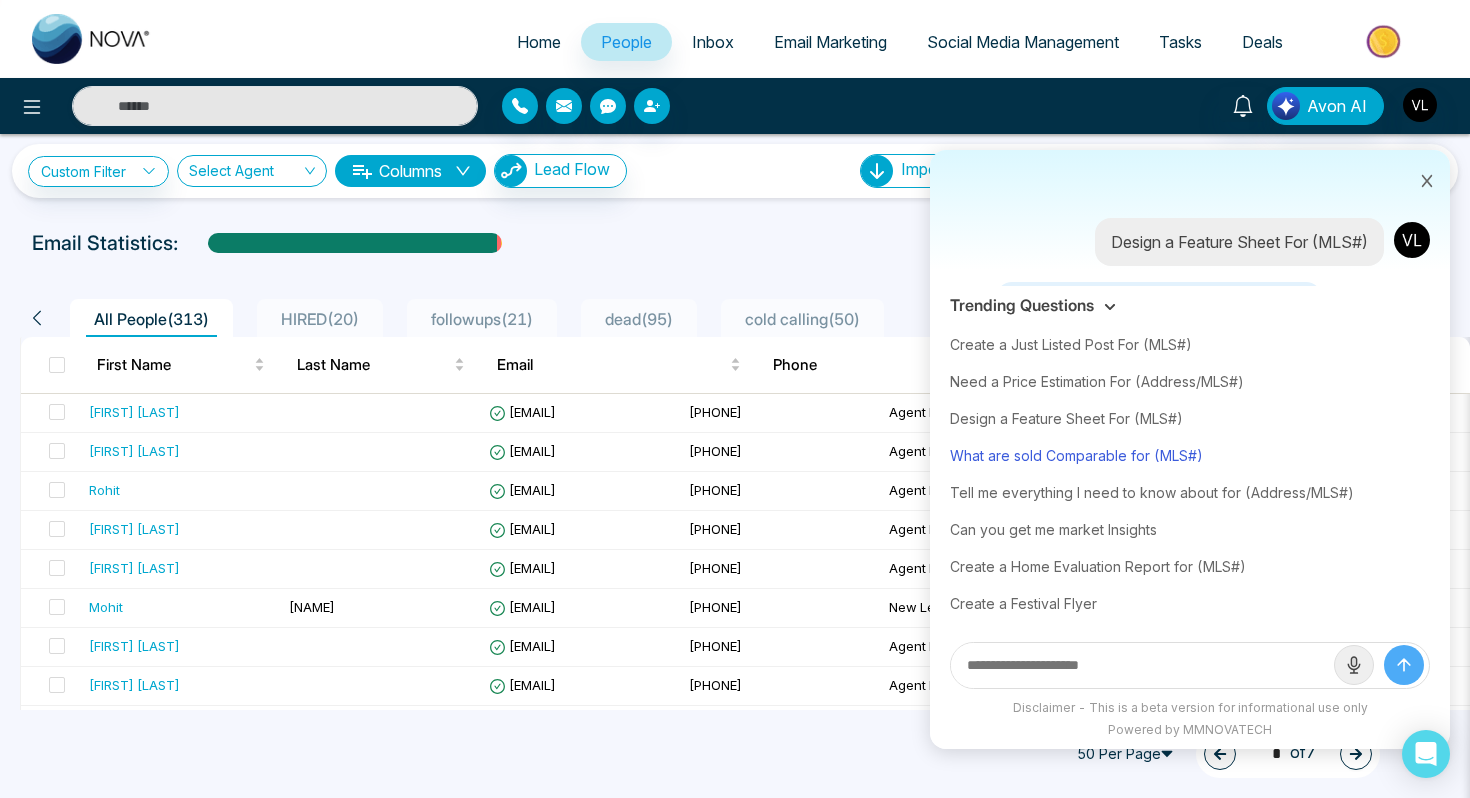scroll, scrollTop: 12, scrollLeft: 0, axis: vertical 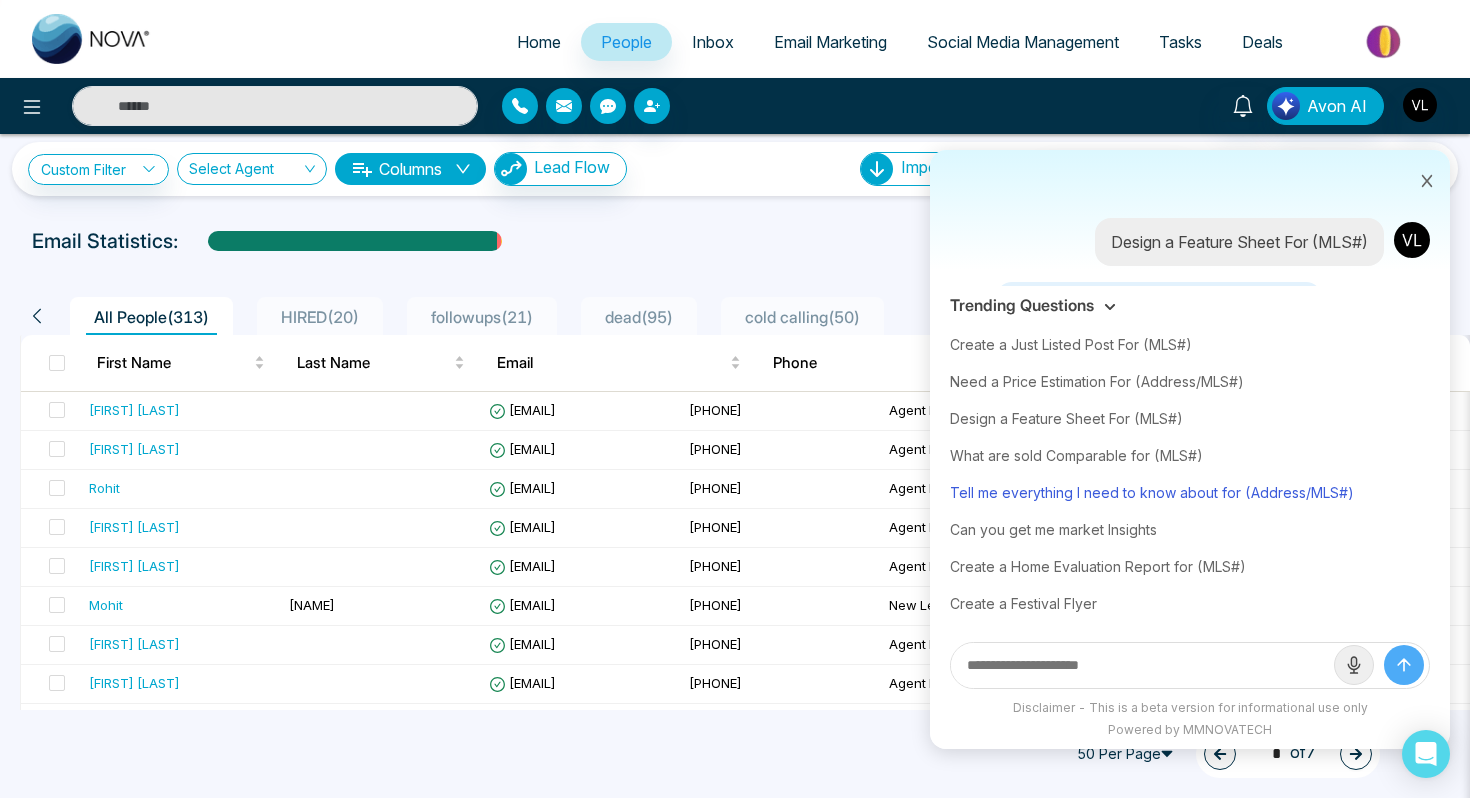 click on "Tell me everything I need to know about for (Address/MLS#)" at bounding box center [1190, 492] 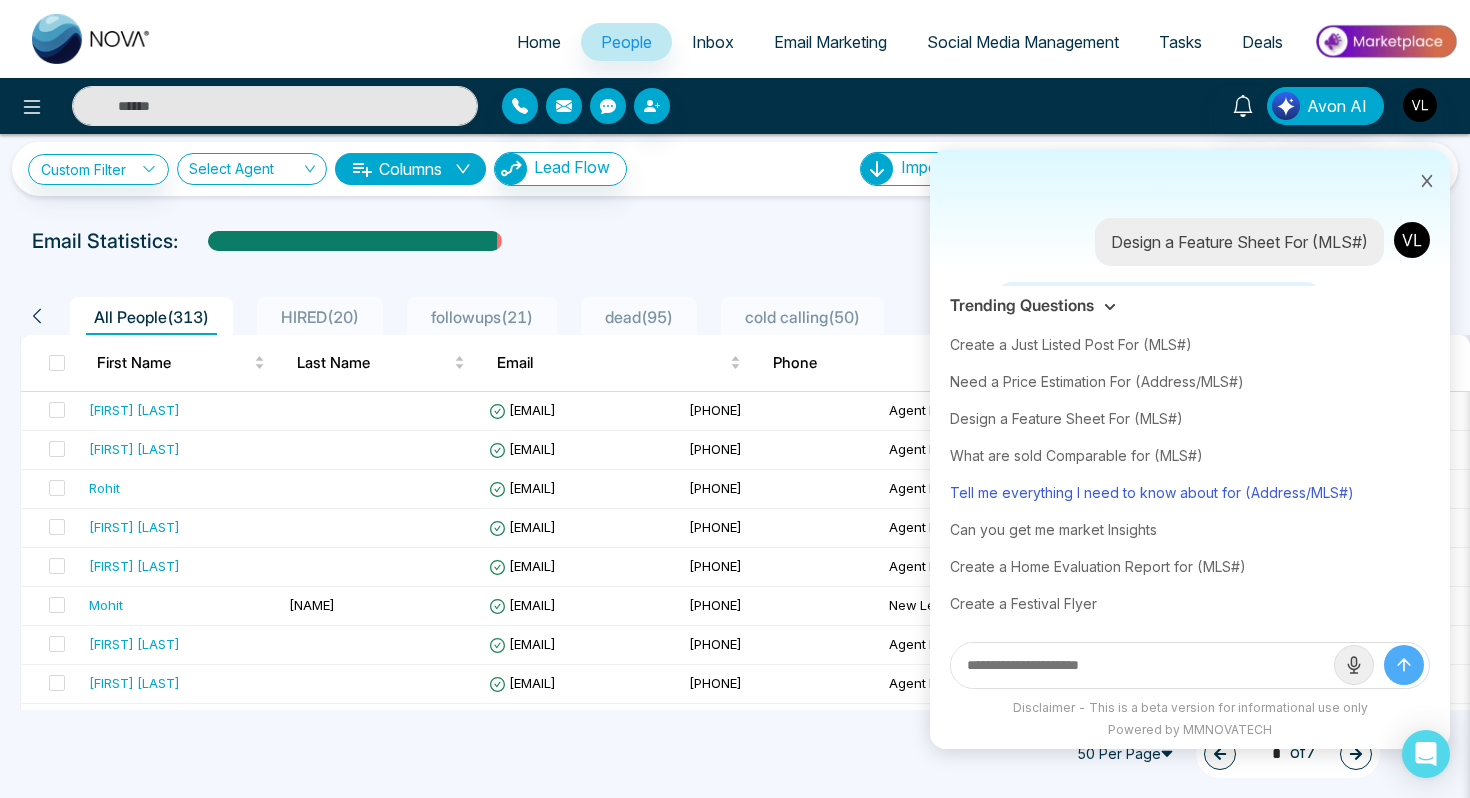 type on "**********" 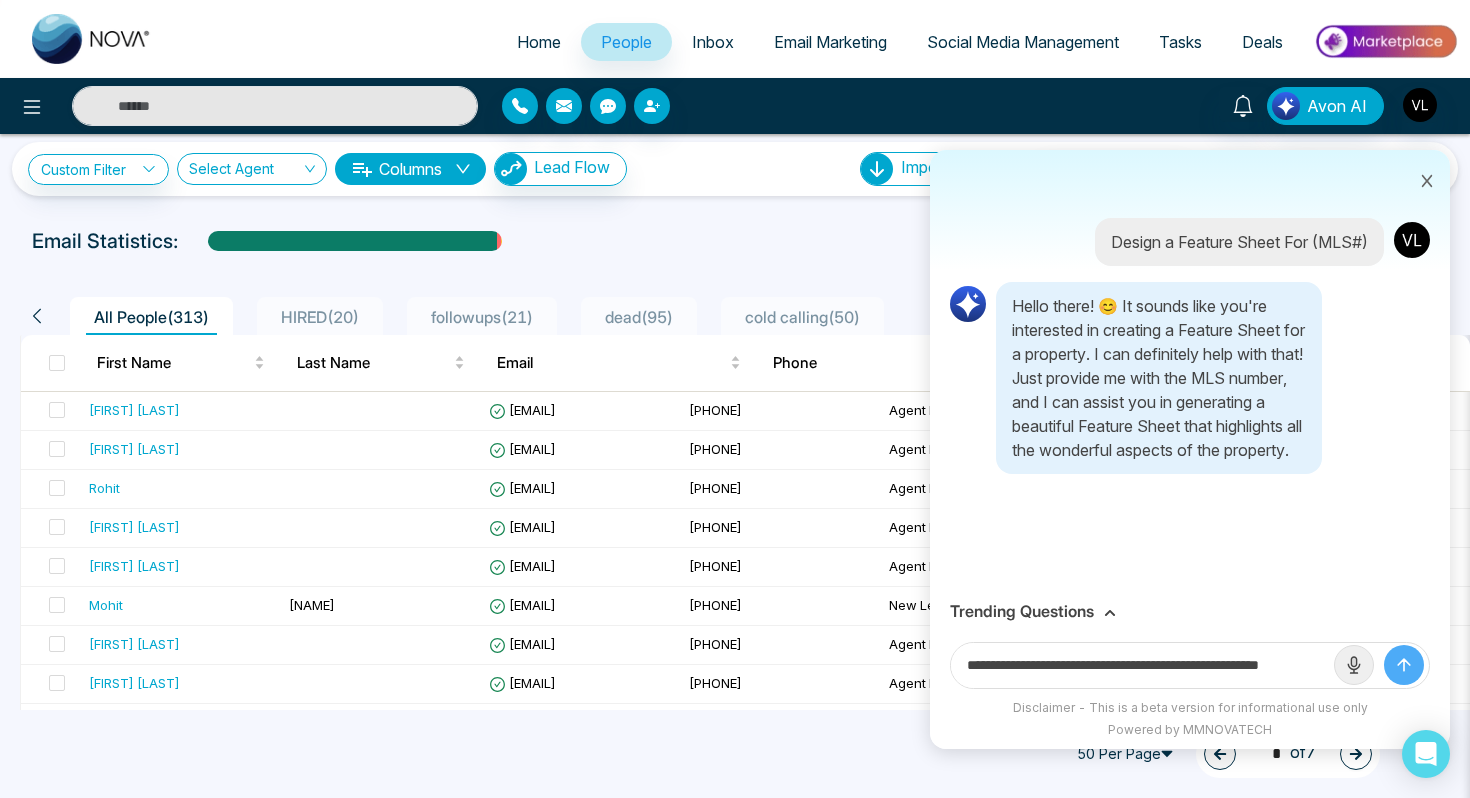 click at bounding box center [1379, 665] 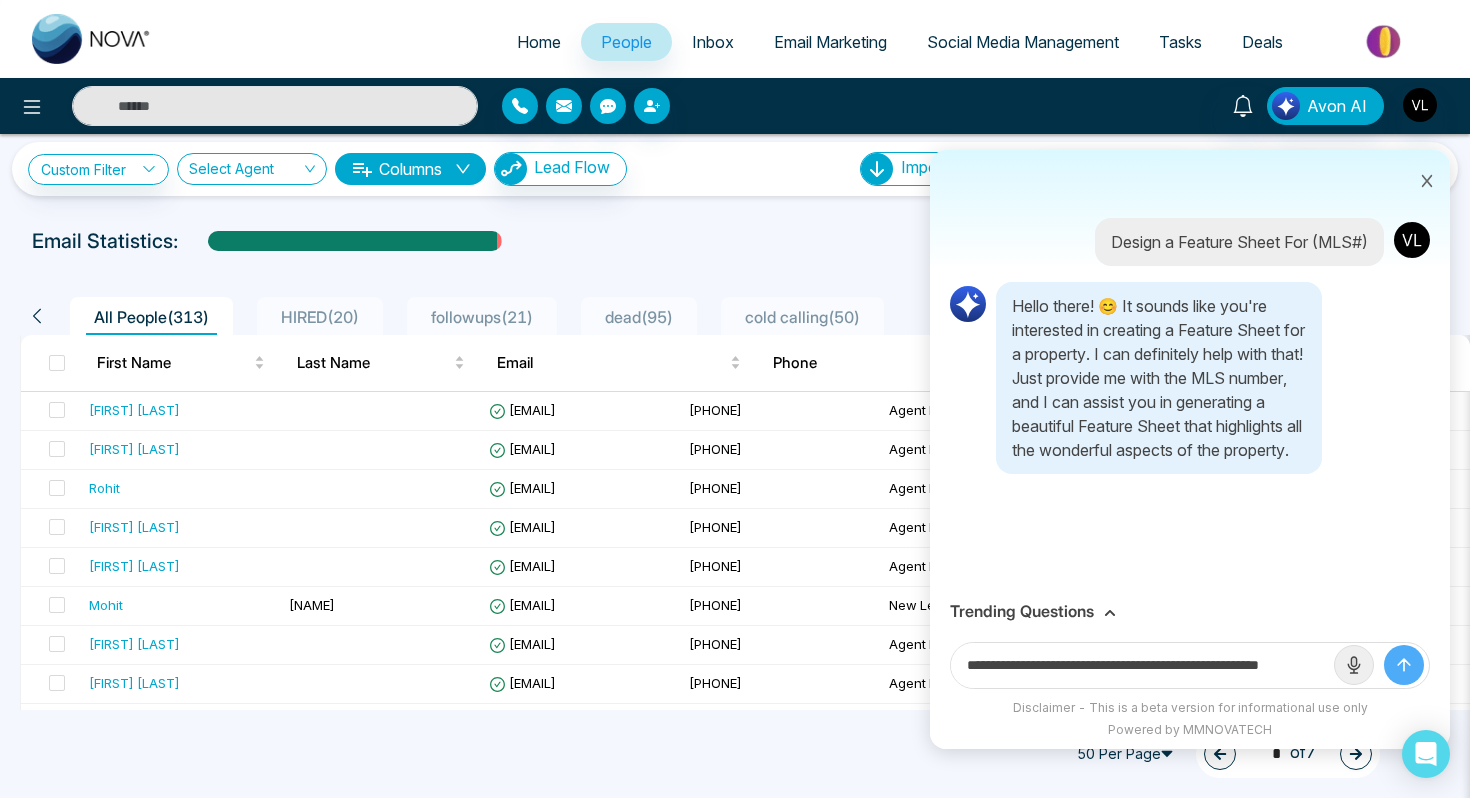 click 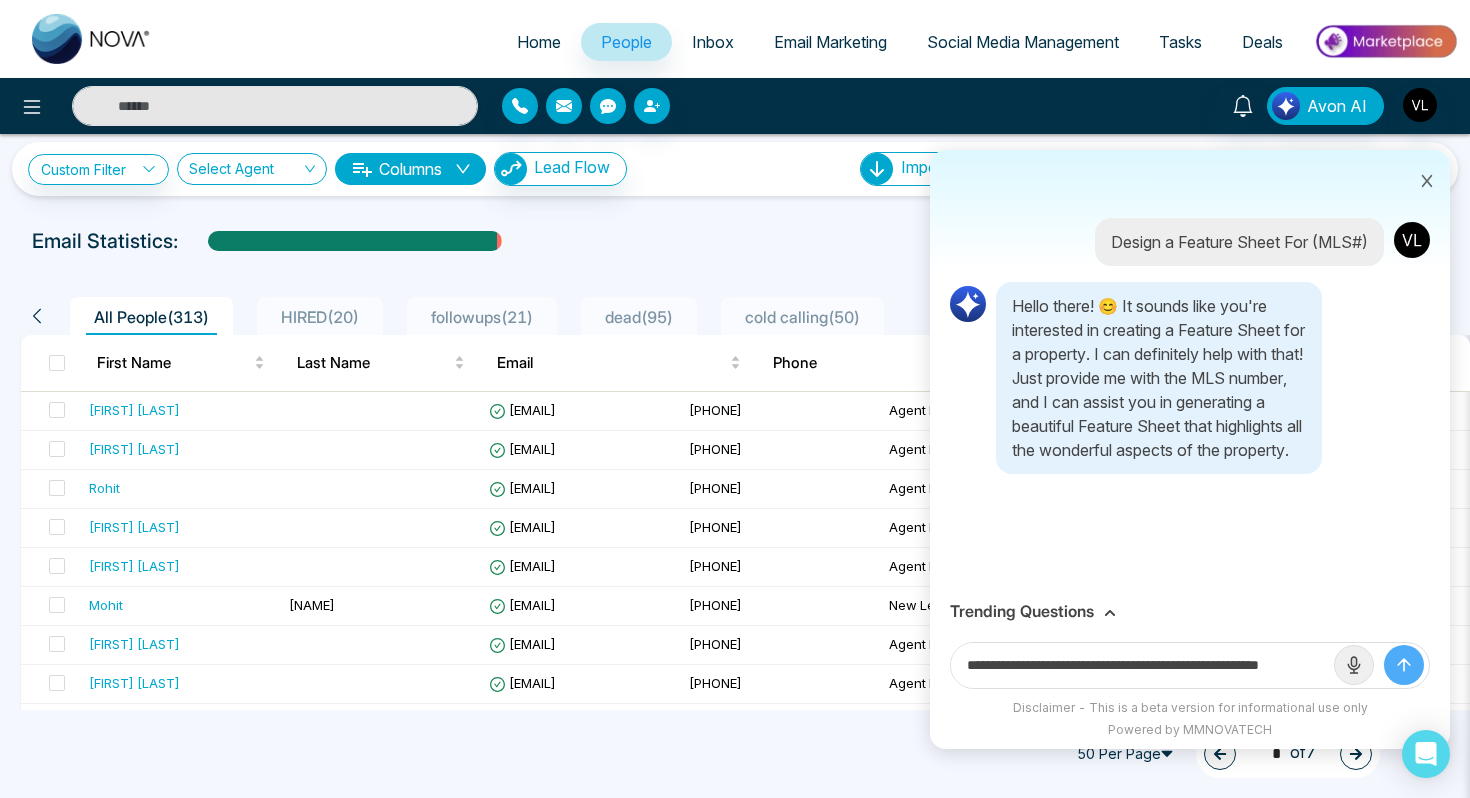 type 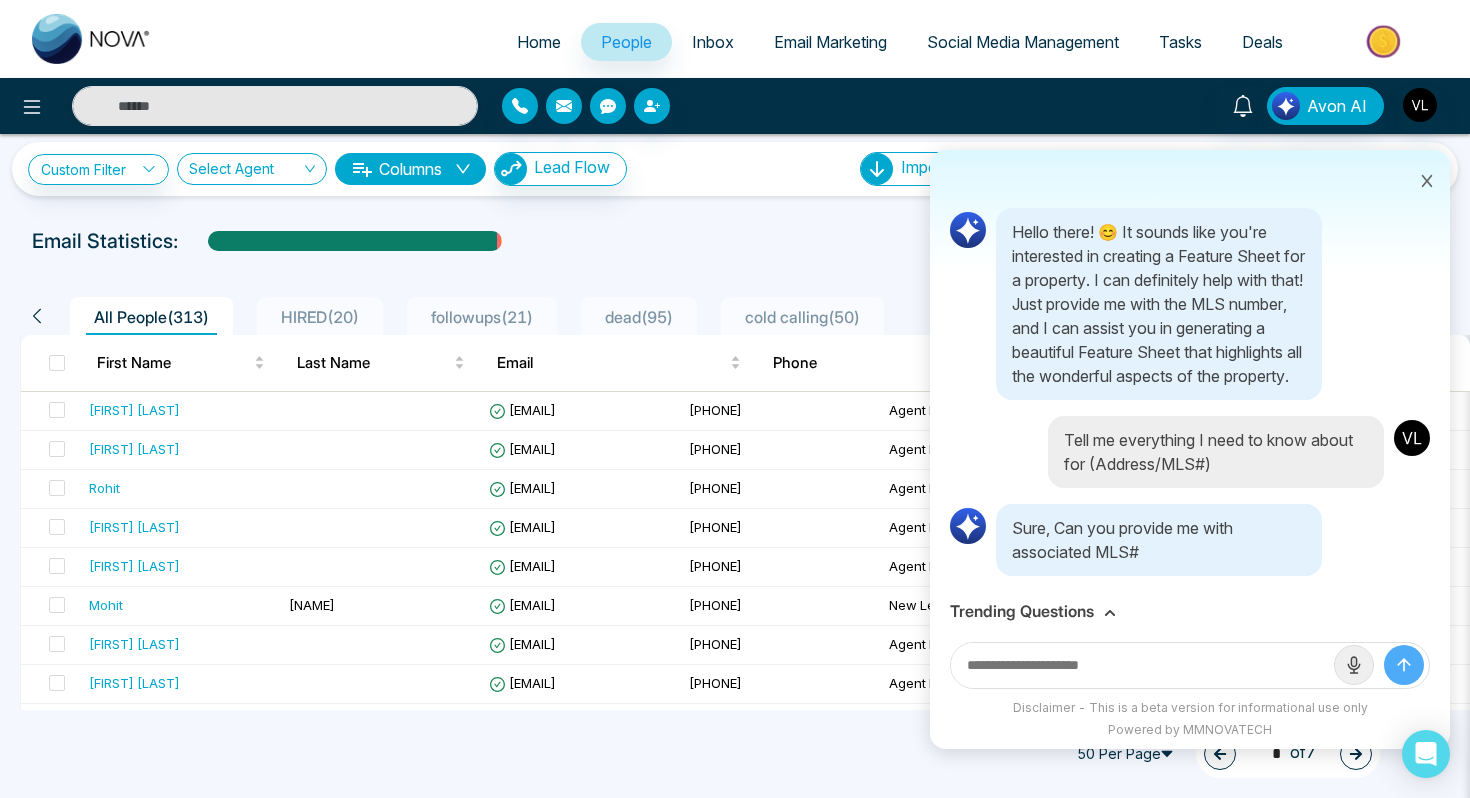 scroll, scrollTop: 98, scrollLeft: 0, axis: vertical 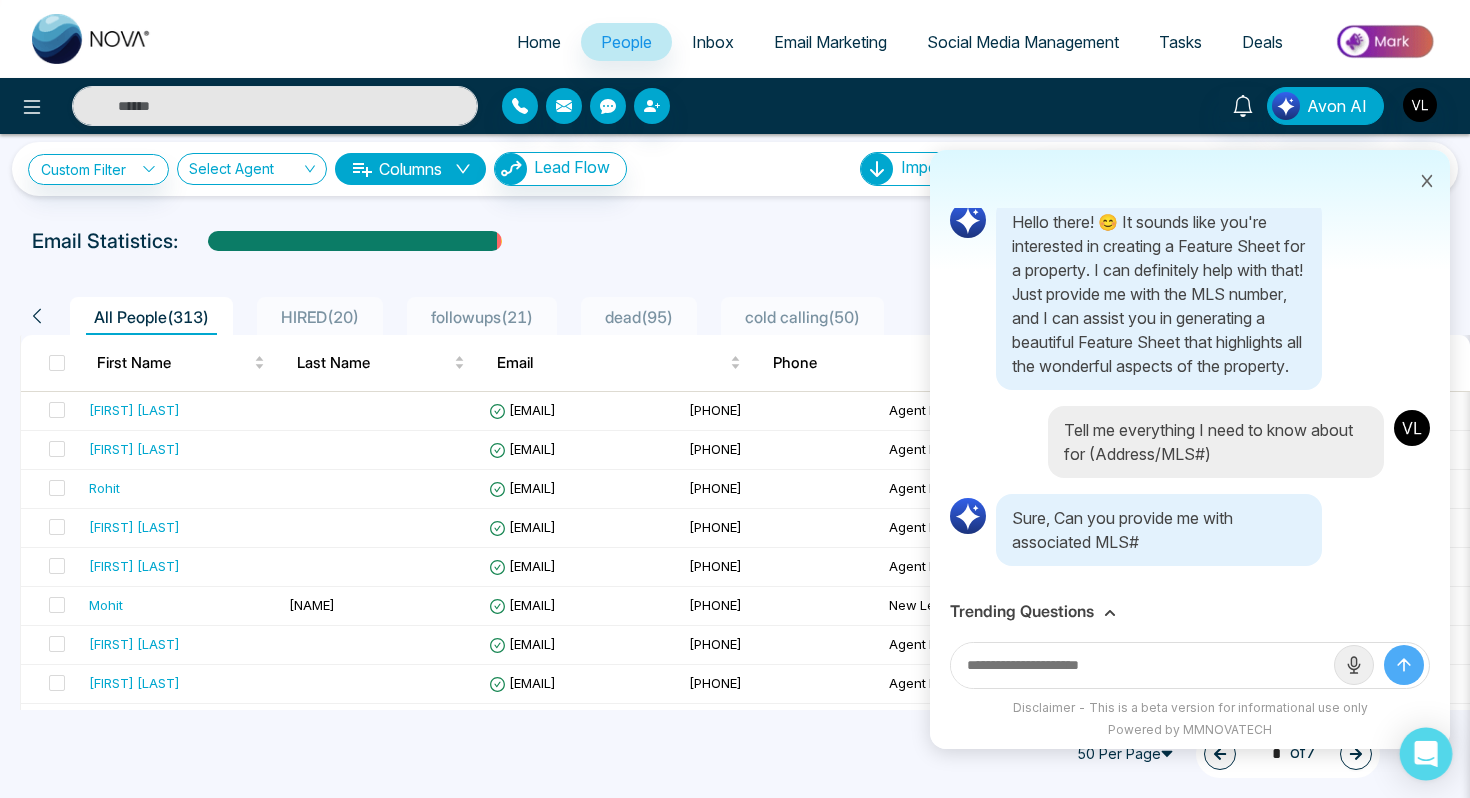 click at bounding box center [1426, 754] 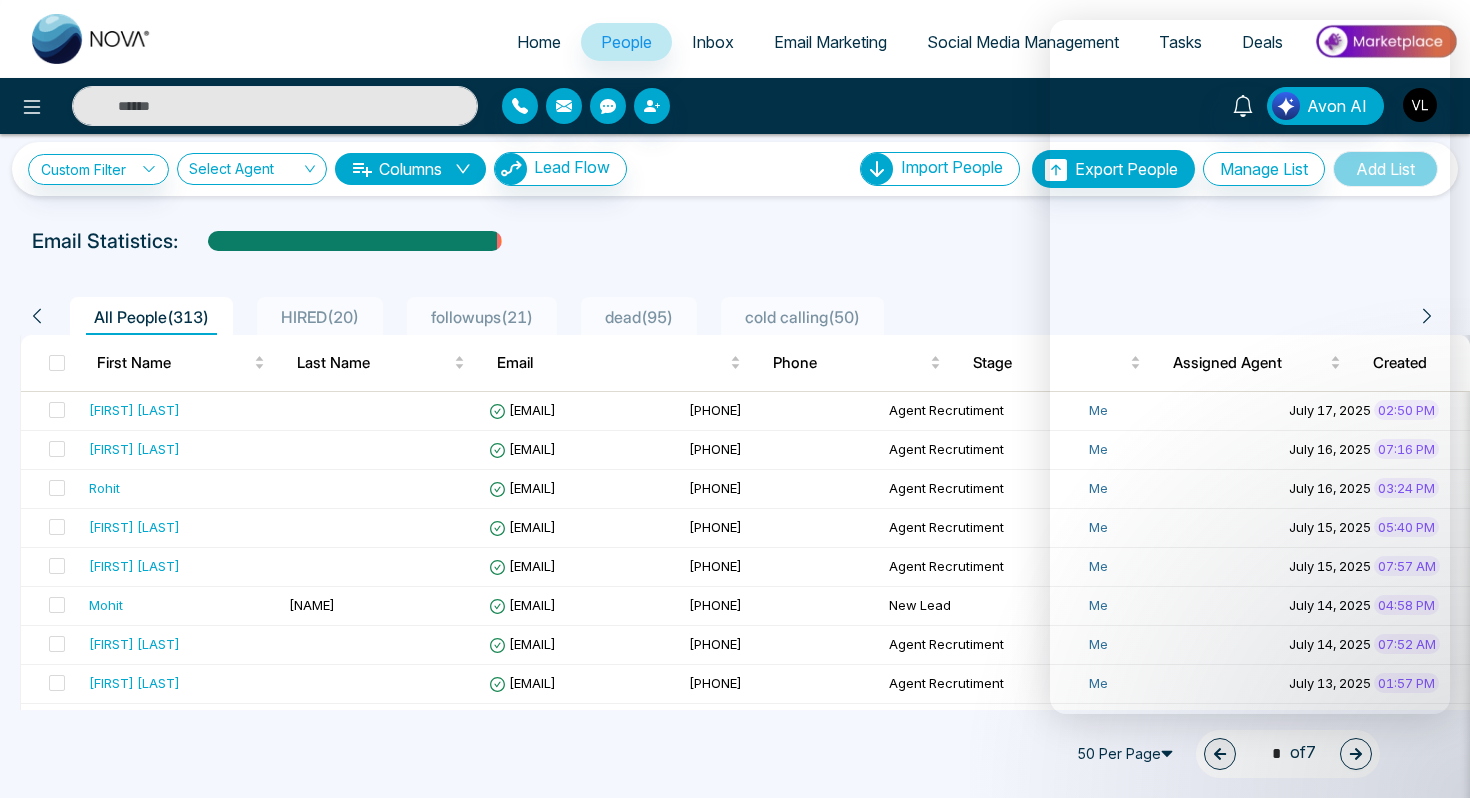 click on "All People  ( 313 ) HIRED  ( 20 ) followups  ( 21 ) dead  ( 95 ) cold calling  ( 50 )" at bounding box center (732, 316) 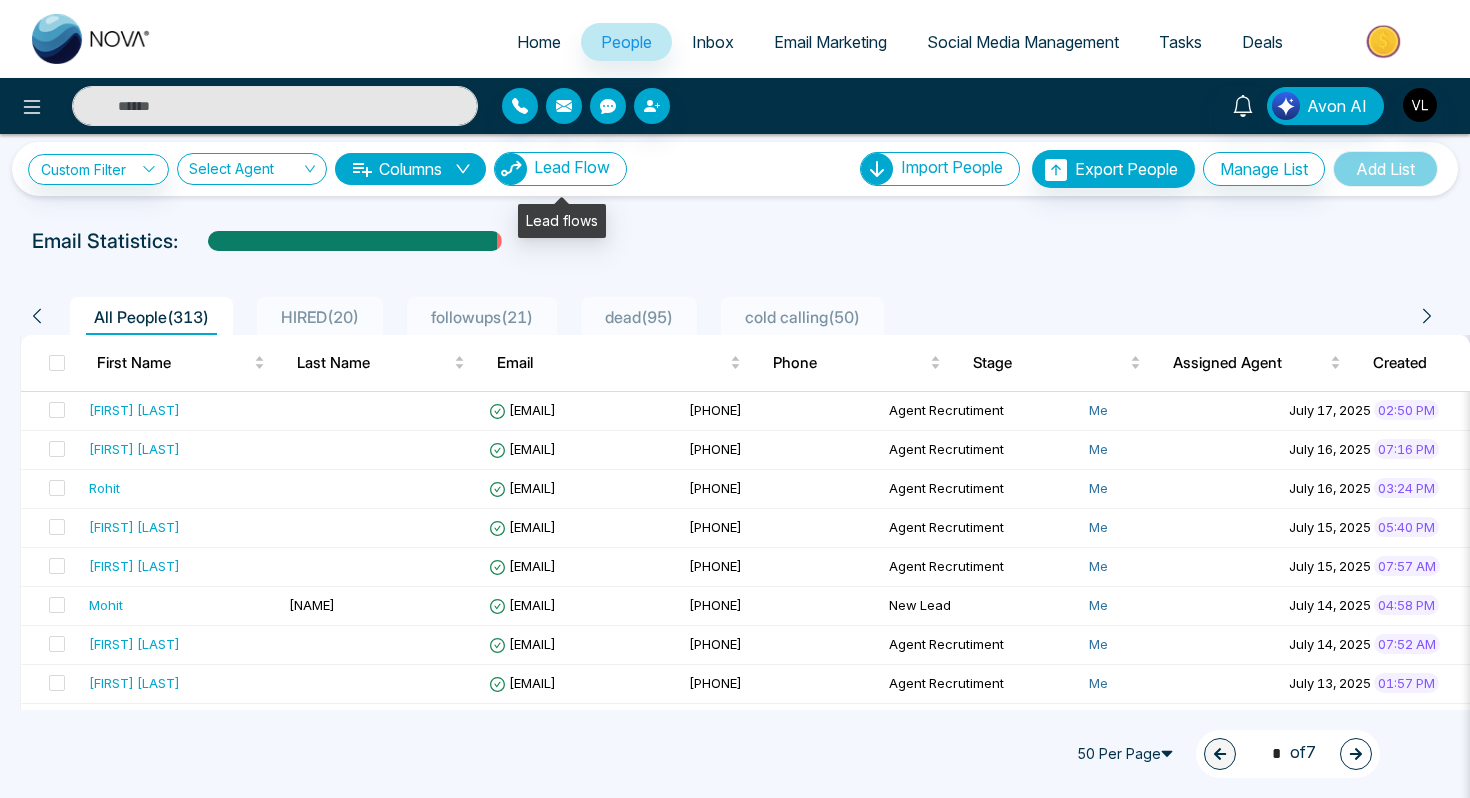 click on "Lead Flow" at bounding box center (572, 167) 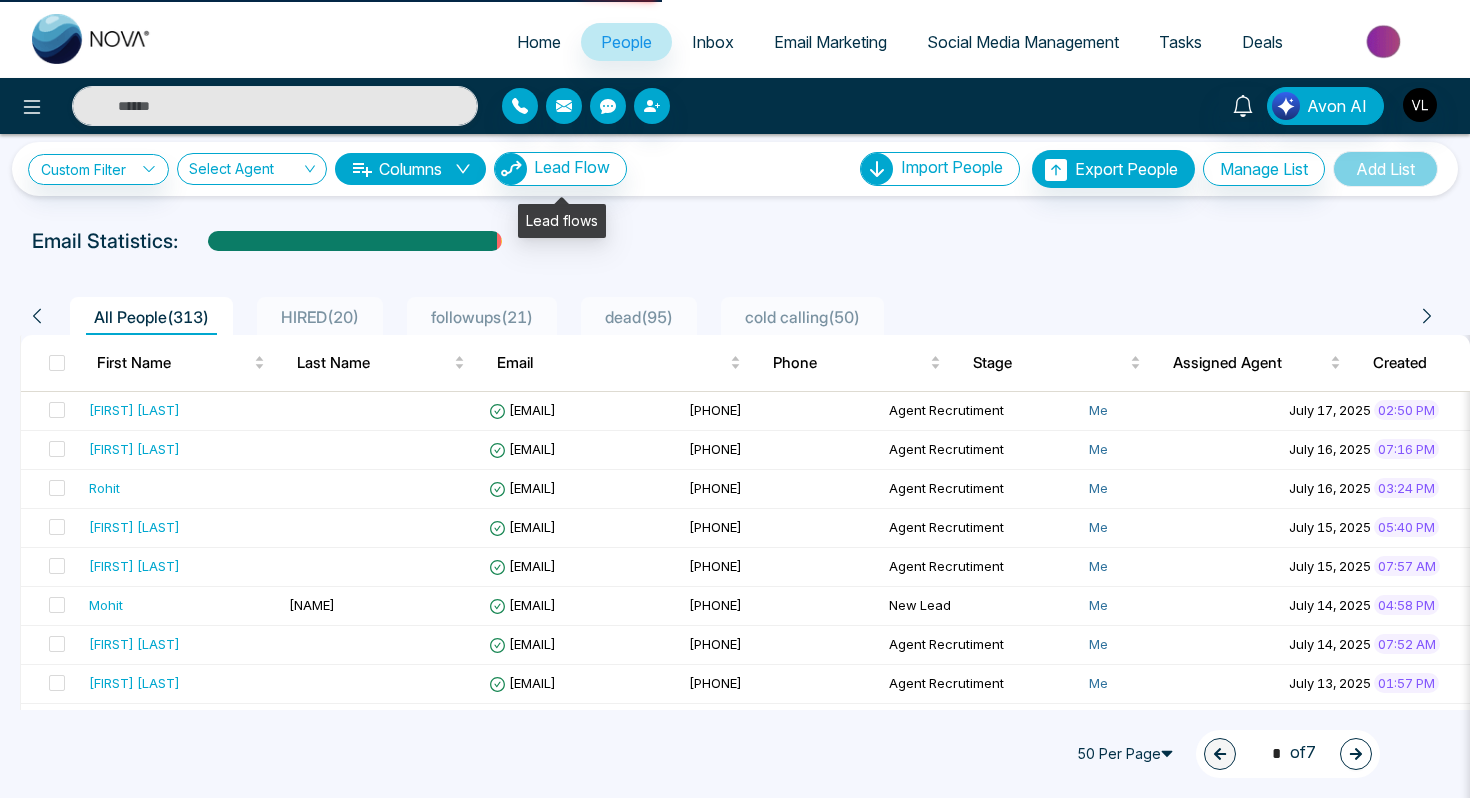 scroll, scrollTop: 0, scrollLeft: 0, axis: both 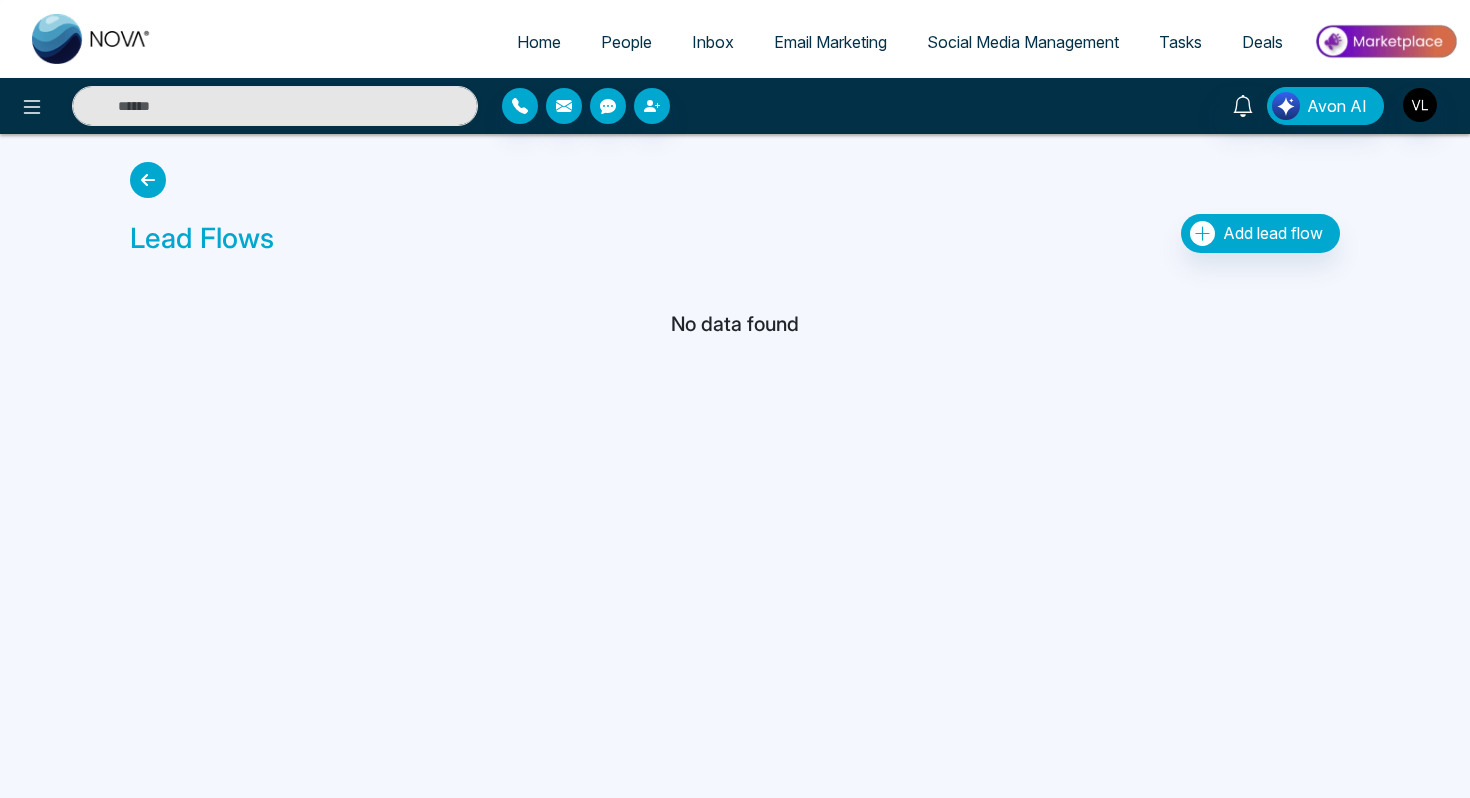 click at bounding box center [148, 180] 